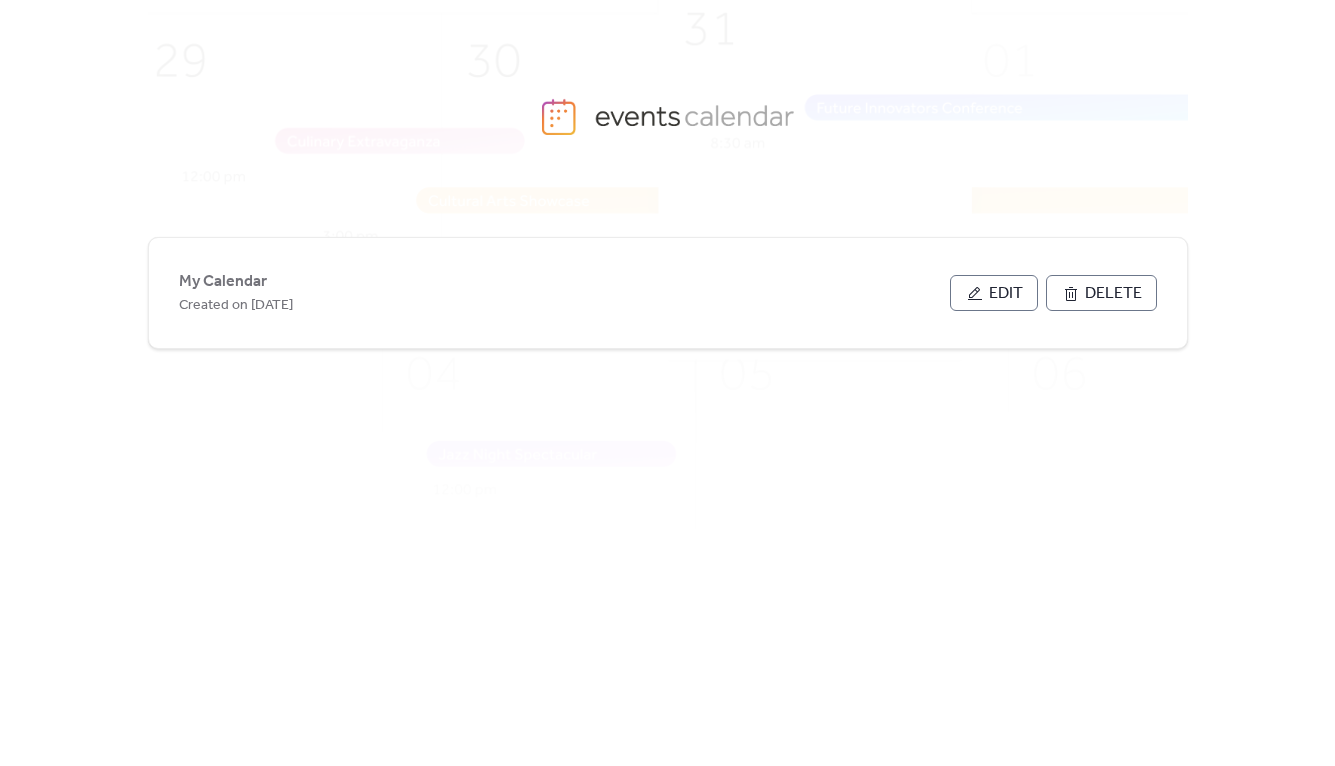 scroll, scrollTop: 0, scrollLeft: 0, axis: both 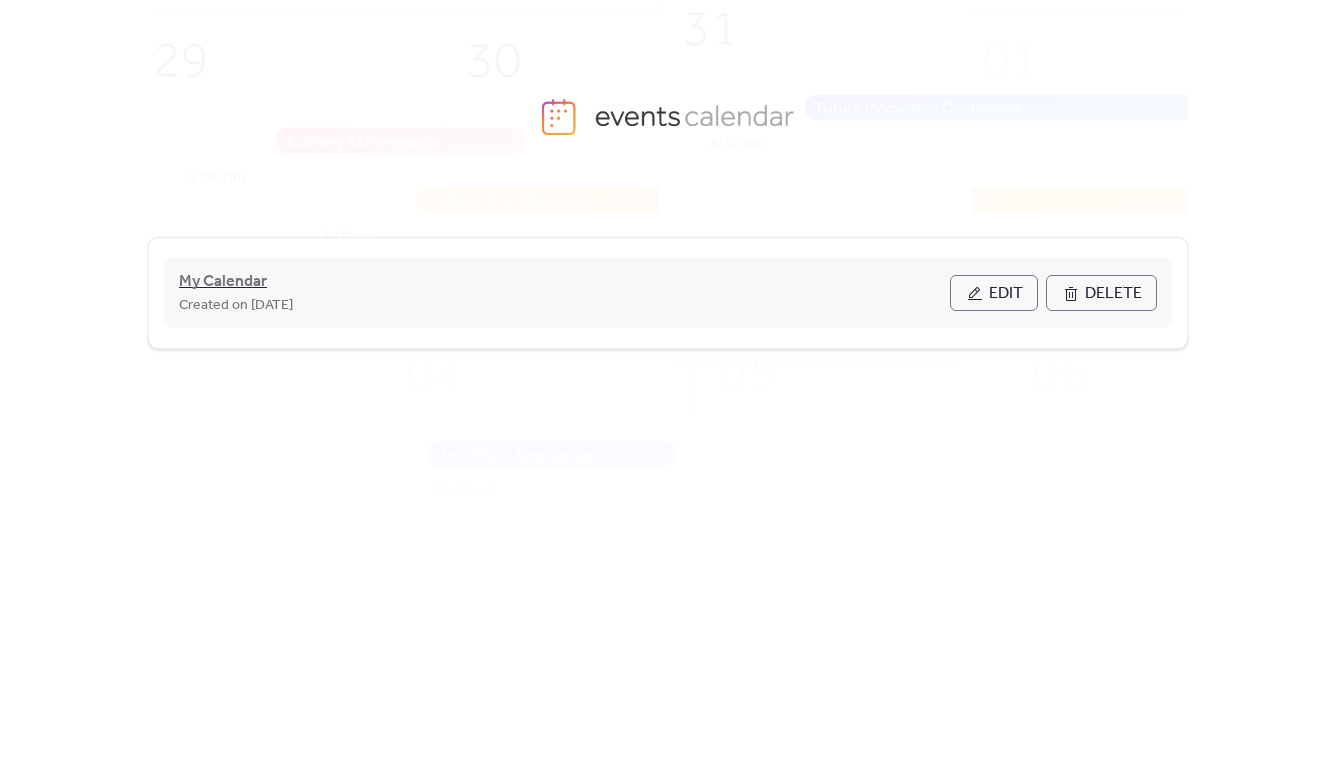 click on "My Calendar" at bounding box center (223, 282) 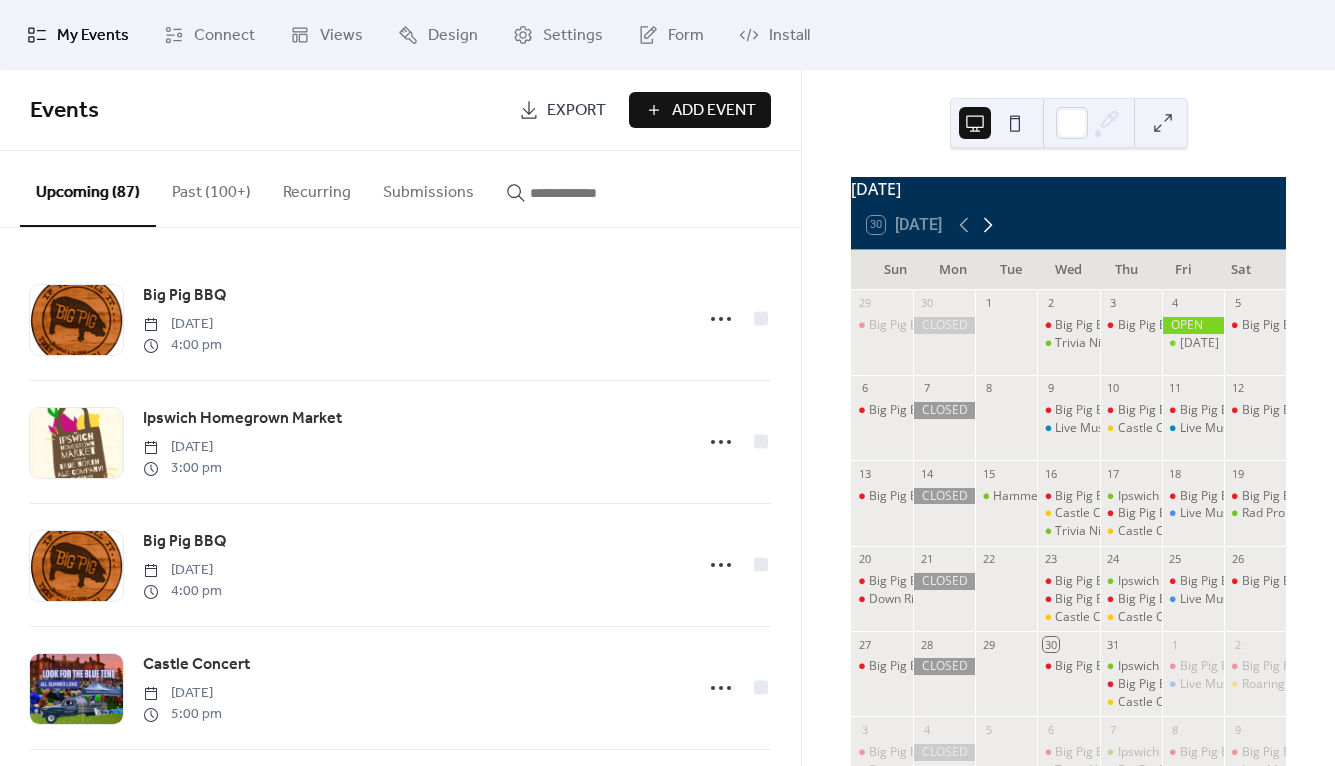 click 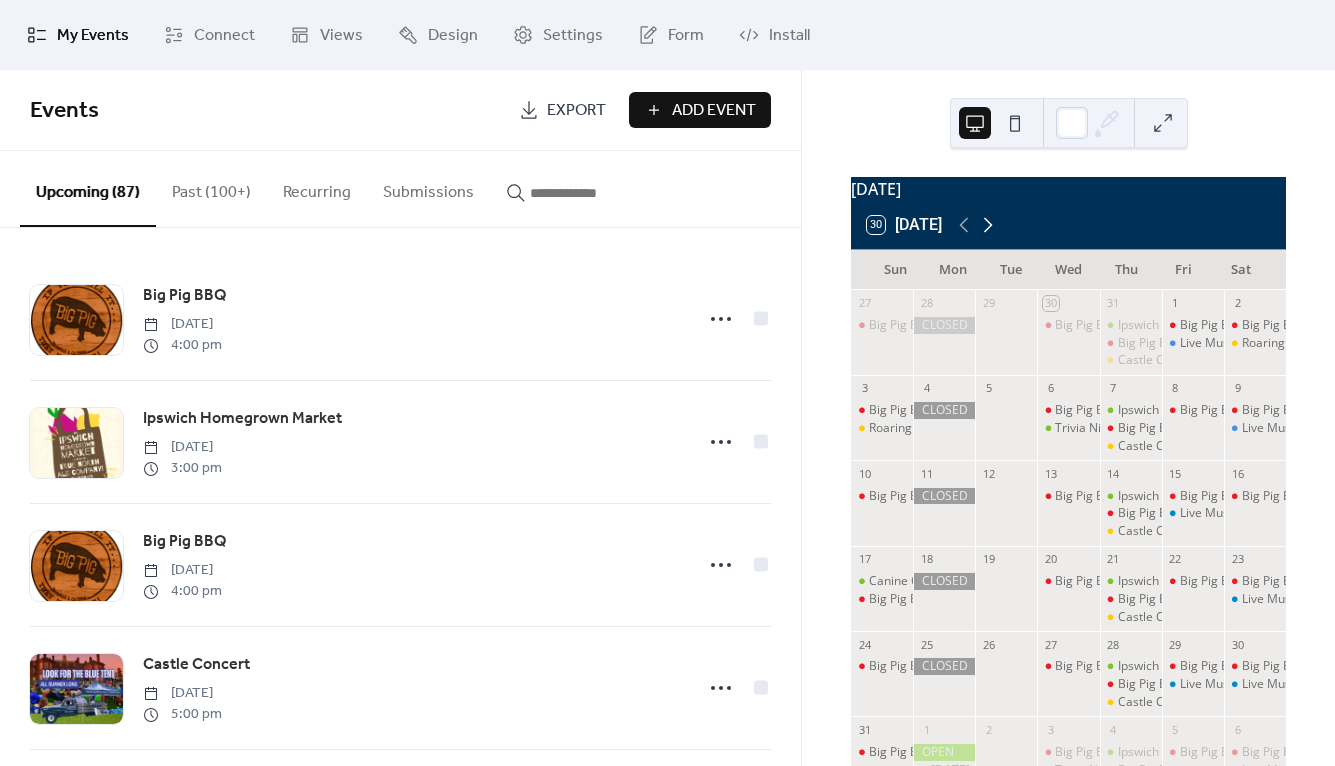 click 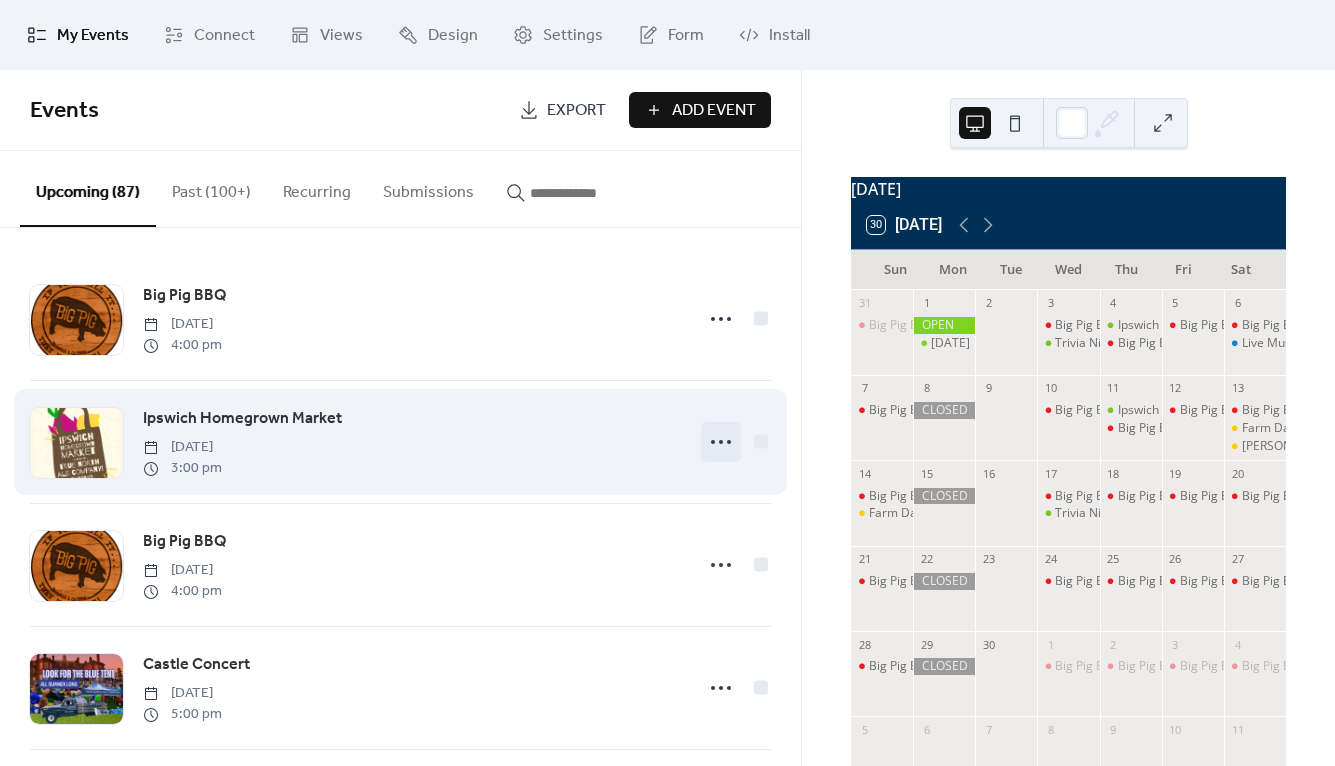click 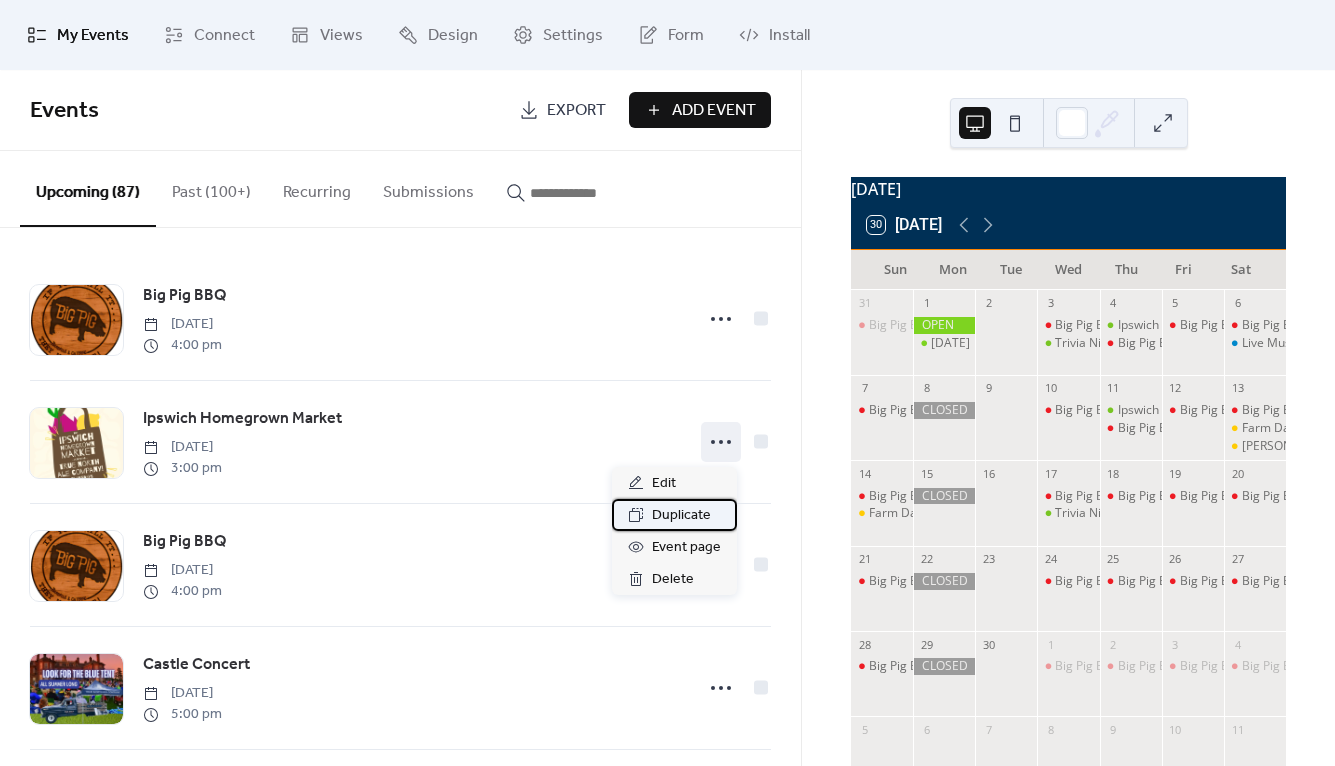 click on "Duplicate" at bounding box center (681, 516) 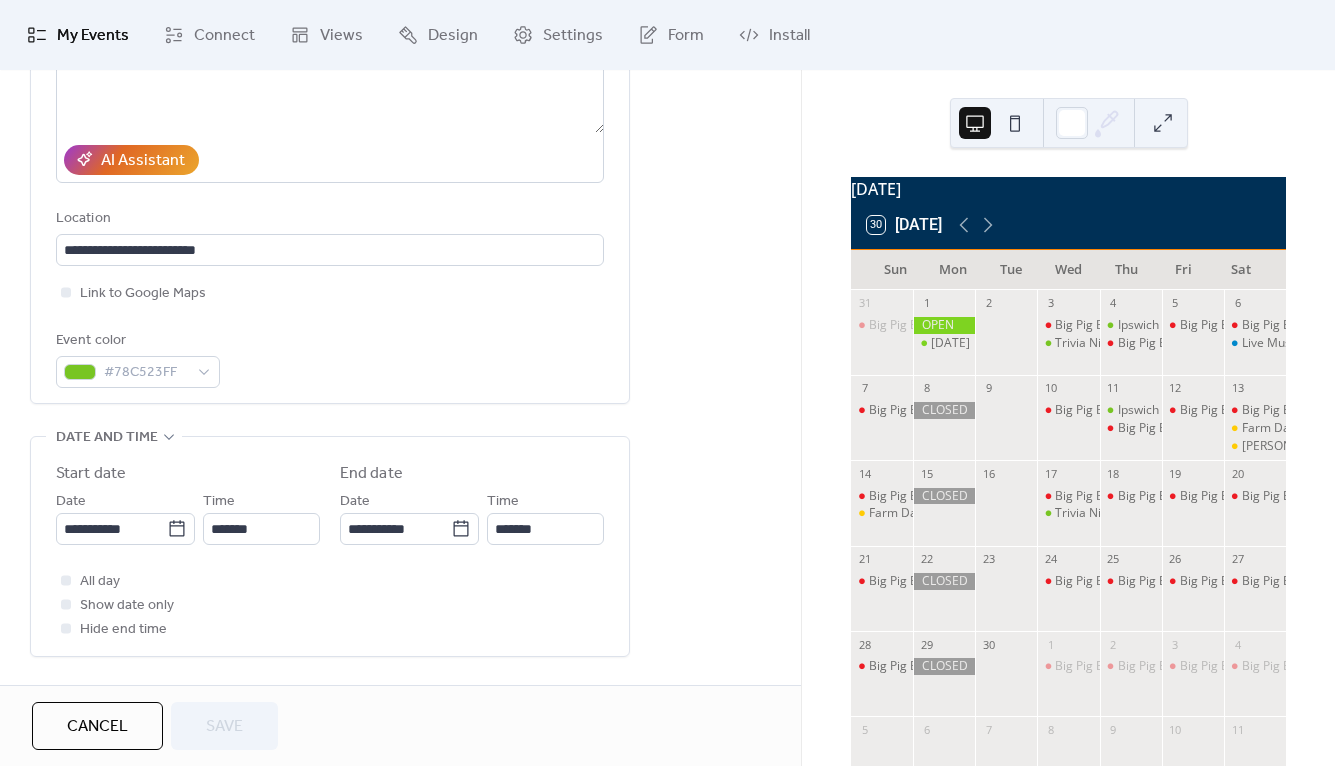 scroll, scrollTop: 331, scrollLeft: 0, axis: vertical 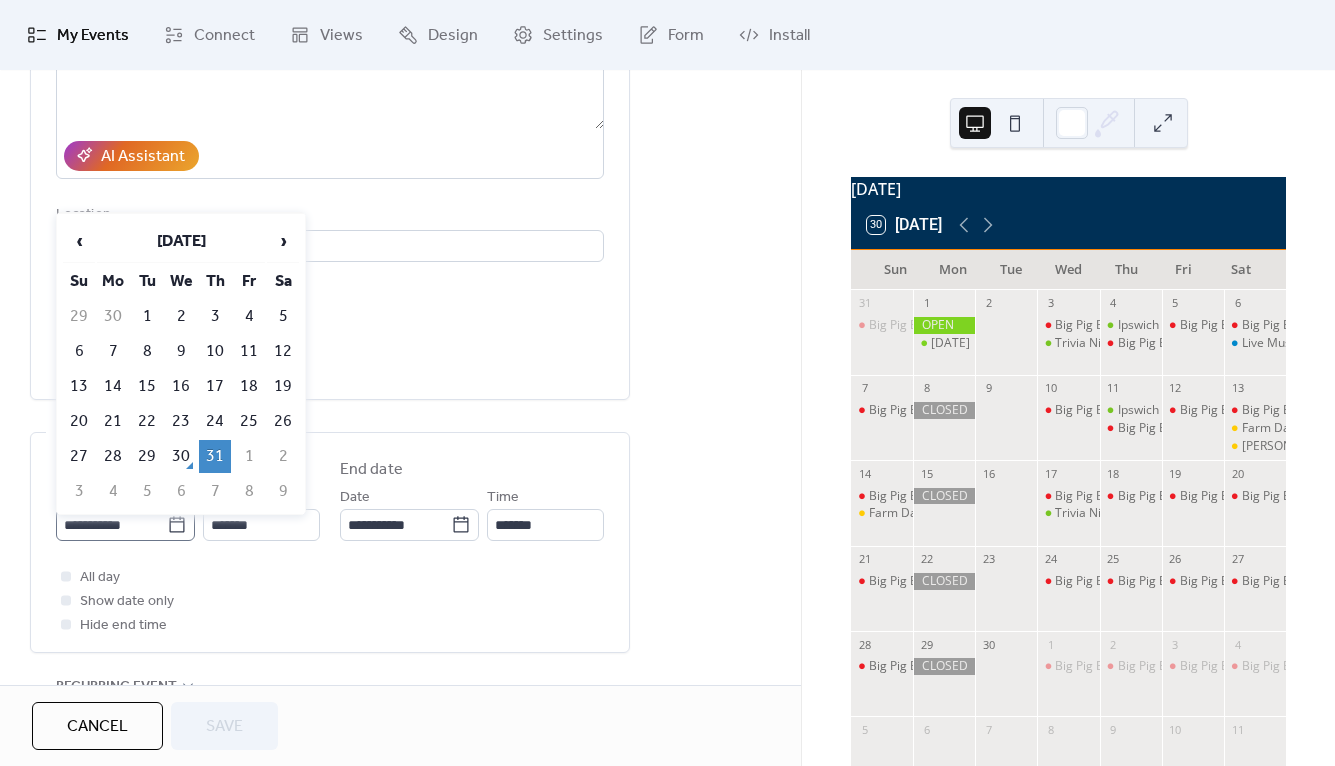 click 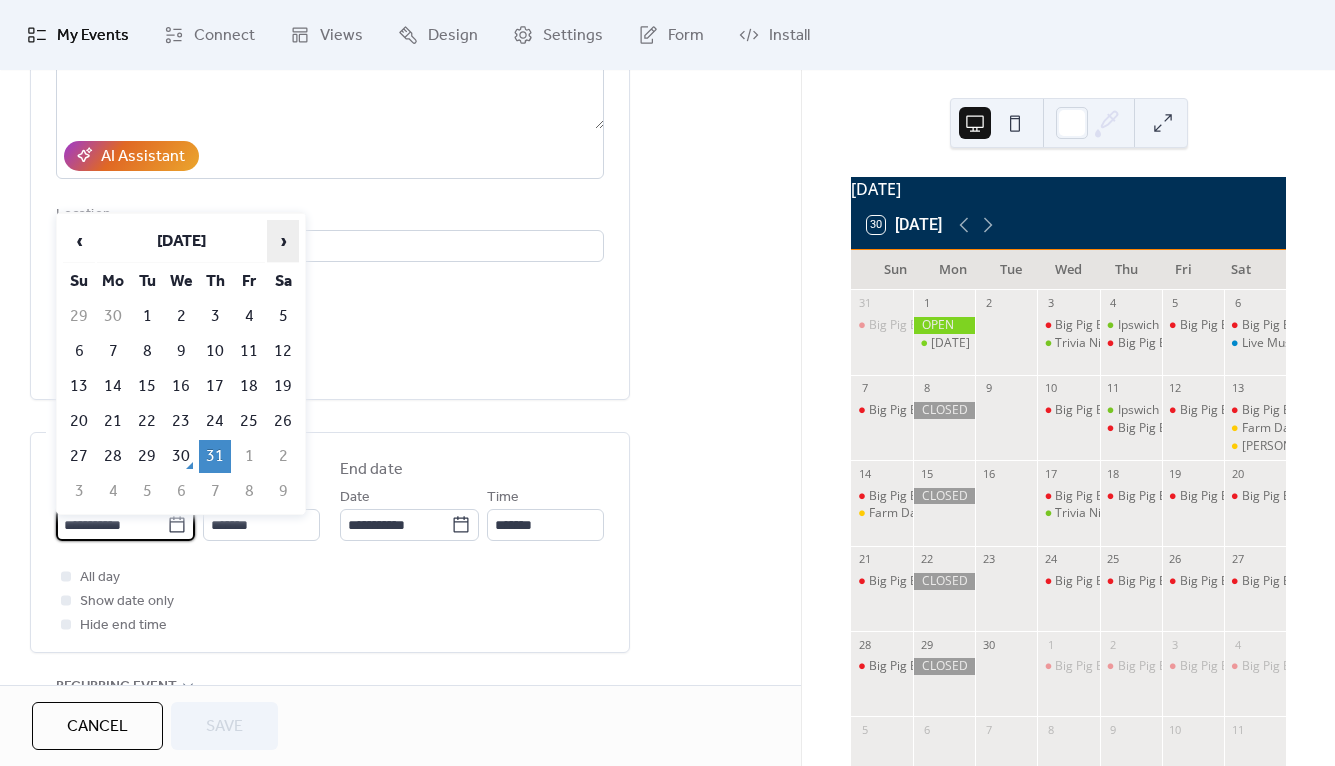 click on "›" at bounding box center (283, 241) 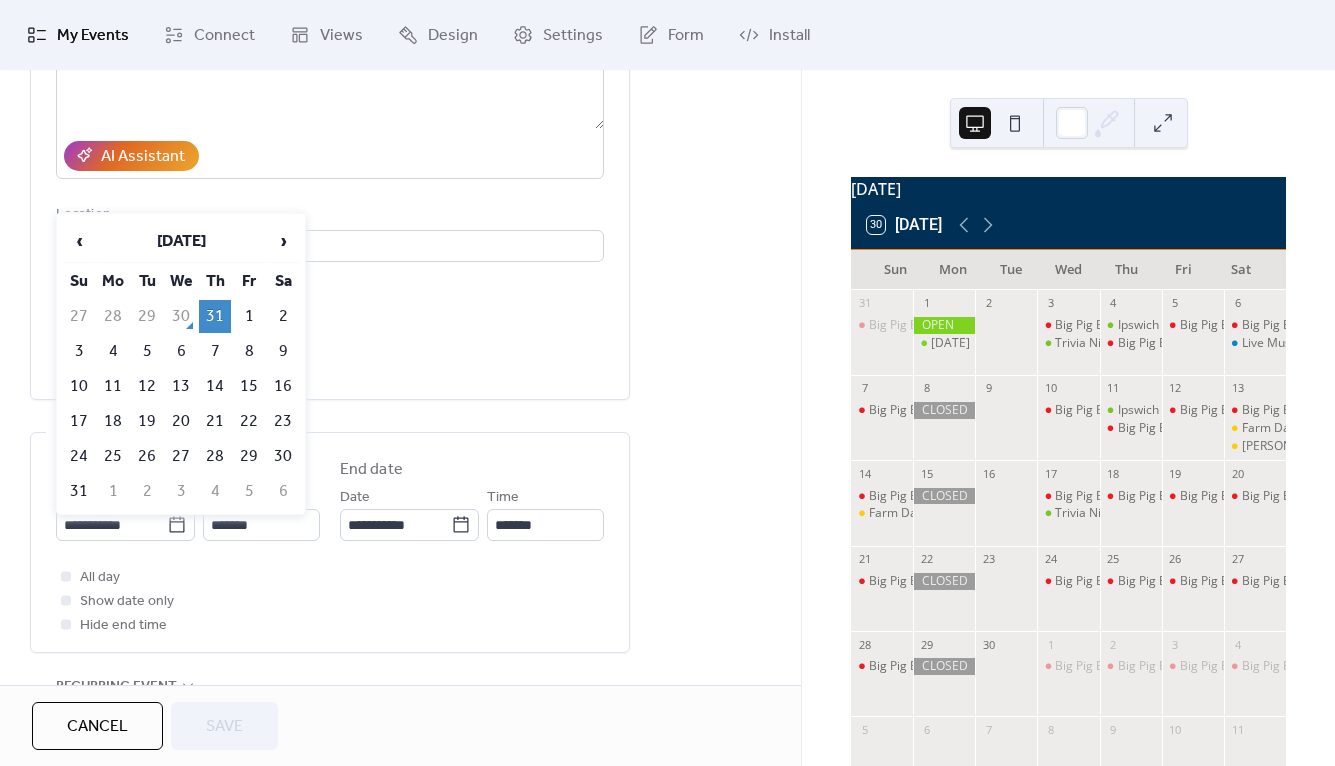 drag, startPoint x: 282, startPoint y: 238, endPoint x: 261, endPoint y: 272, distance: 39.962482 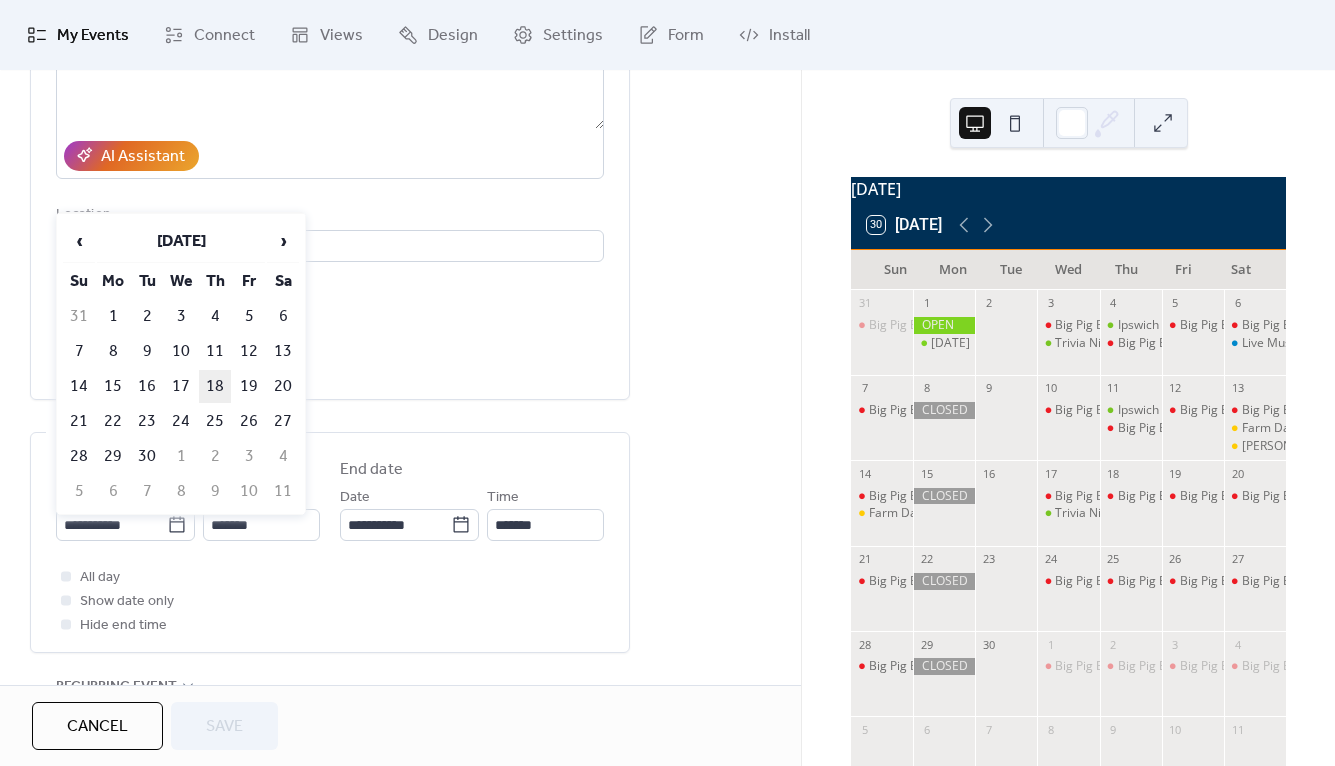click on "18" at bounding box center (215, 386) 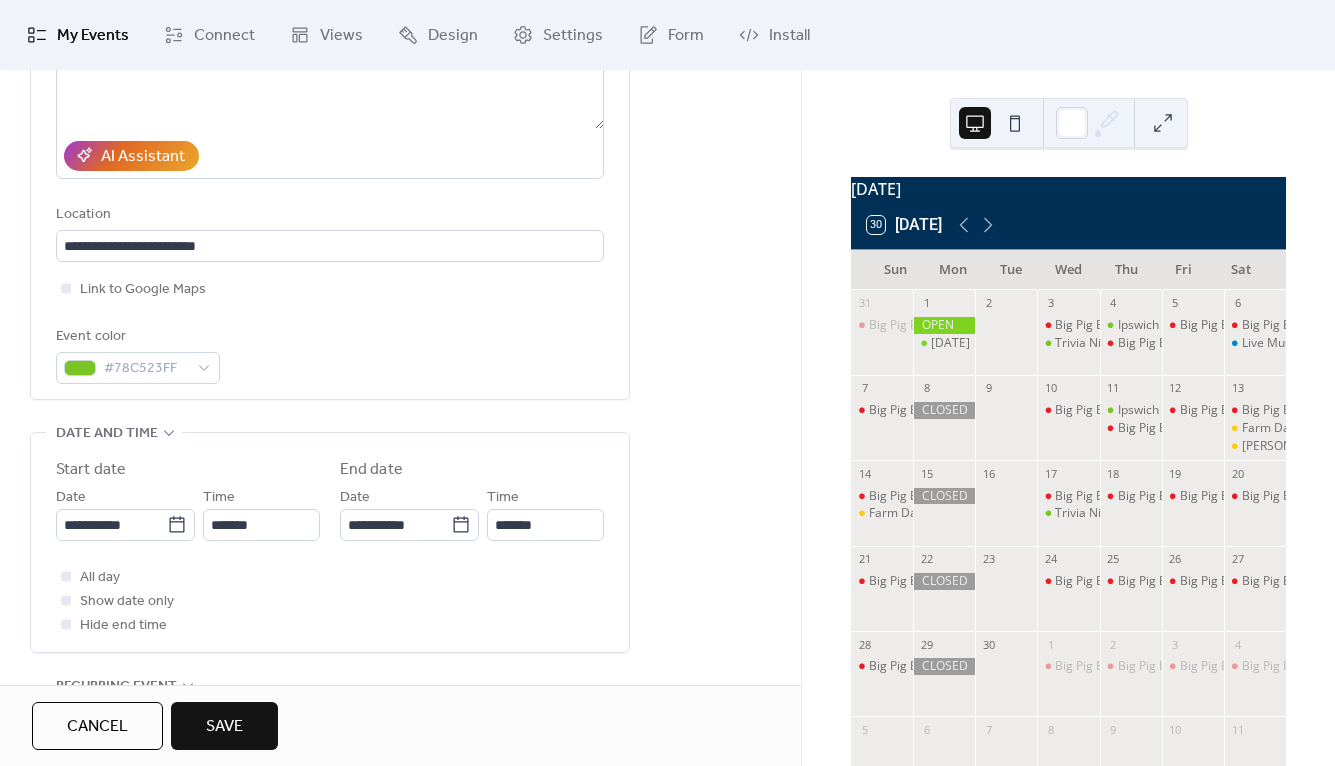 click on "Save" at bounding box center (224, 727) 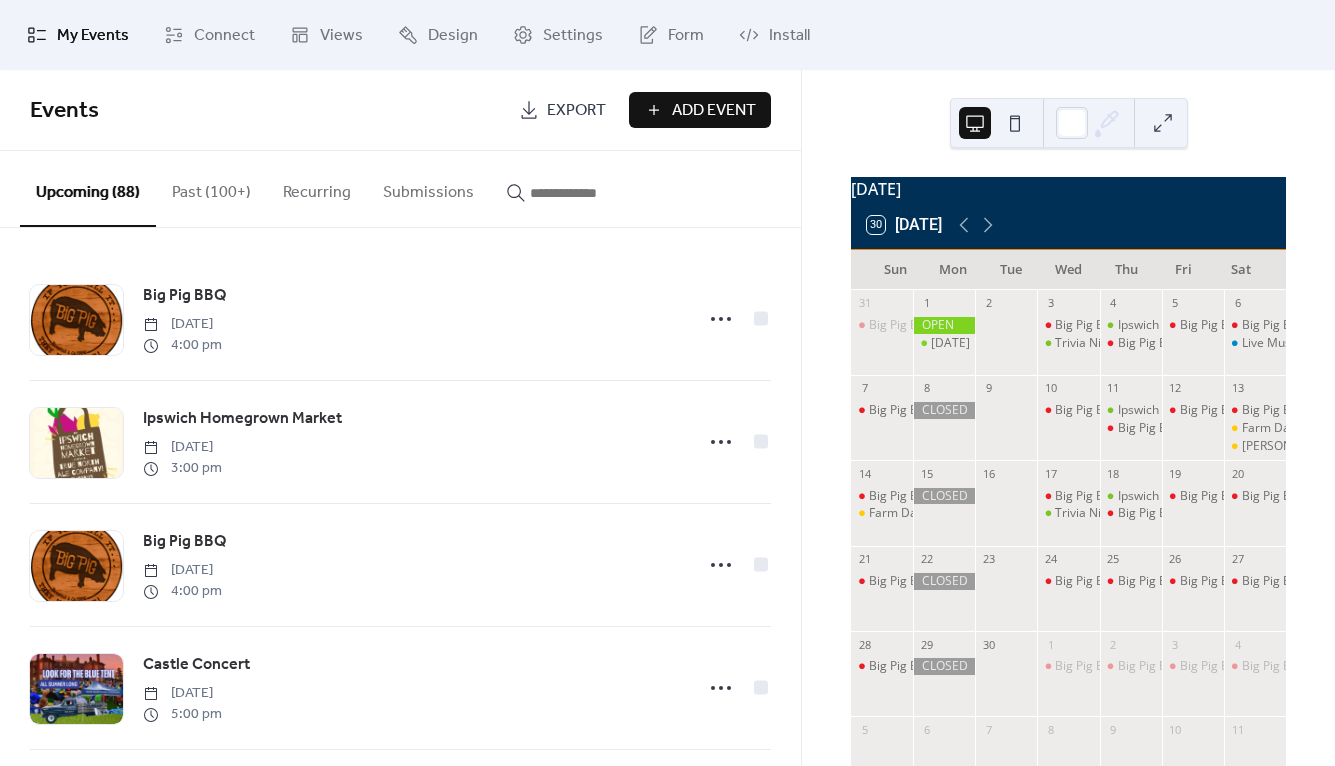 click at bounding box center (590, 193) 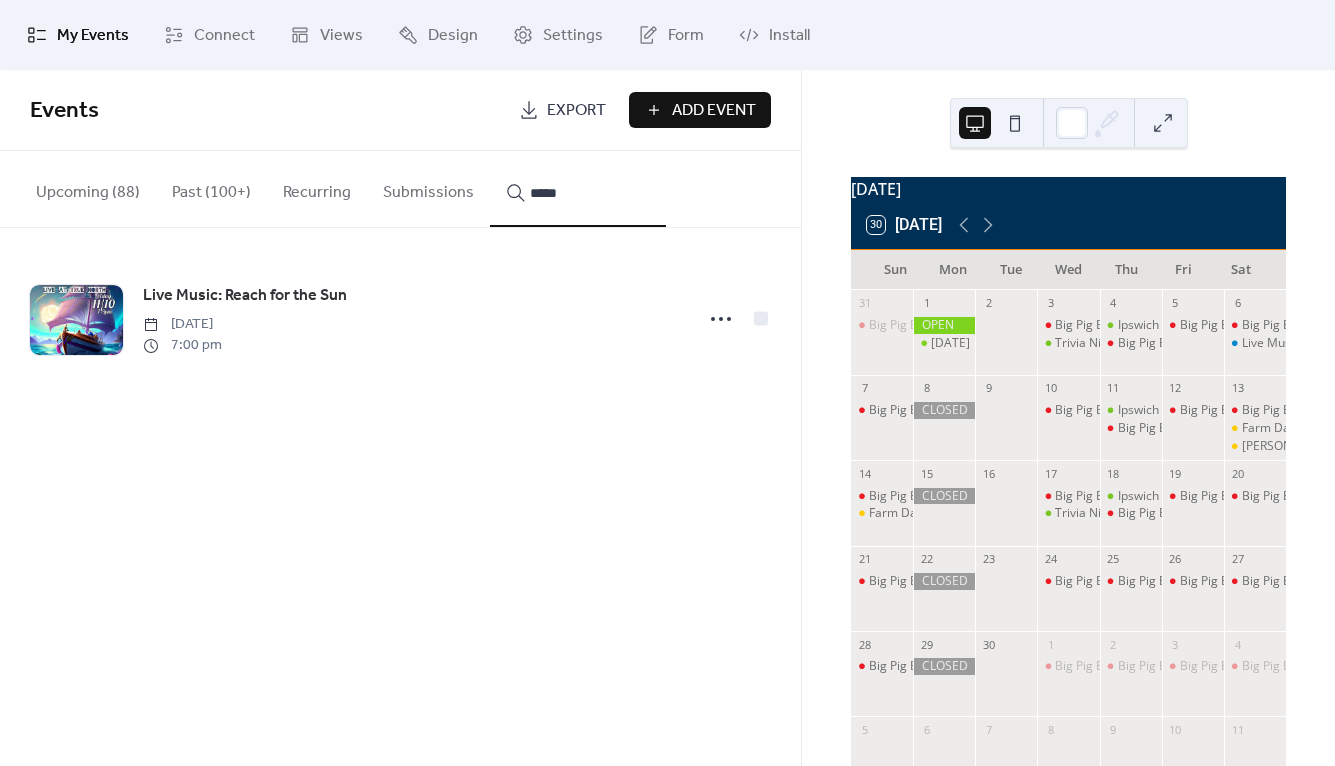 type on "*****" 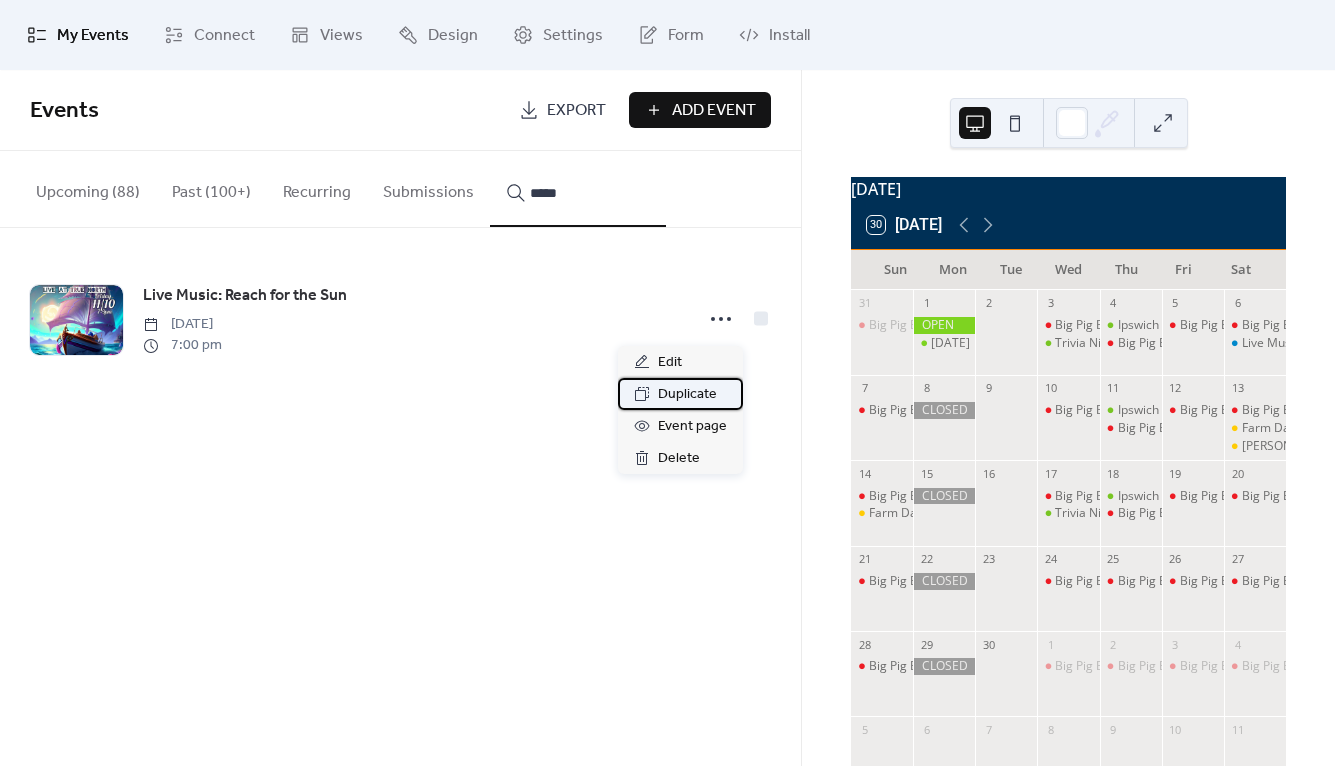 click on "Duplicate" at bounding box center (687, 395) 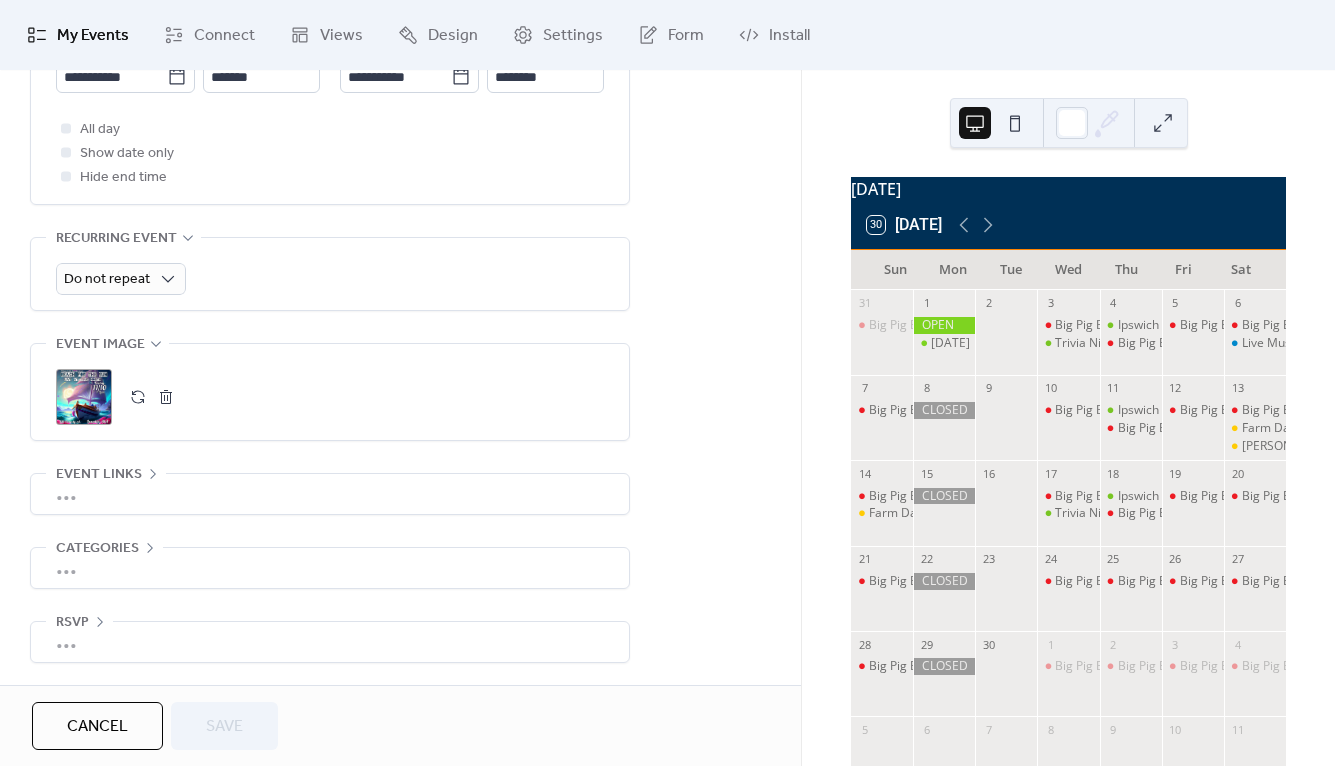 scroll, scrollTop: 622, scrollLeft: 0, axis: vertical 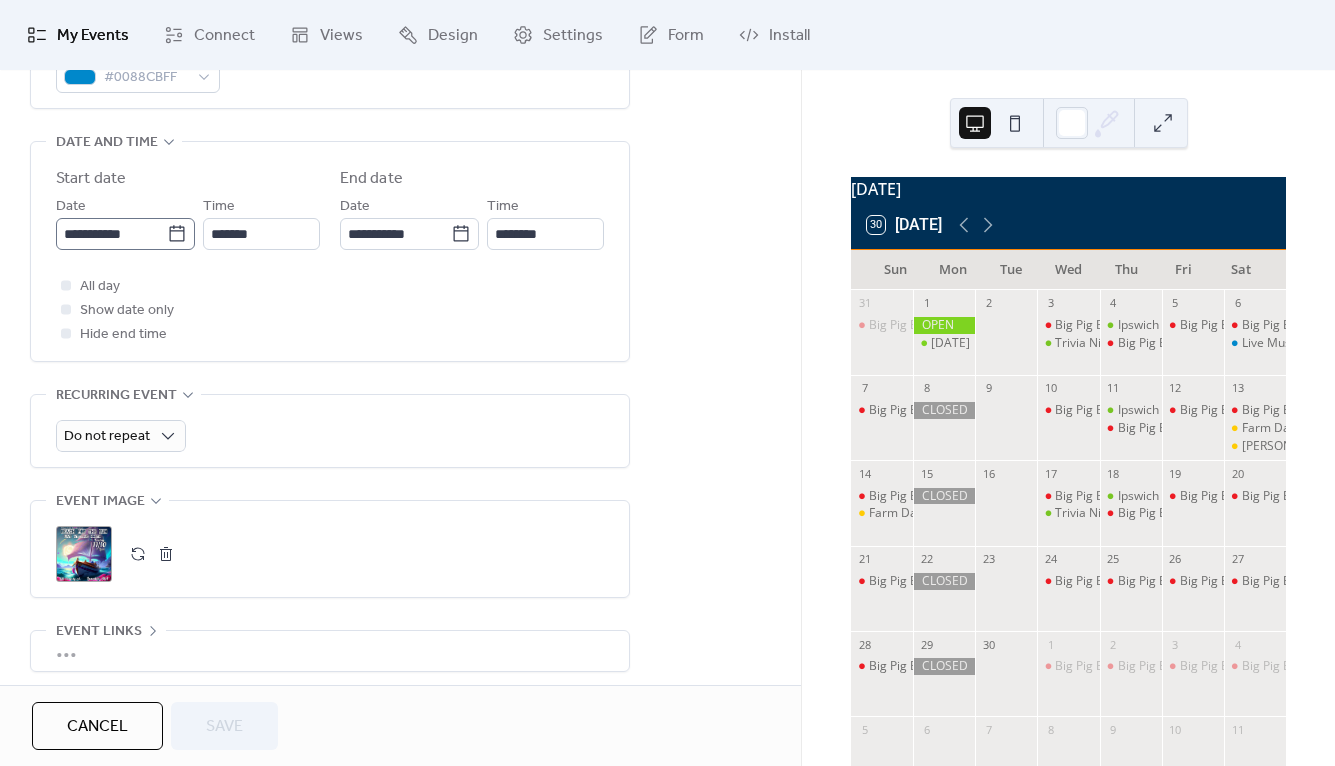 click 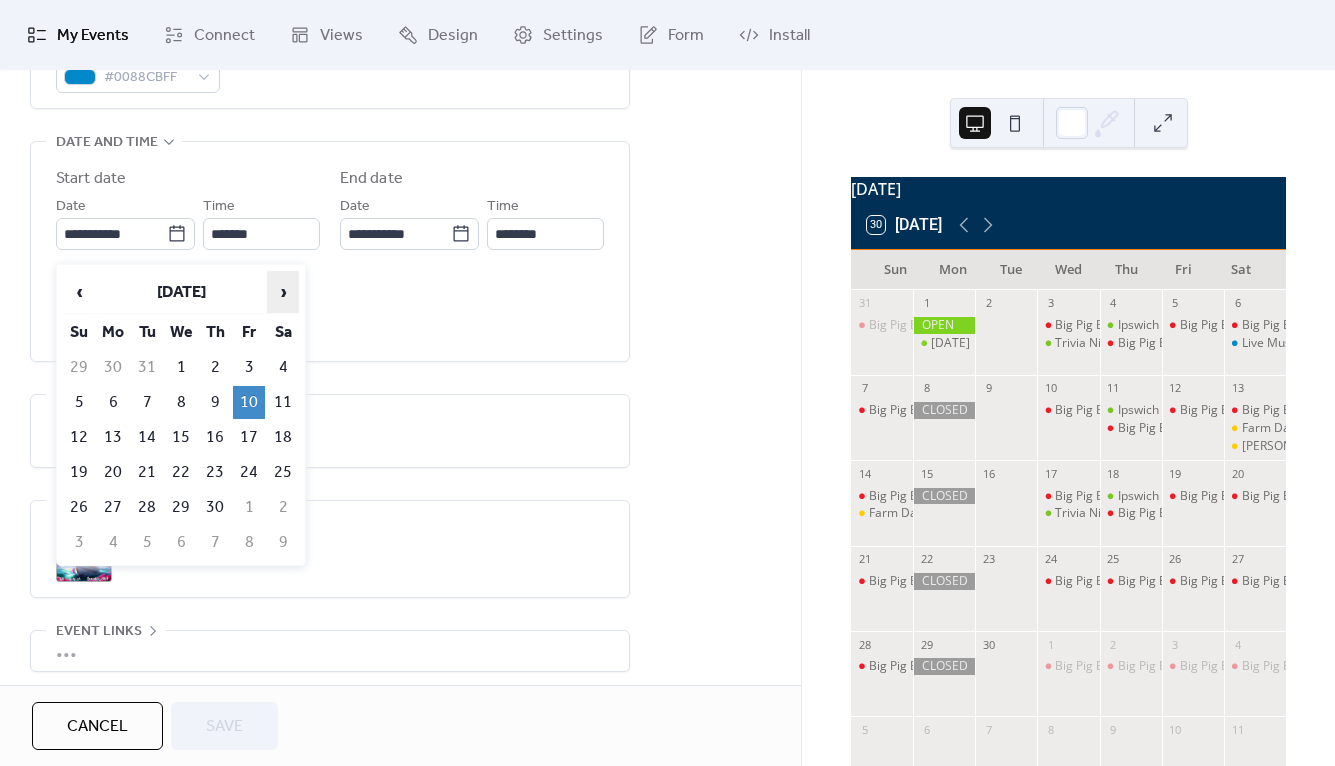 click on "›" at bounding box center [283, 292] 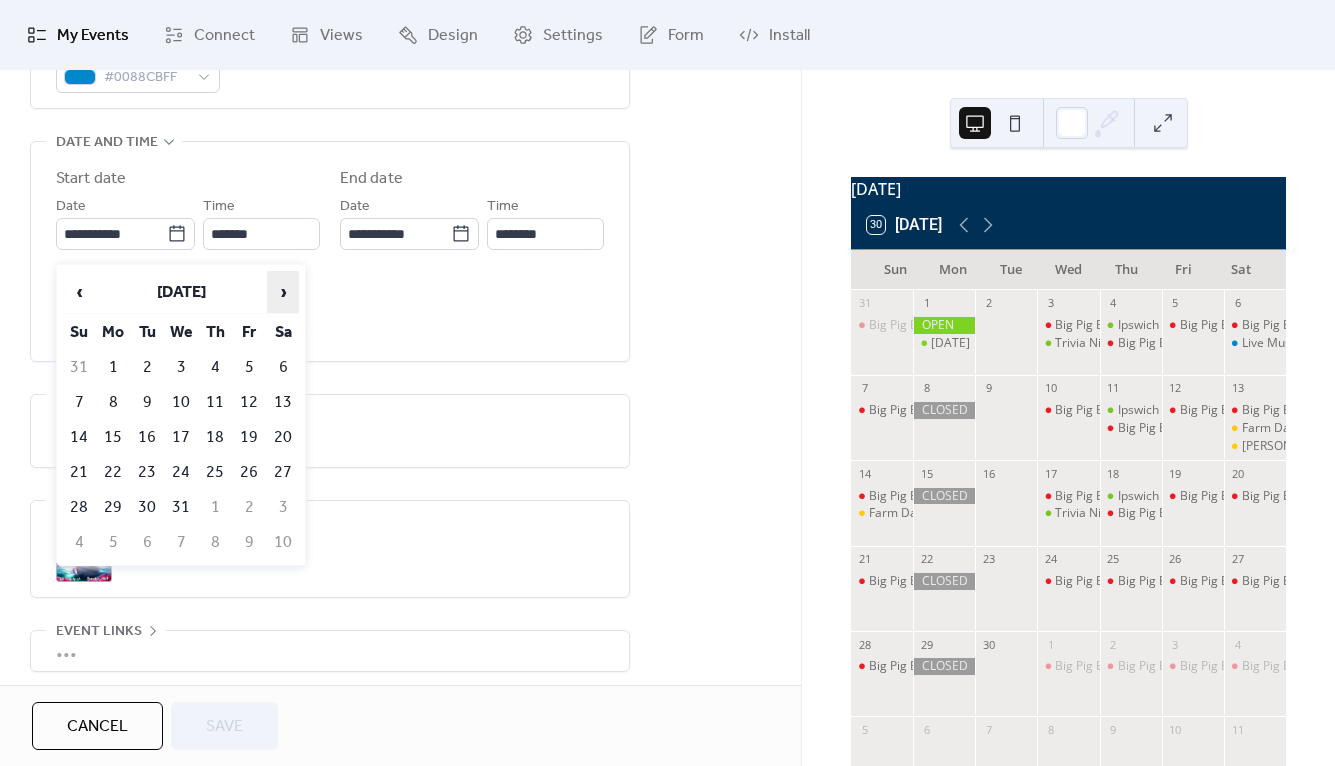 click on "›" at bounding box center (283, 292) 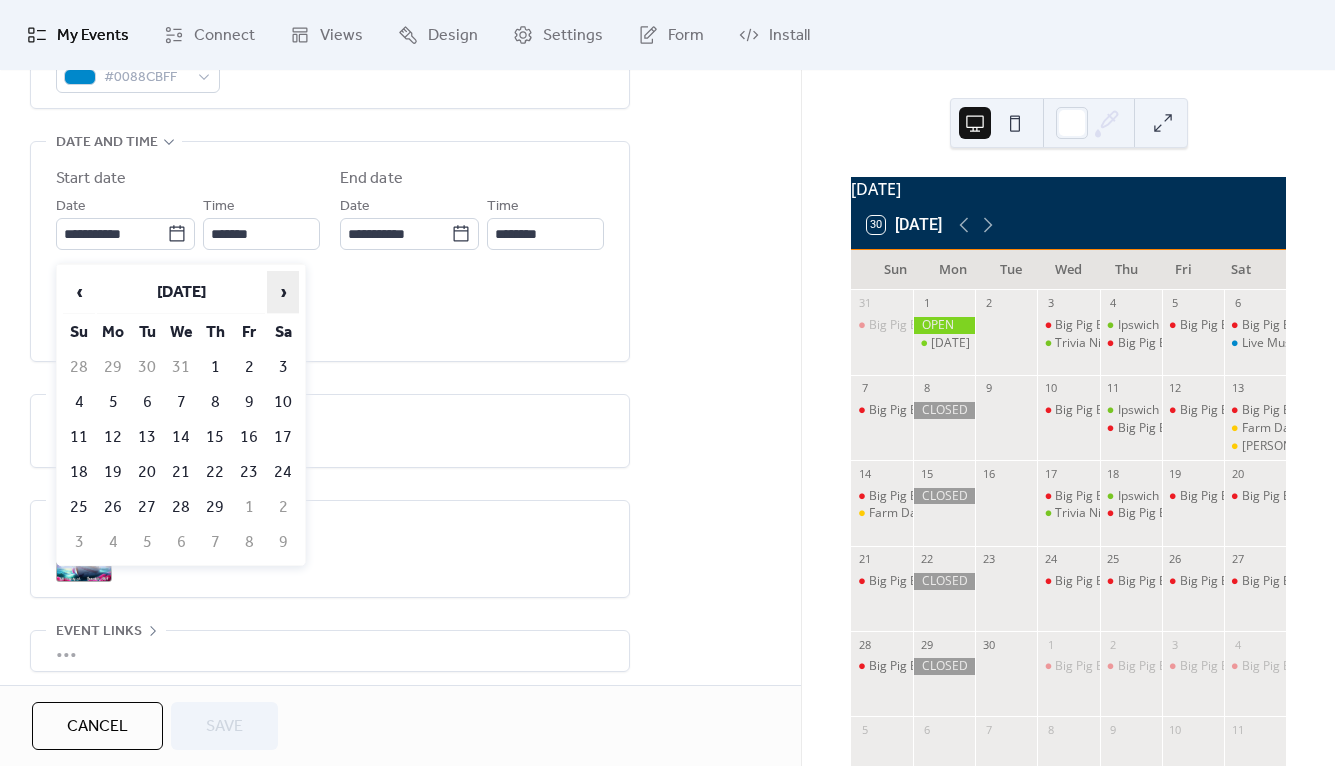 click on "›" at bounding box center [283, 292] 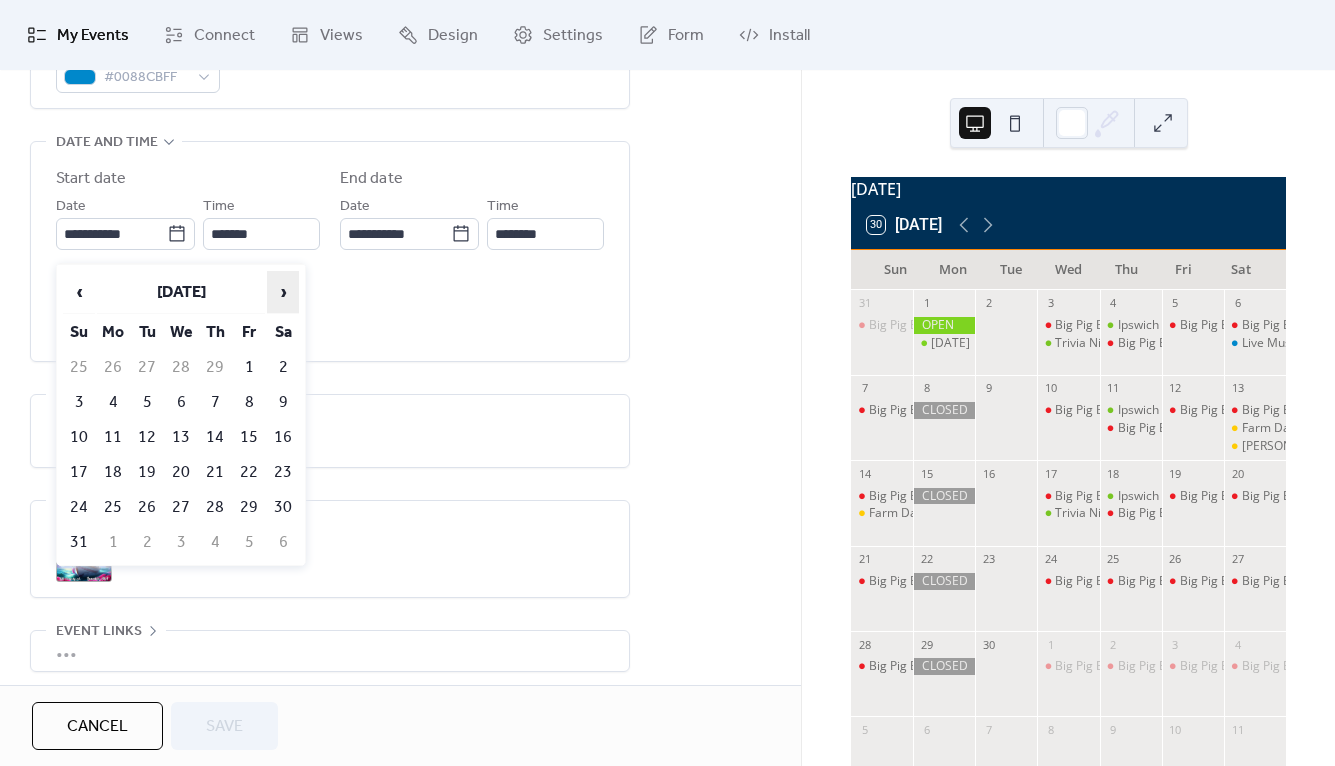 click on "›" at bounding box center (283, 292) 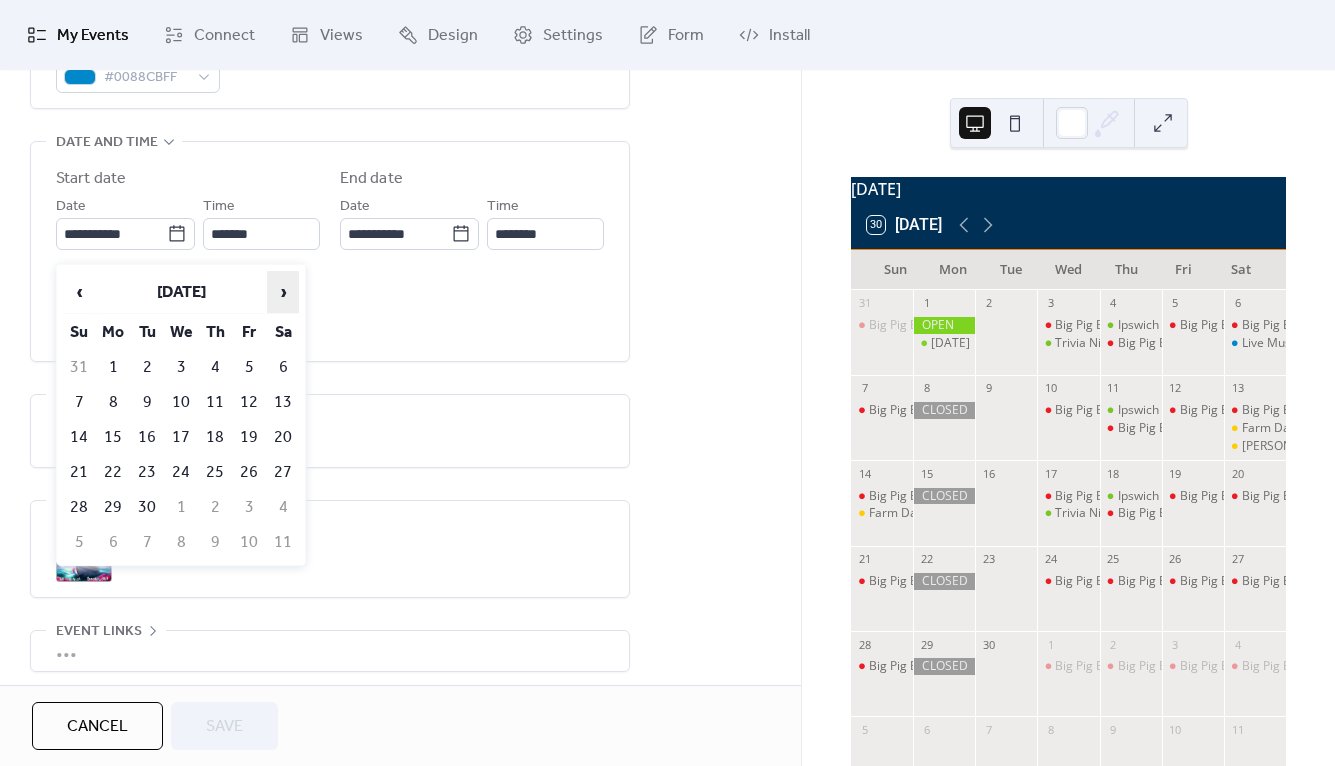 click on "›" at bounding box center [283, 292] 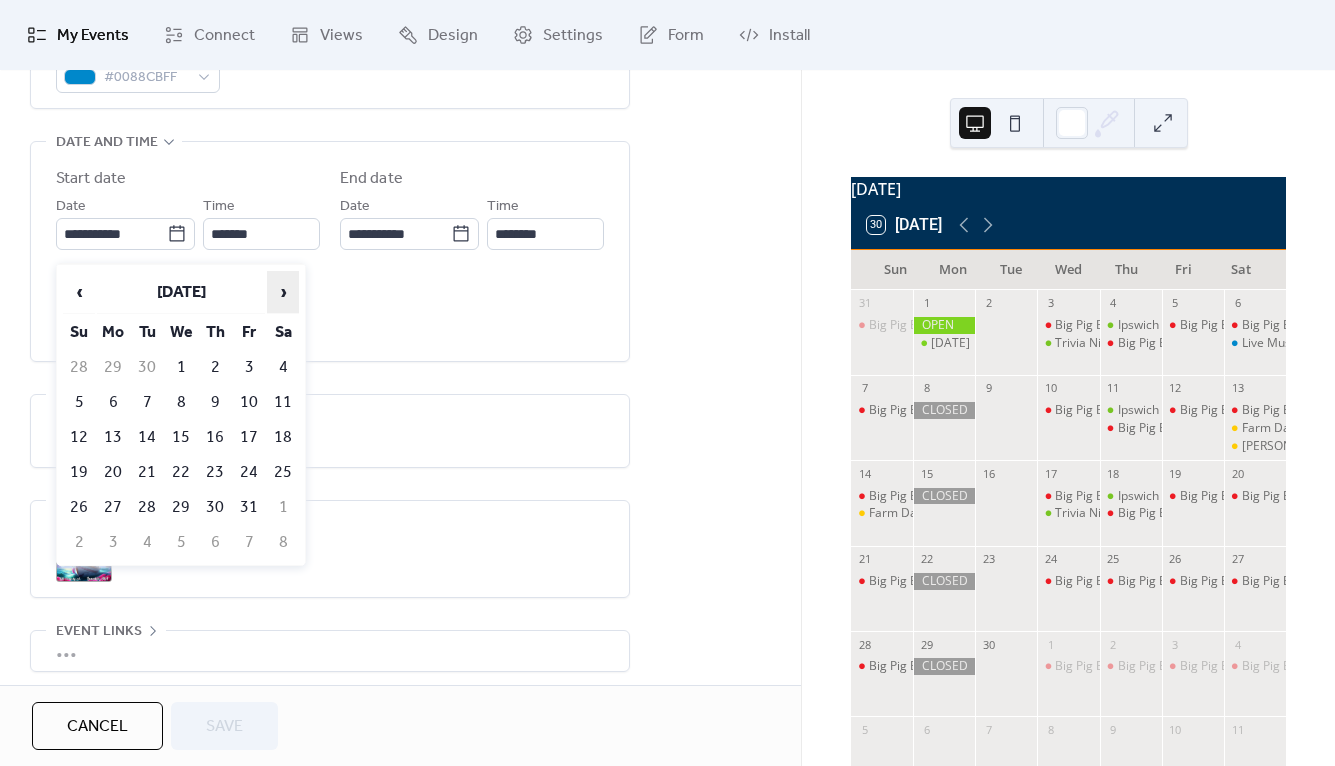 click on "›" at bounding box center [283, 292] 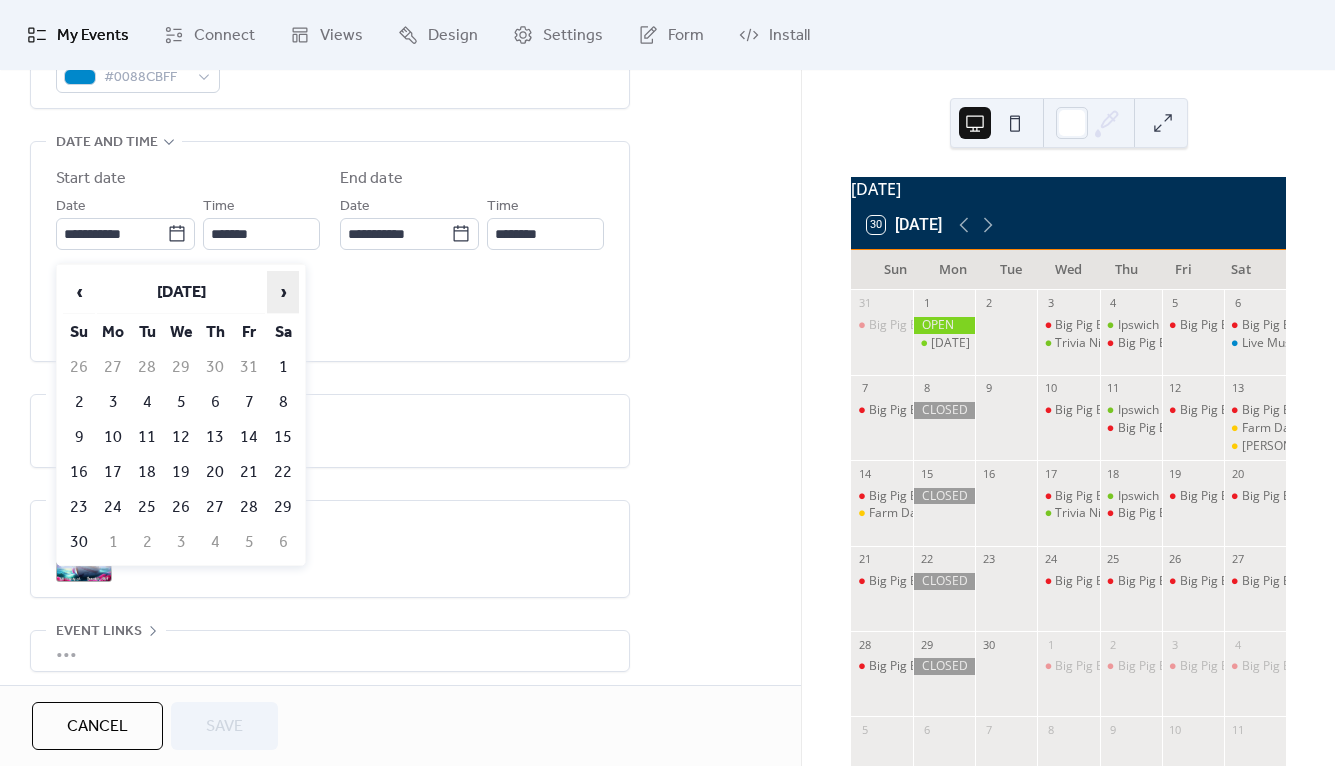 click on "›" at bounding box center (283, 292) 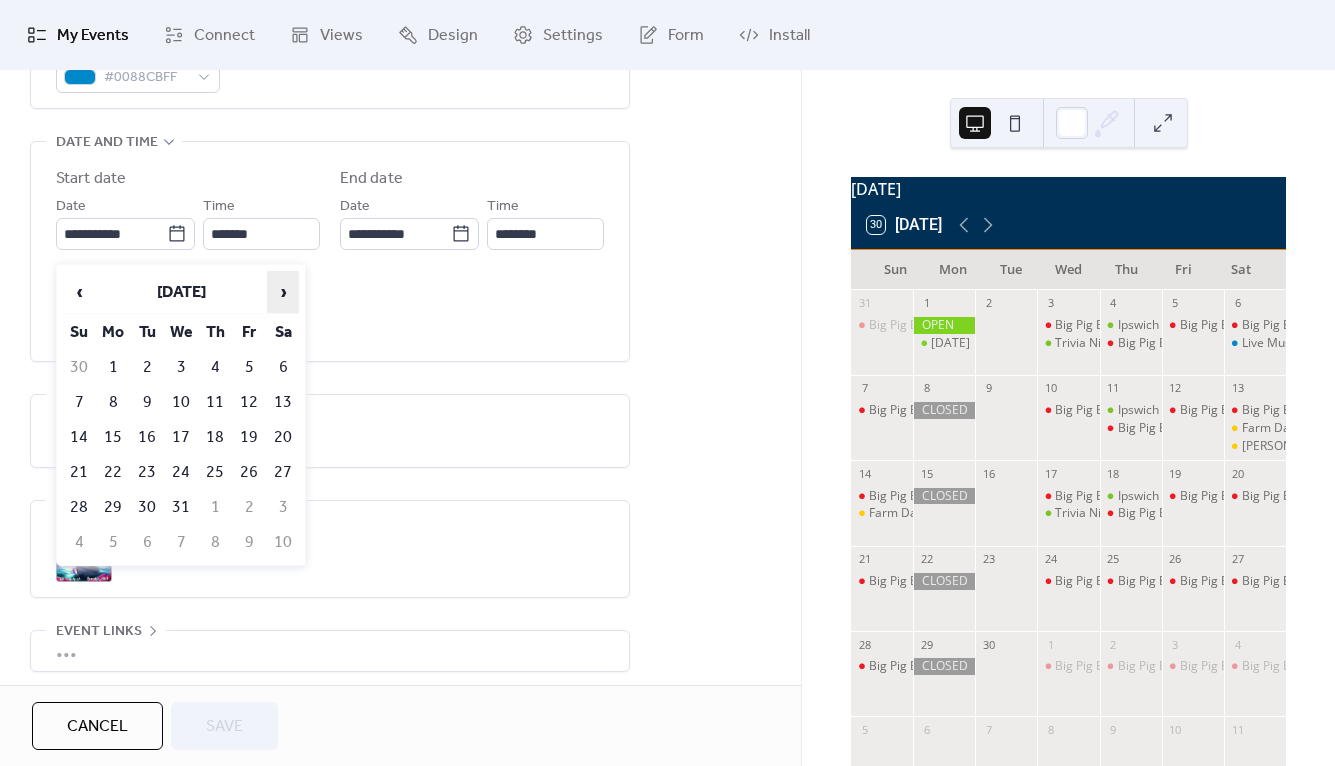 click on "›" at bounding box center [283, 292] 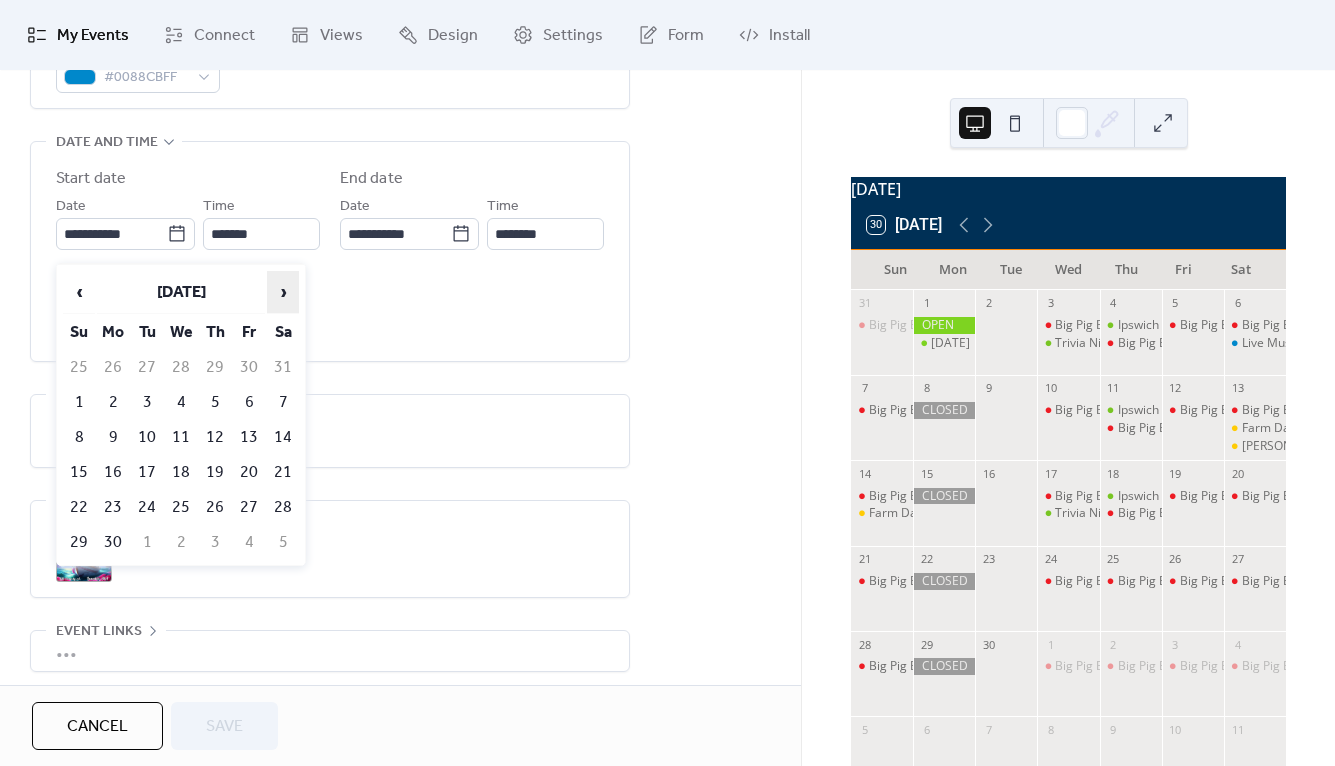 click on "›" at bounding box center [283, 292] 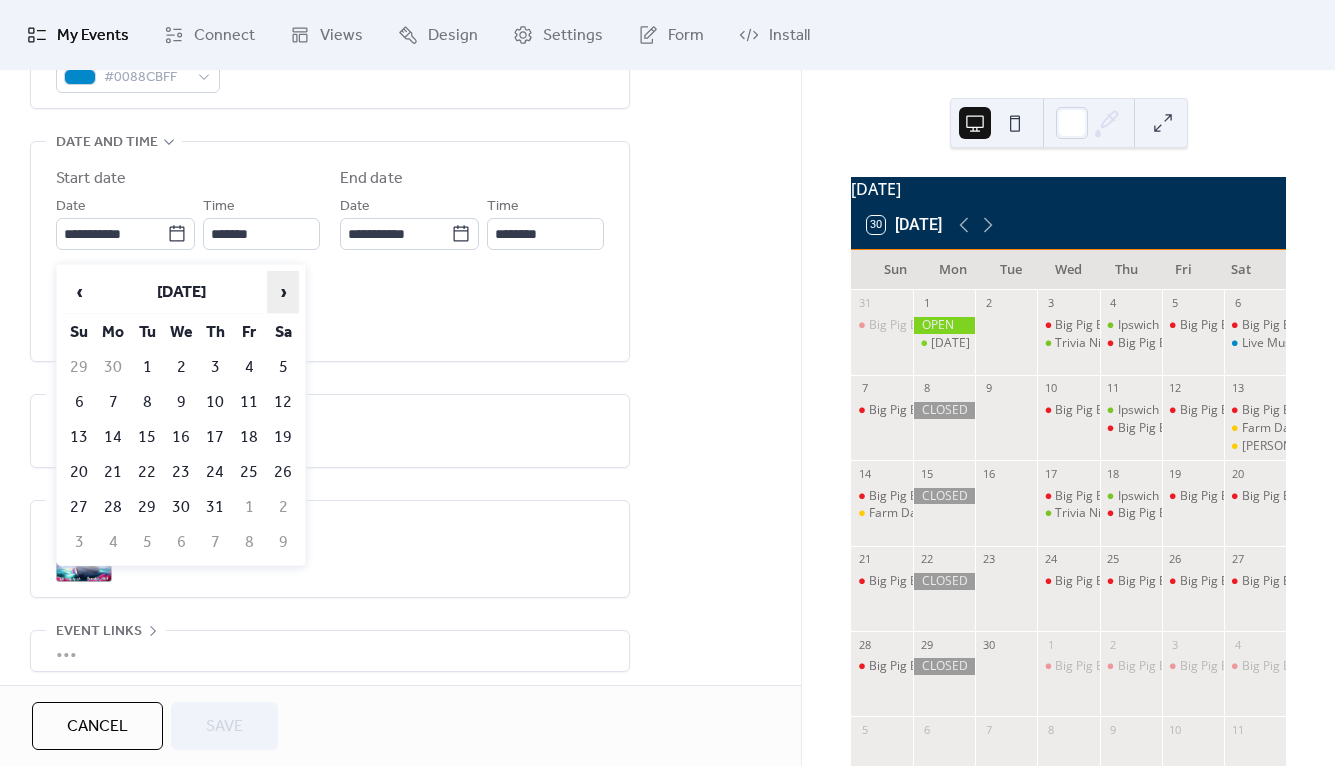 click on "›" at bounding box center (283, 292) 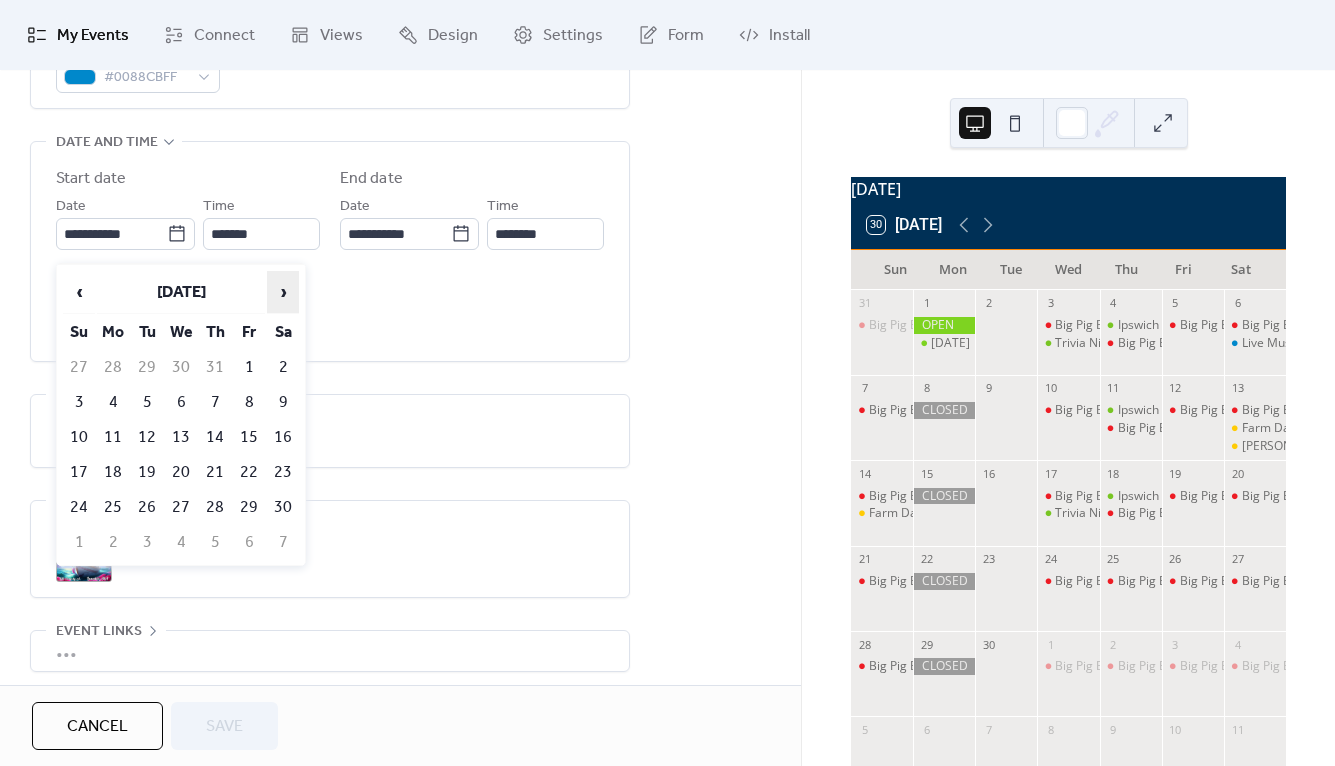 click on "›" at bounding box center (283, 292) 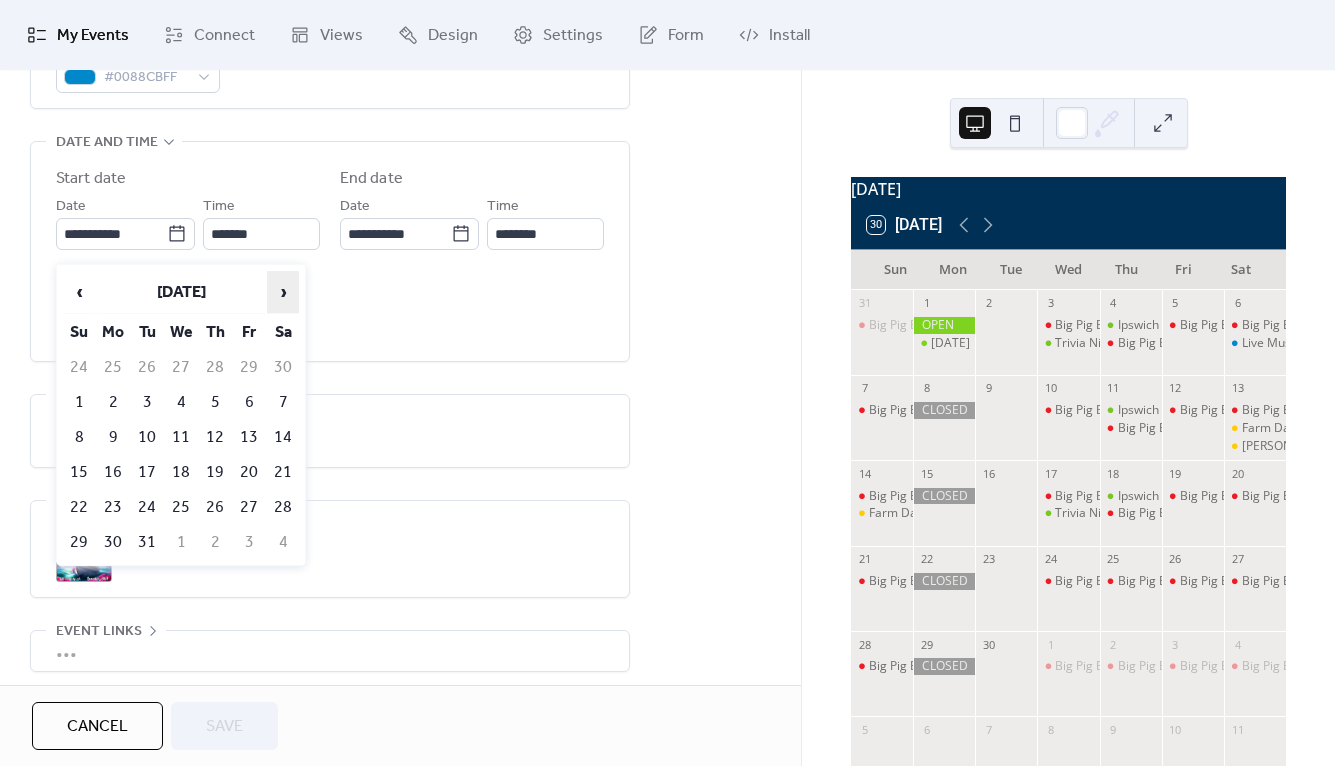 click on "›" at bounding box center [283, 292] 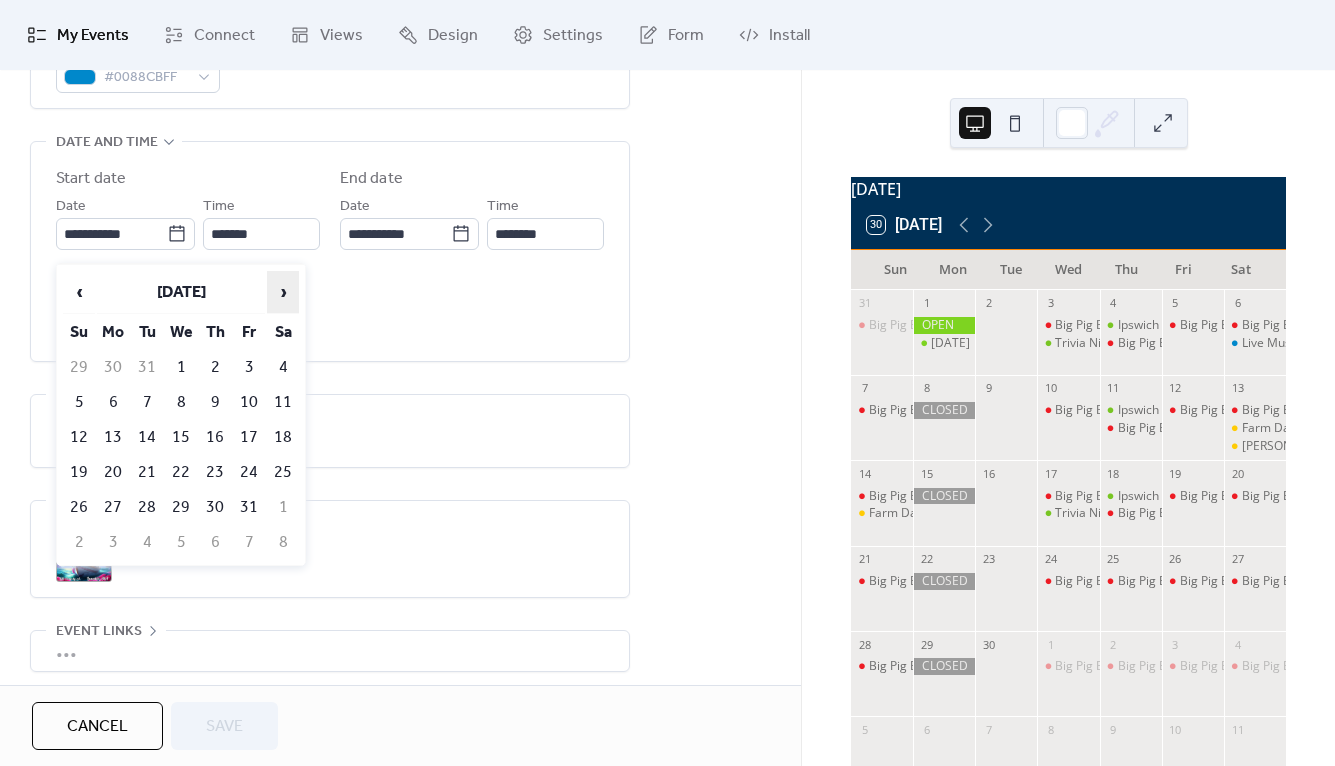 click on "›" at bounding box center [283, 292] 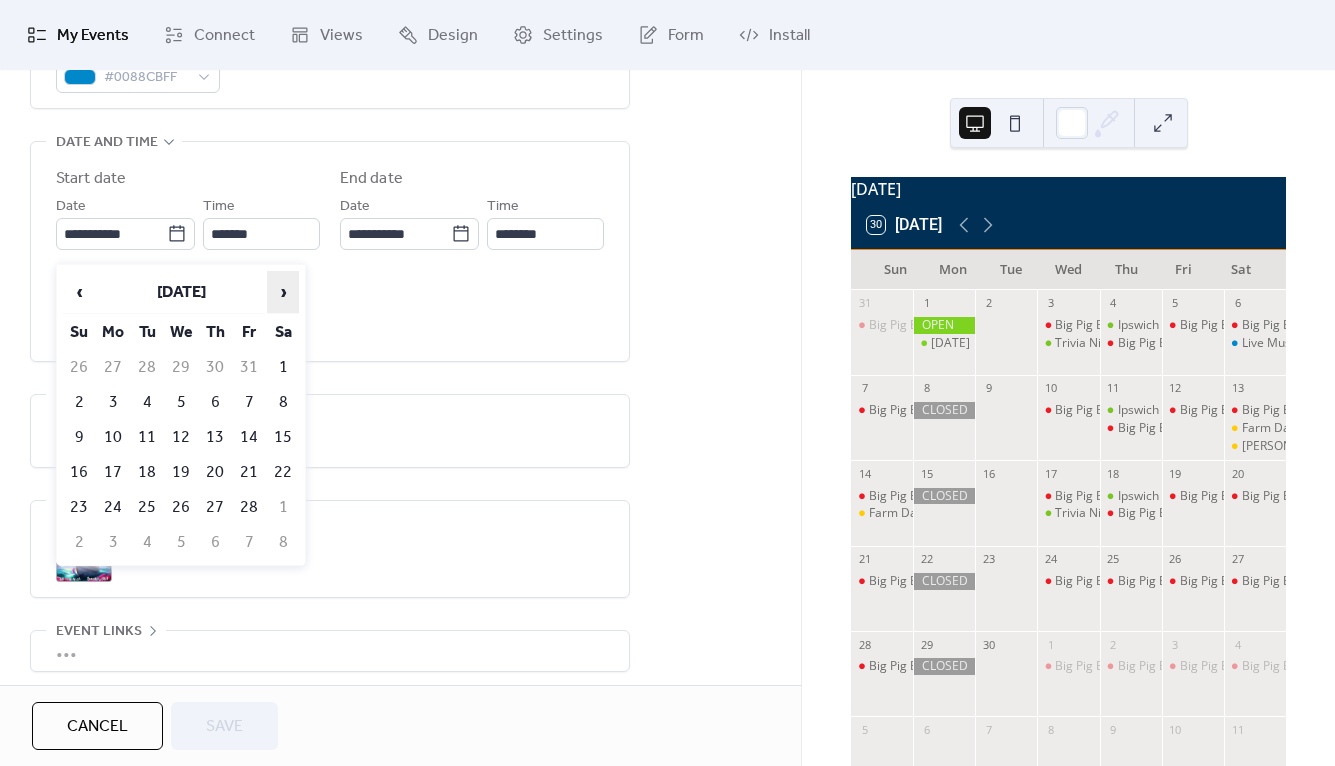 click on "›" at bounding box center [283, 292] 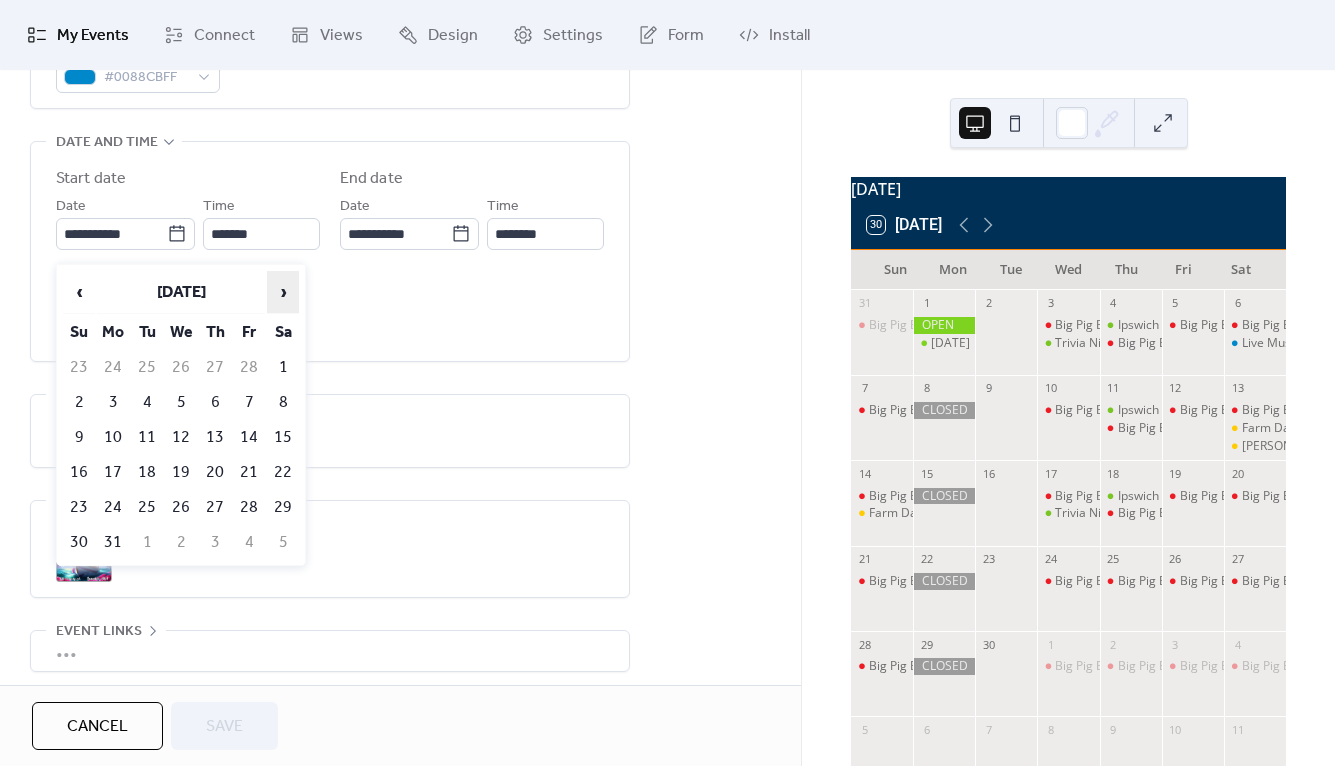 click on "›" at bounding box center (283, 292) 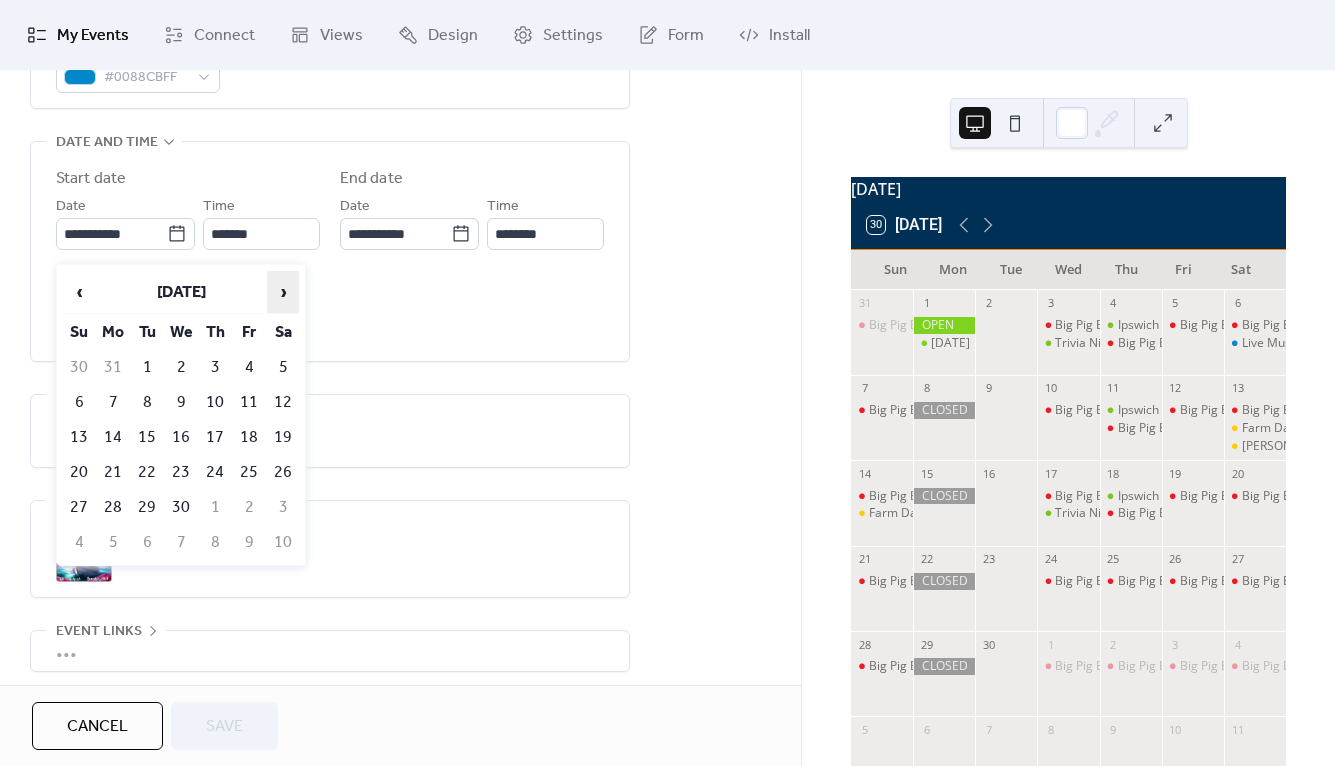 click on "›" at bounding box center (283, 292) 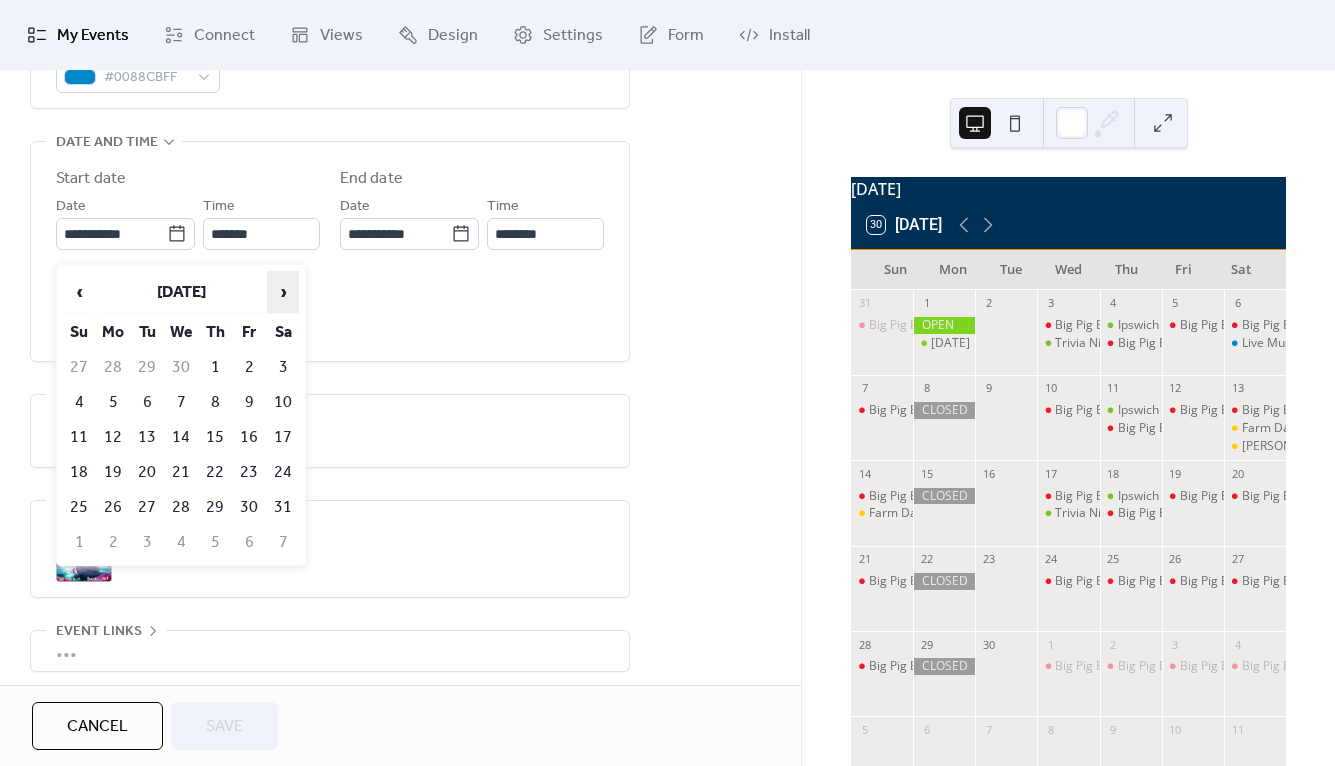 click on "›" at bounding box center (283, 292) 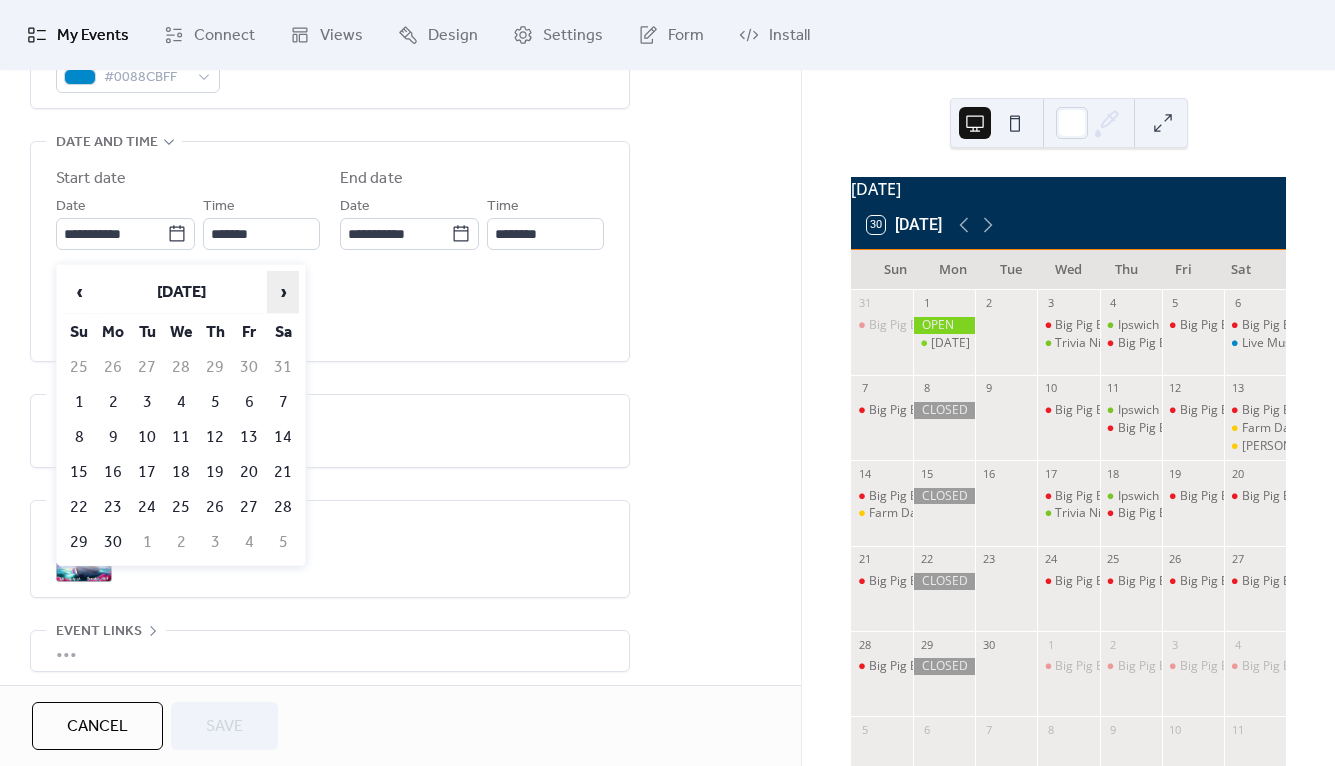 click on "›" at bounding box center [283, 292] 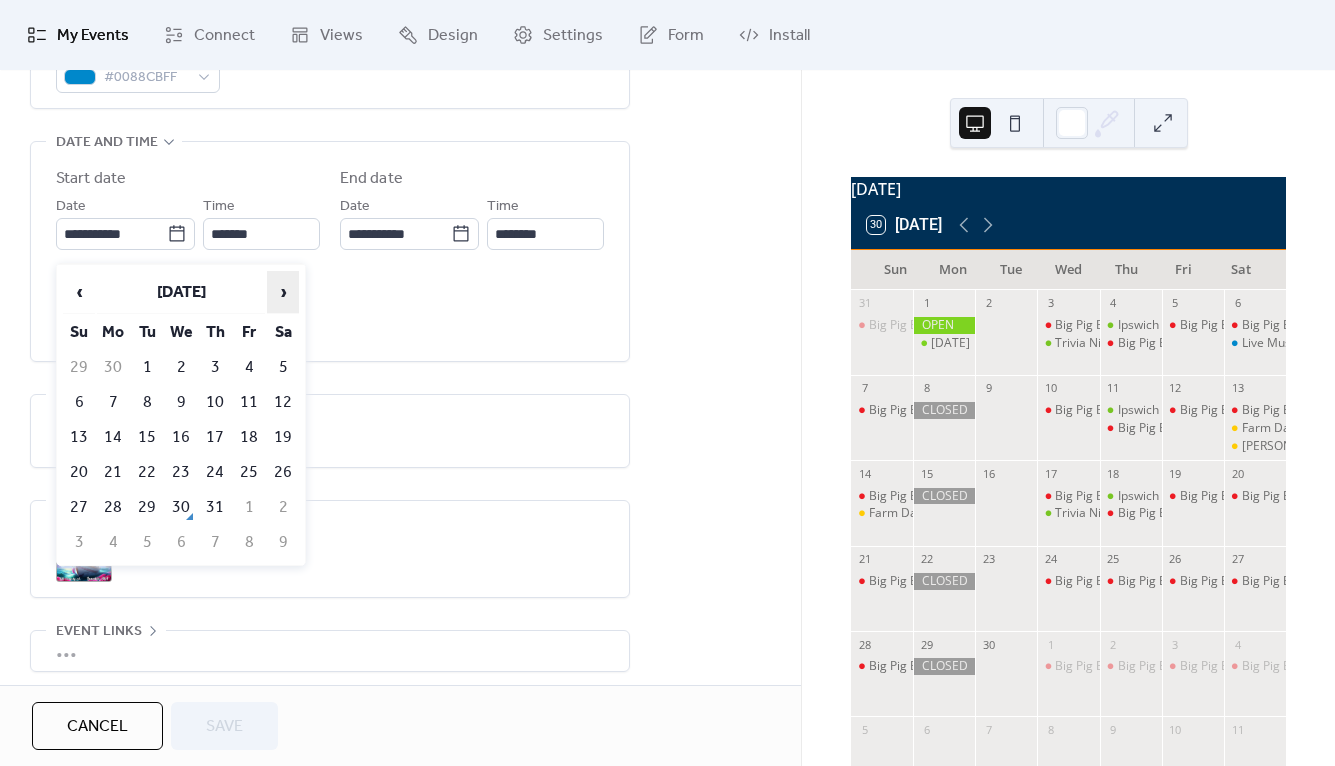 click on "›" at bounding box center [283, 292] 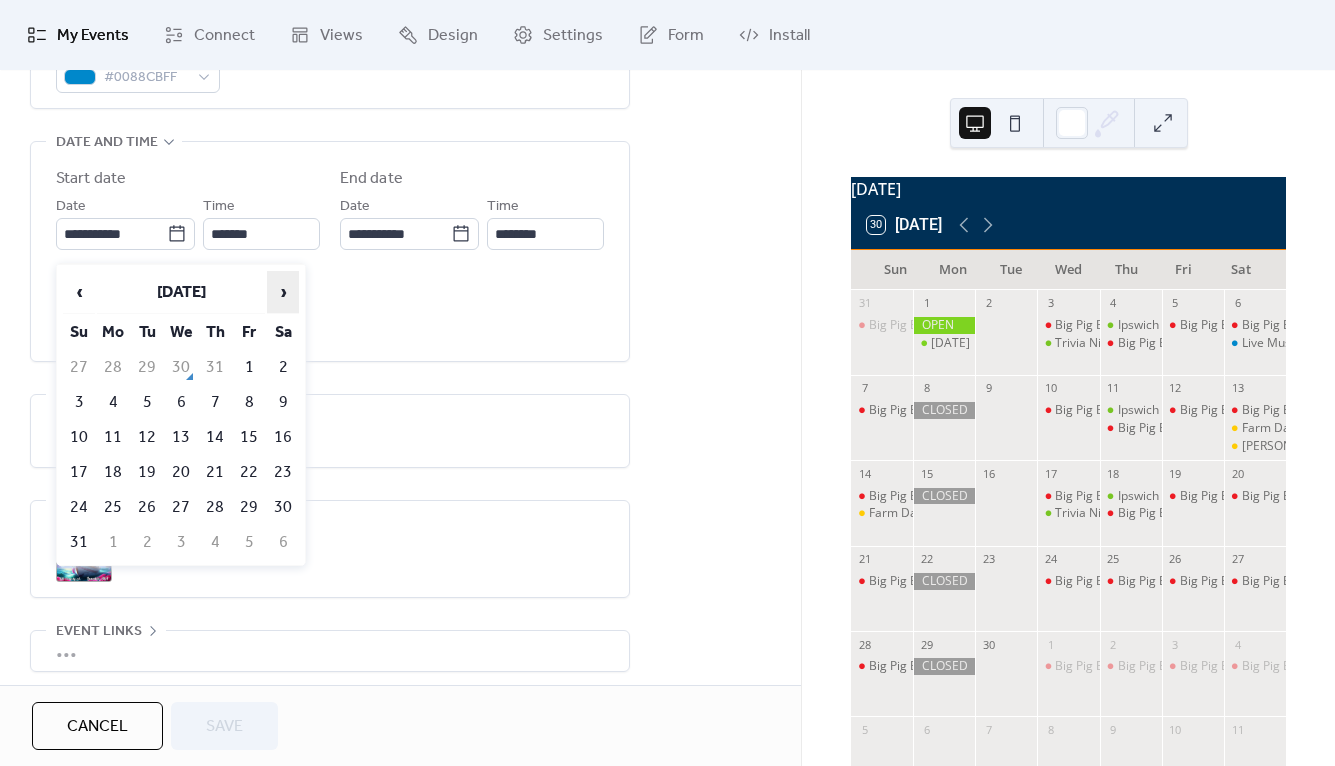 click on "›" at bounding box center [283, 292] 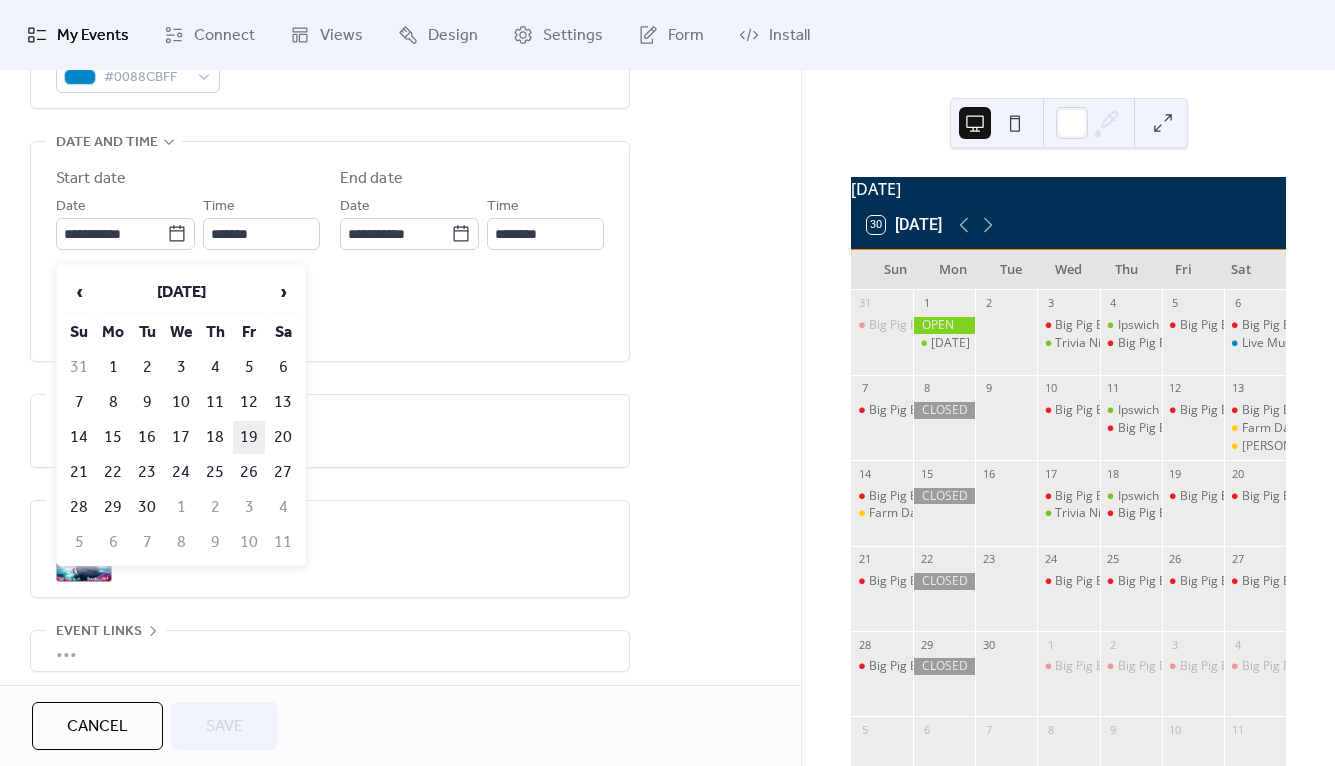 click on "19" at bounding box center (249, 437) 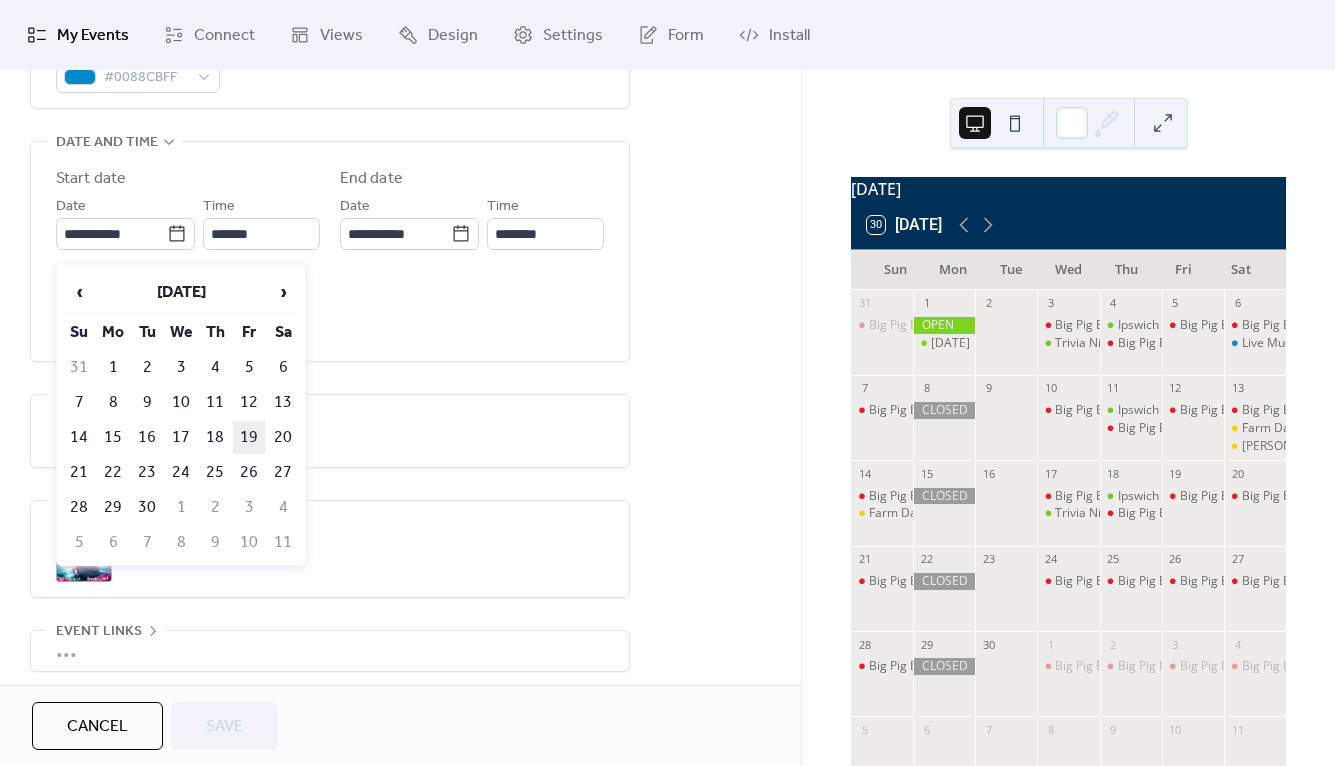 type on "**********" 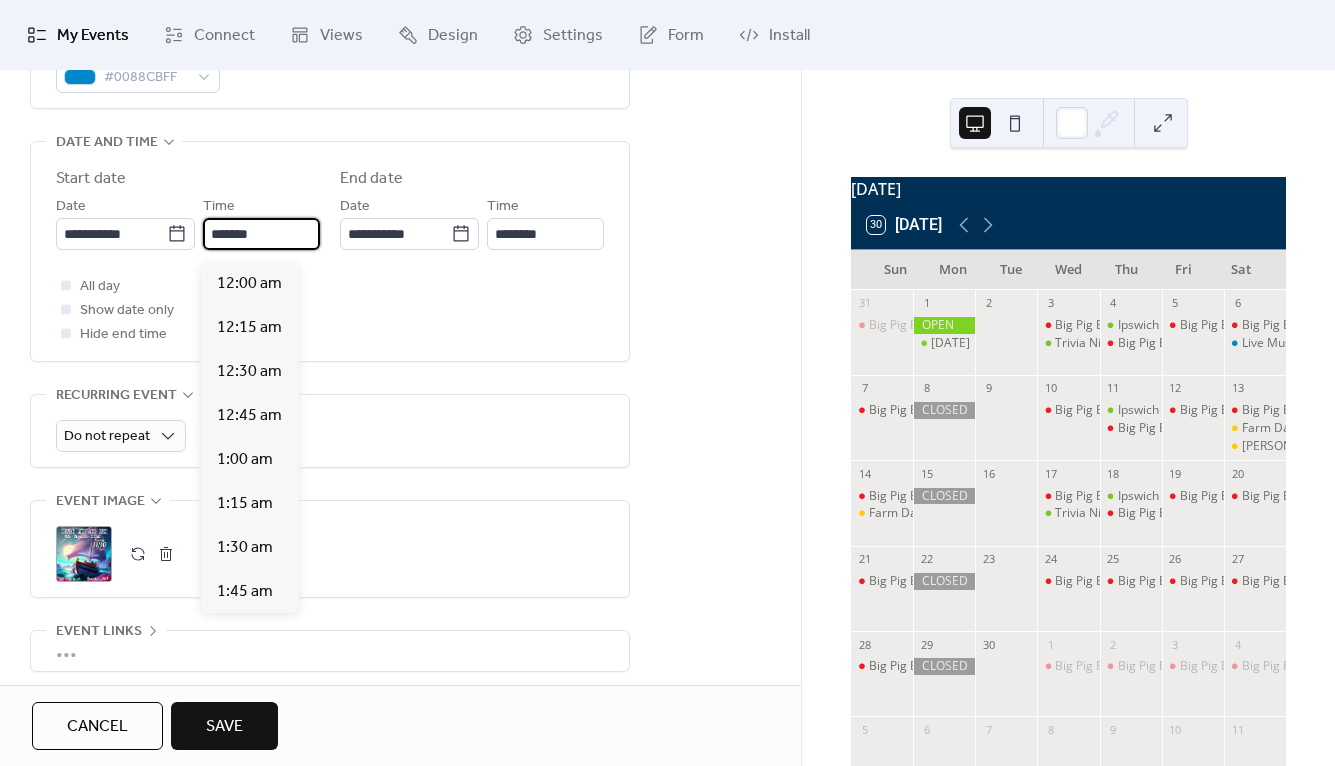 click on "*******" at bounding box center [261, 234] 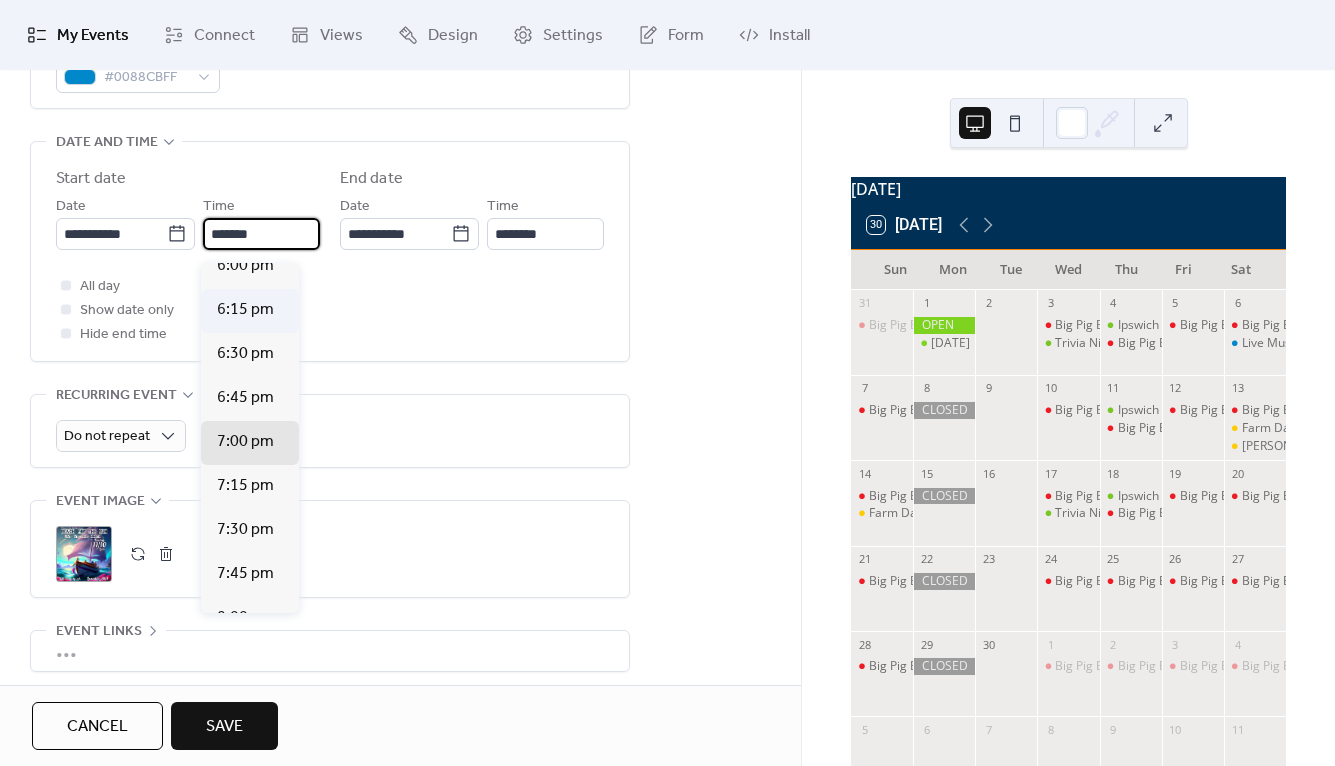scroll, scrollTop: 3160, scrollLeft: 0, axis: vertical 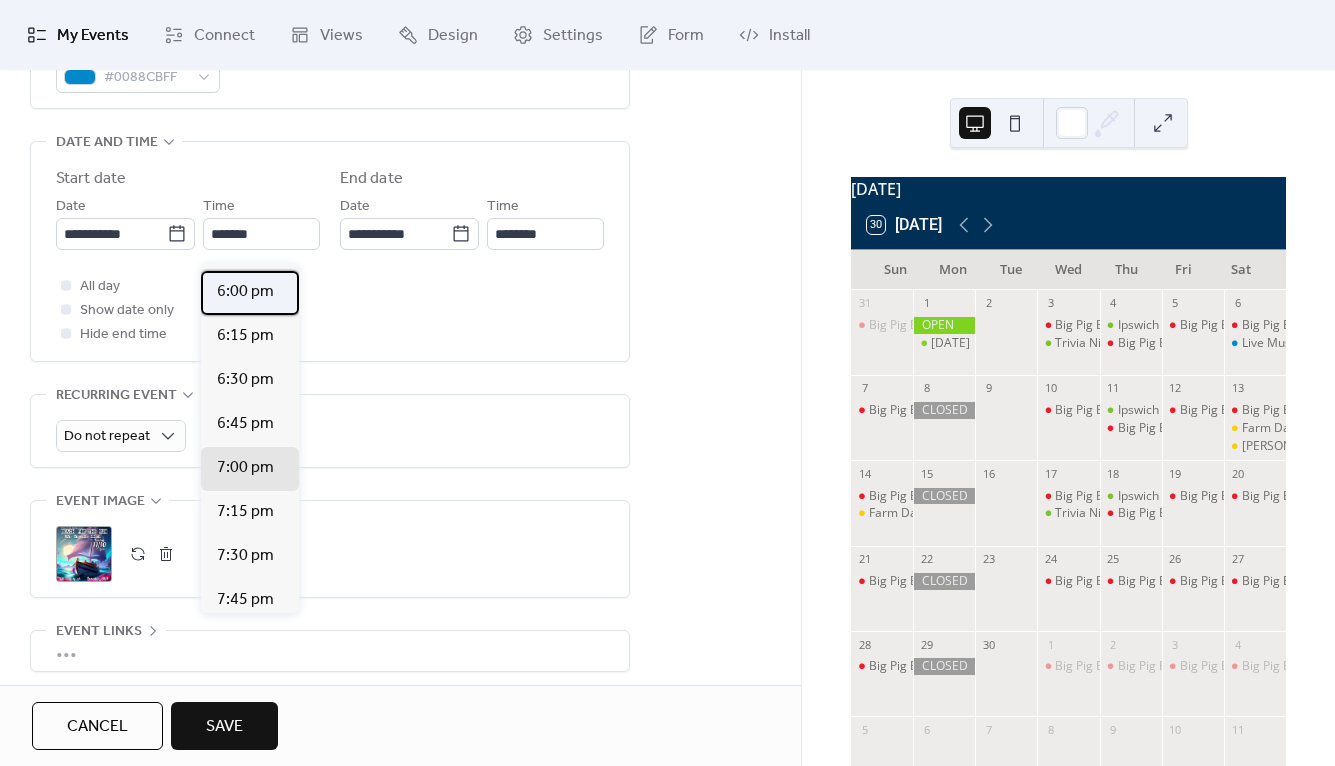 click on "6:00 pm" at bounding box center [245, 292] 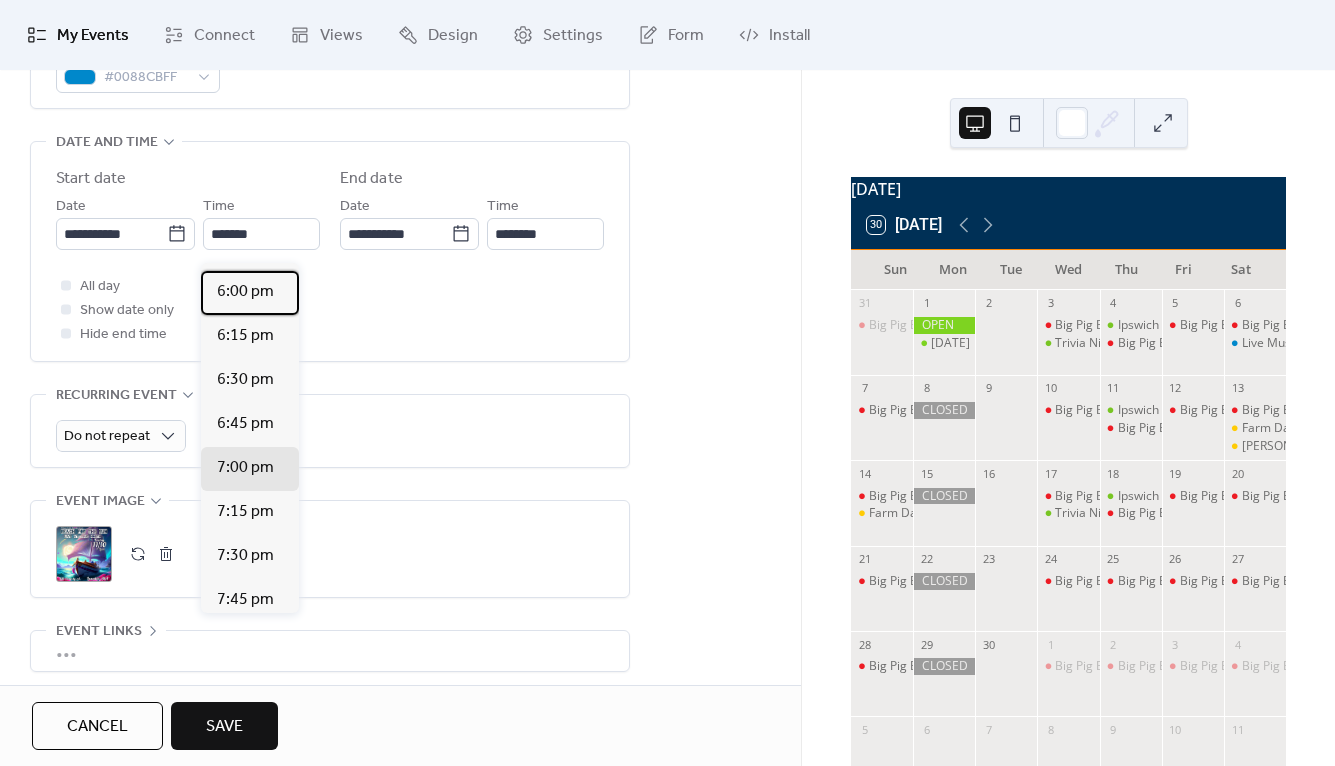 type on "*******" 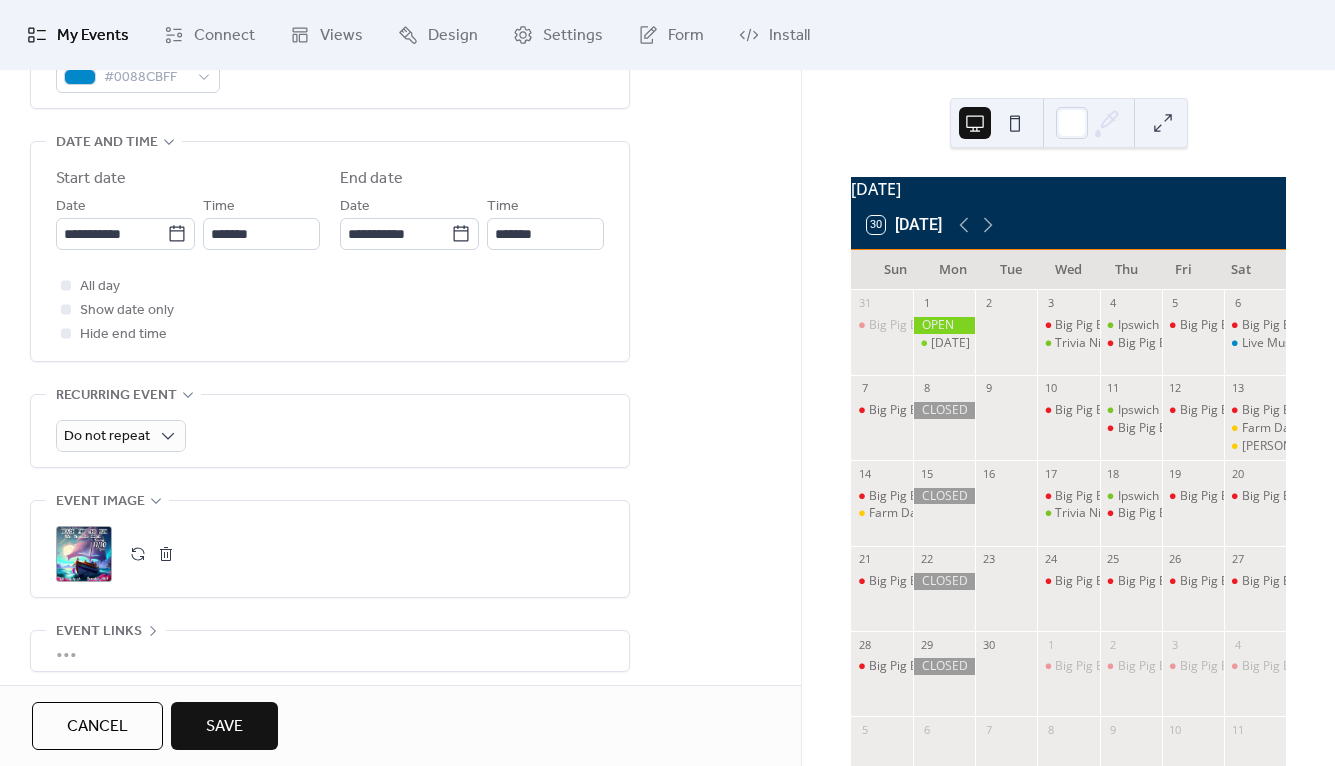 click on "**********" at bounding box center [400, 200] 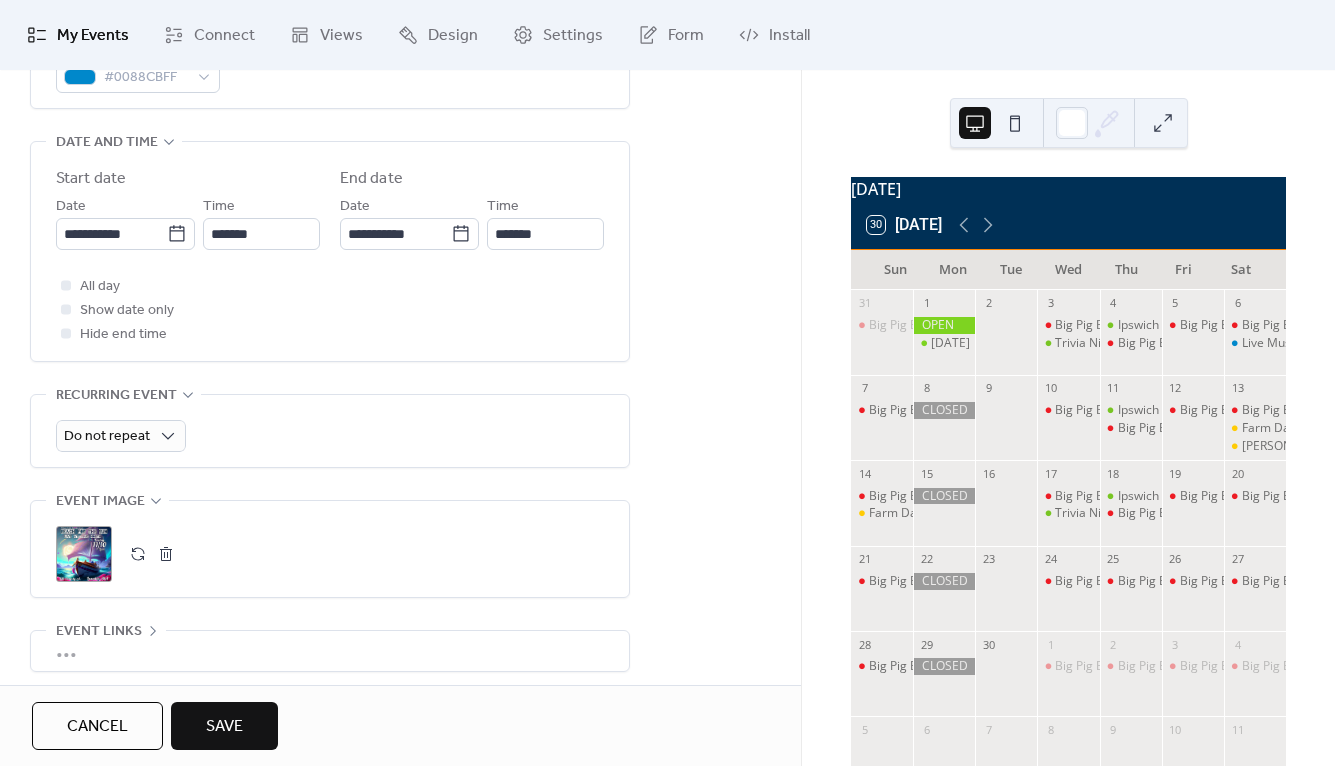 click on "Save" at bounding box center (224, 727) 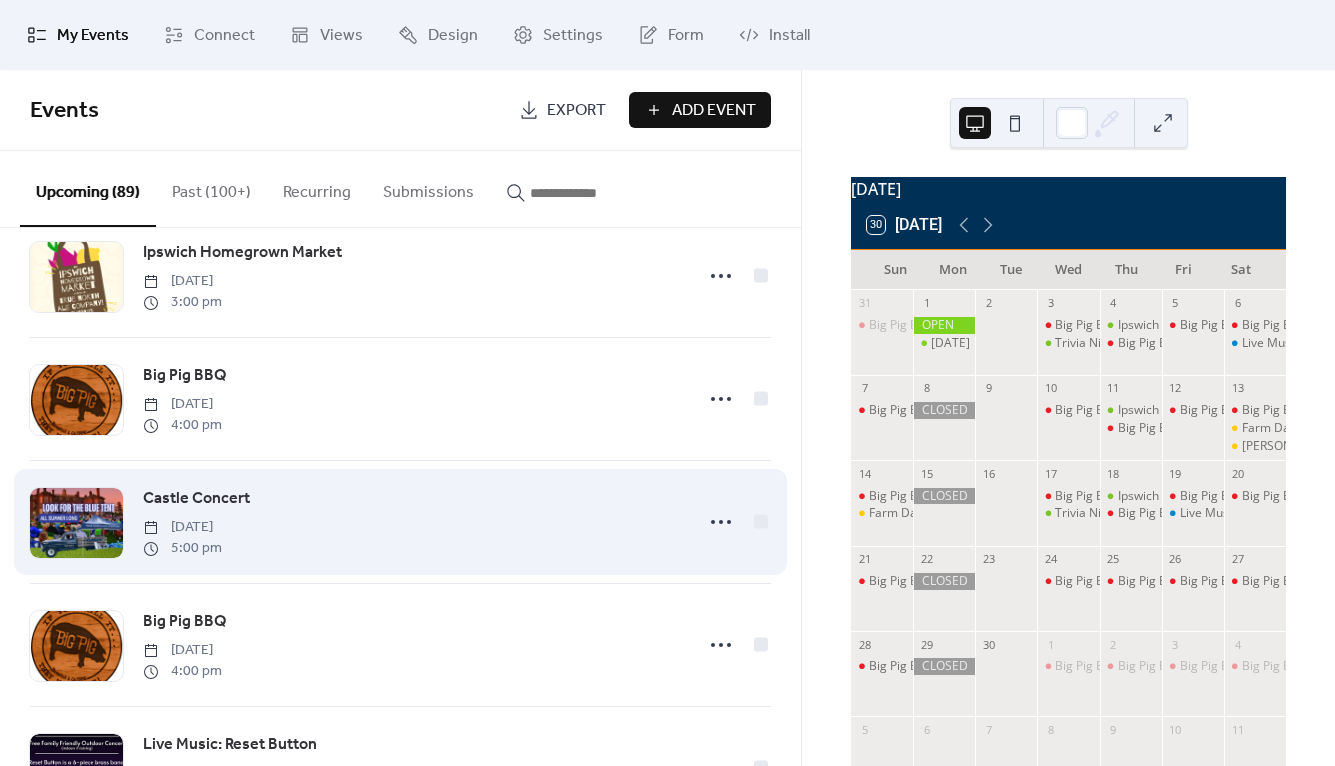 scroll, scrollTop: 355, scrollLeft: 0, axis: vertical 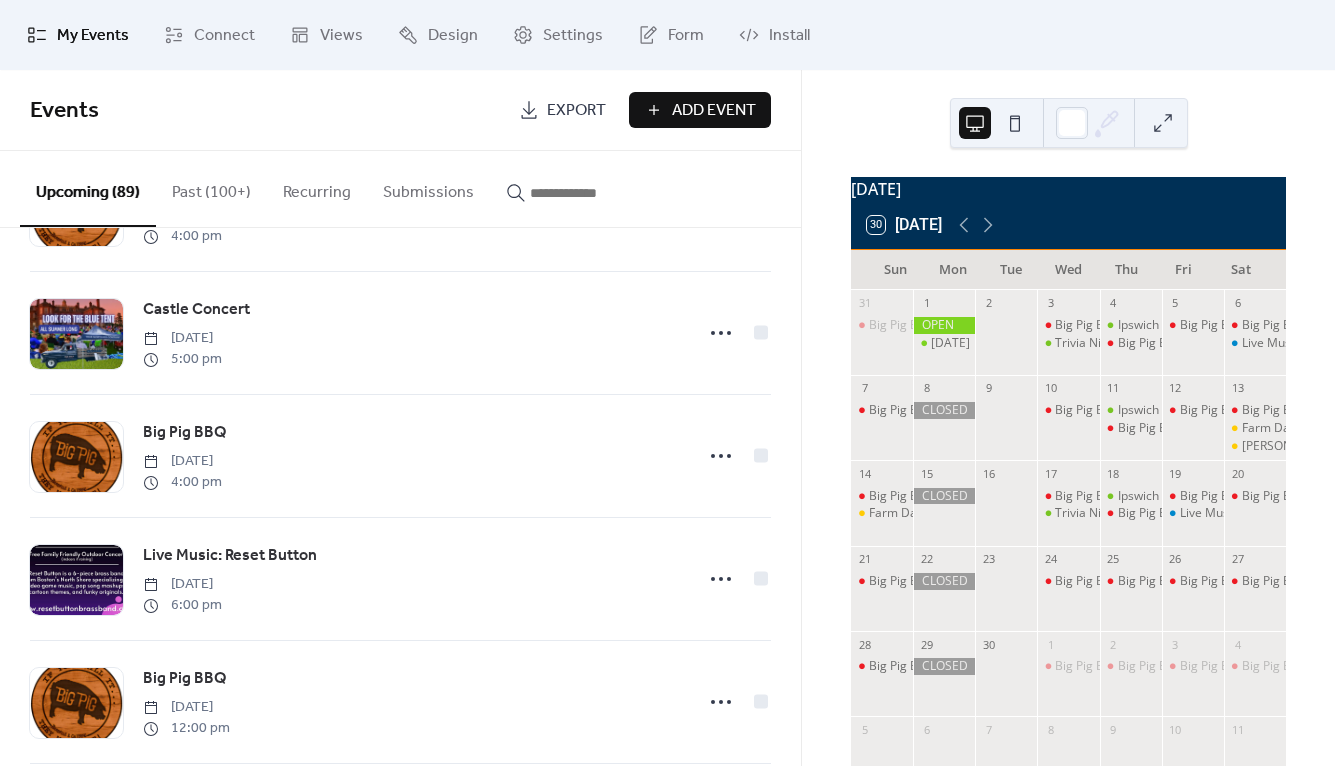 click 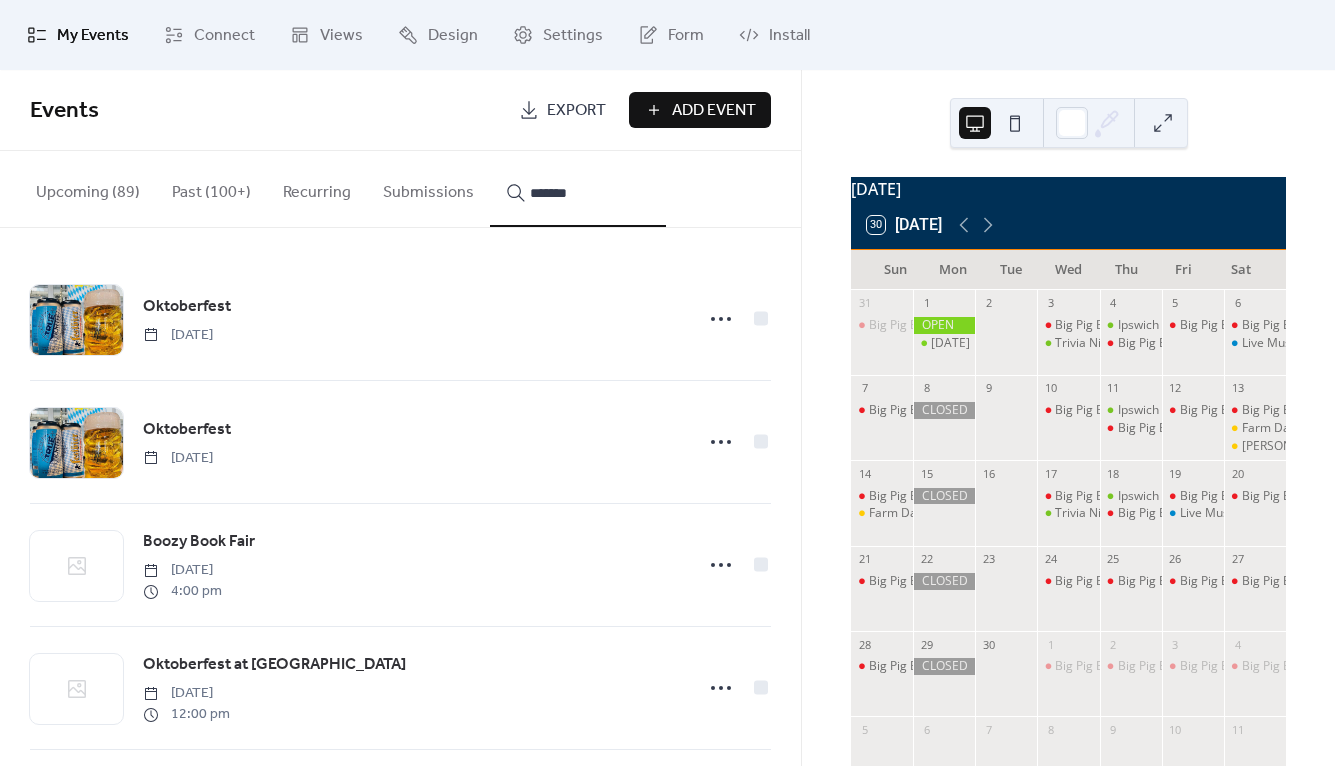type on "*******" 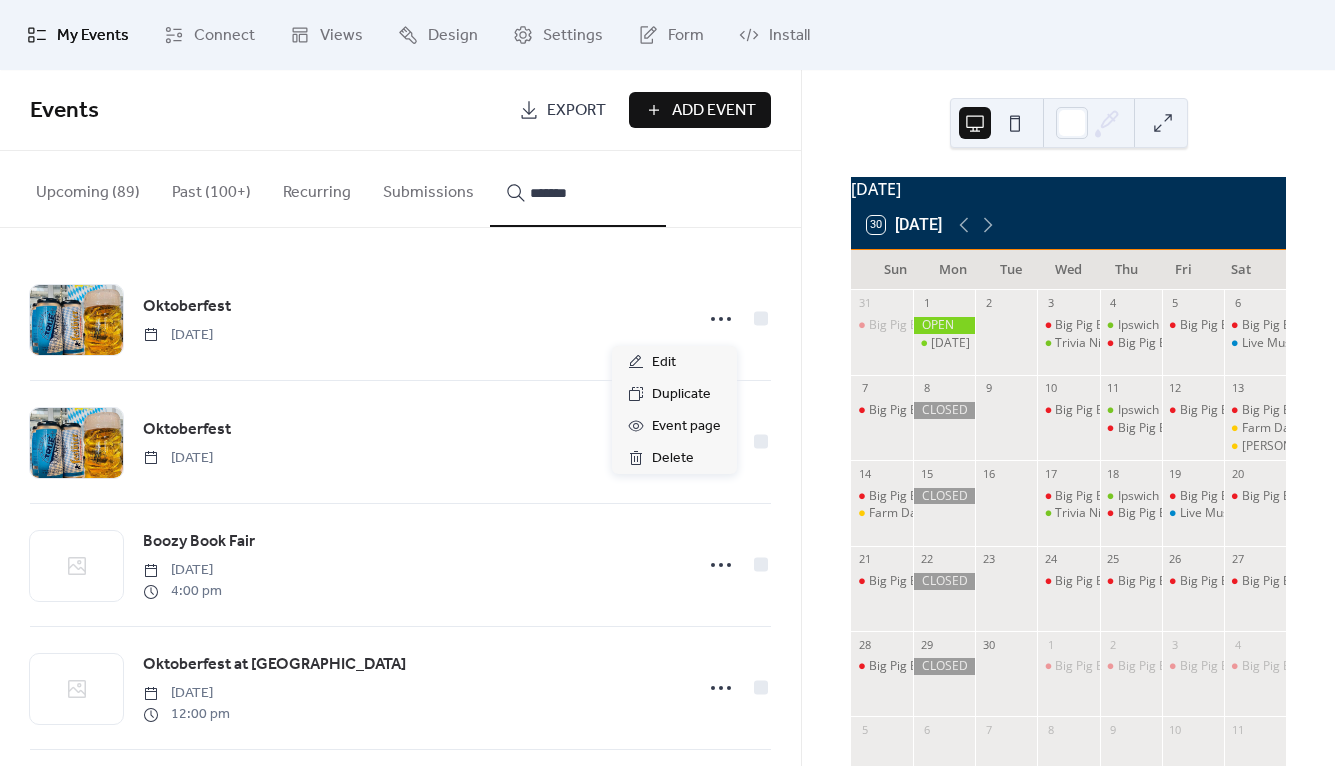 click 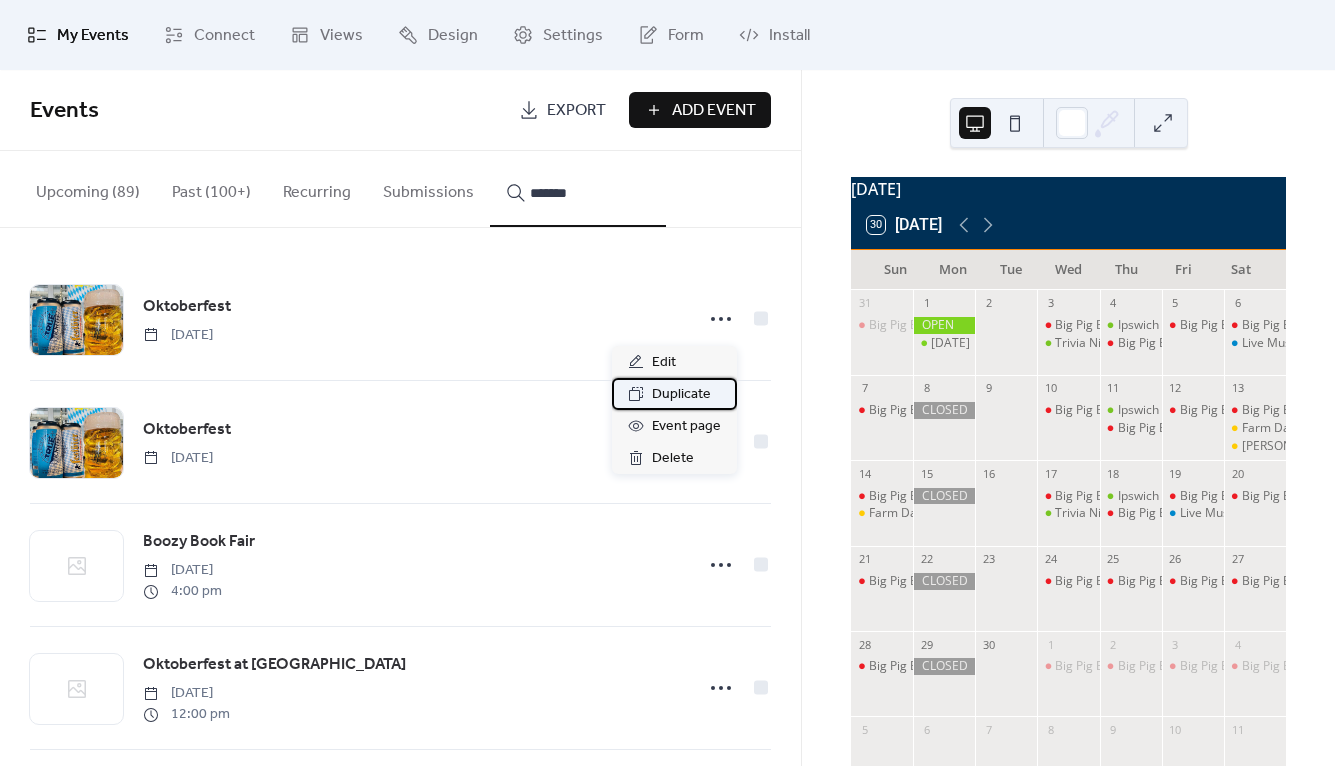 click on "Duplicate" at bounding box center (681, 395) 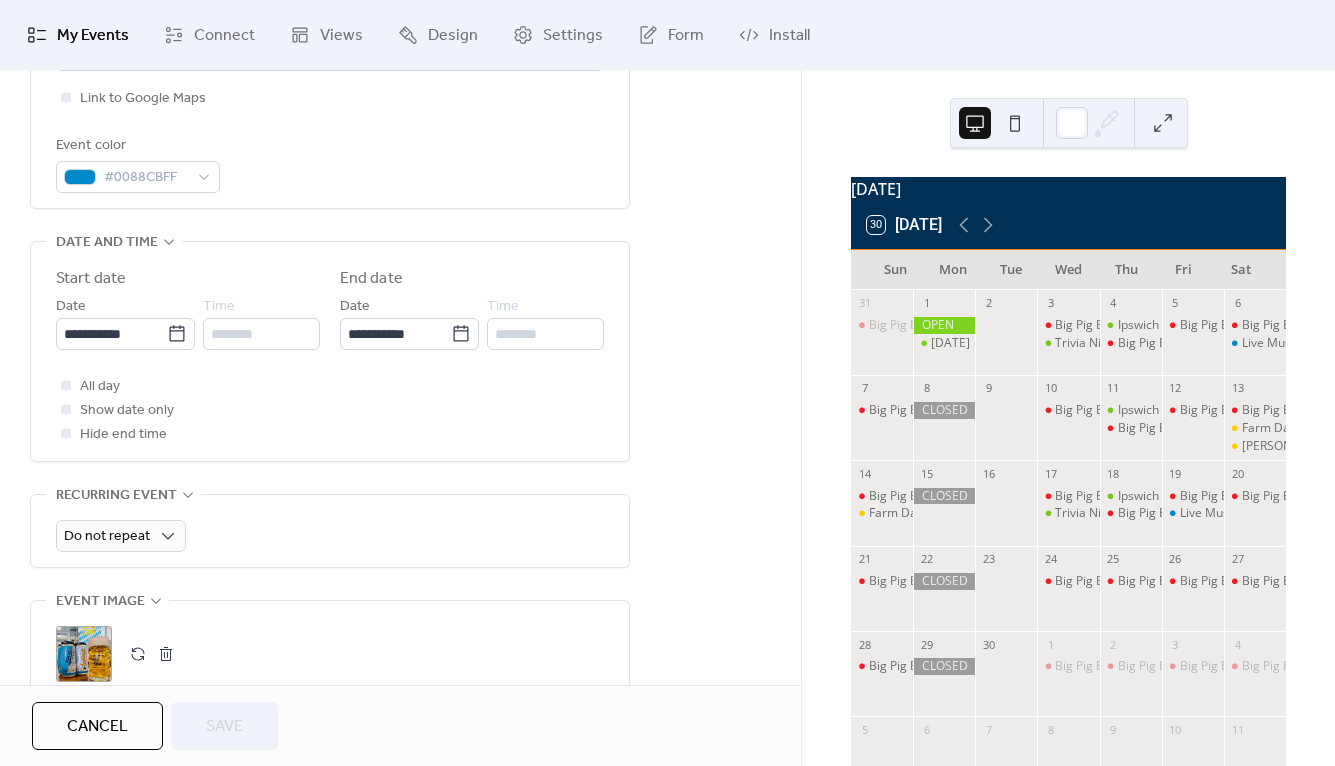 scroll, scrollTop: 518, scrollLeft: 0, axis: vertical 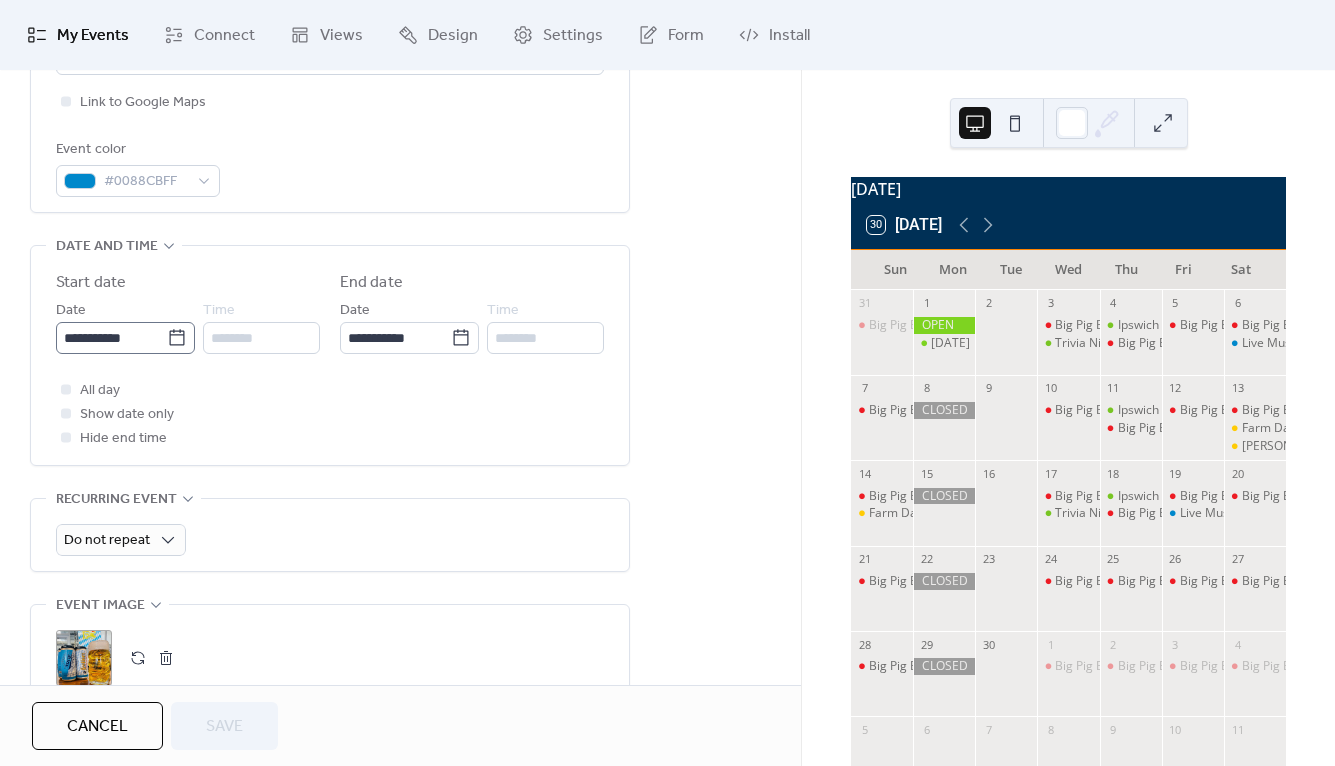click 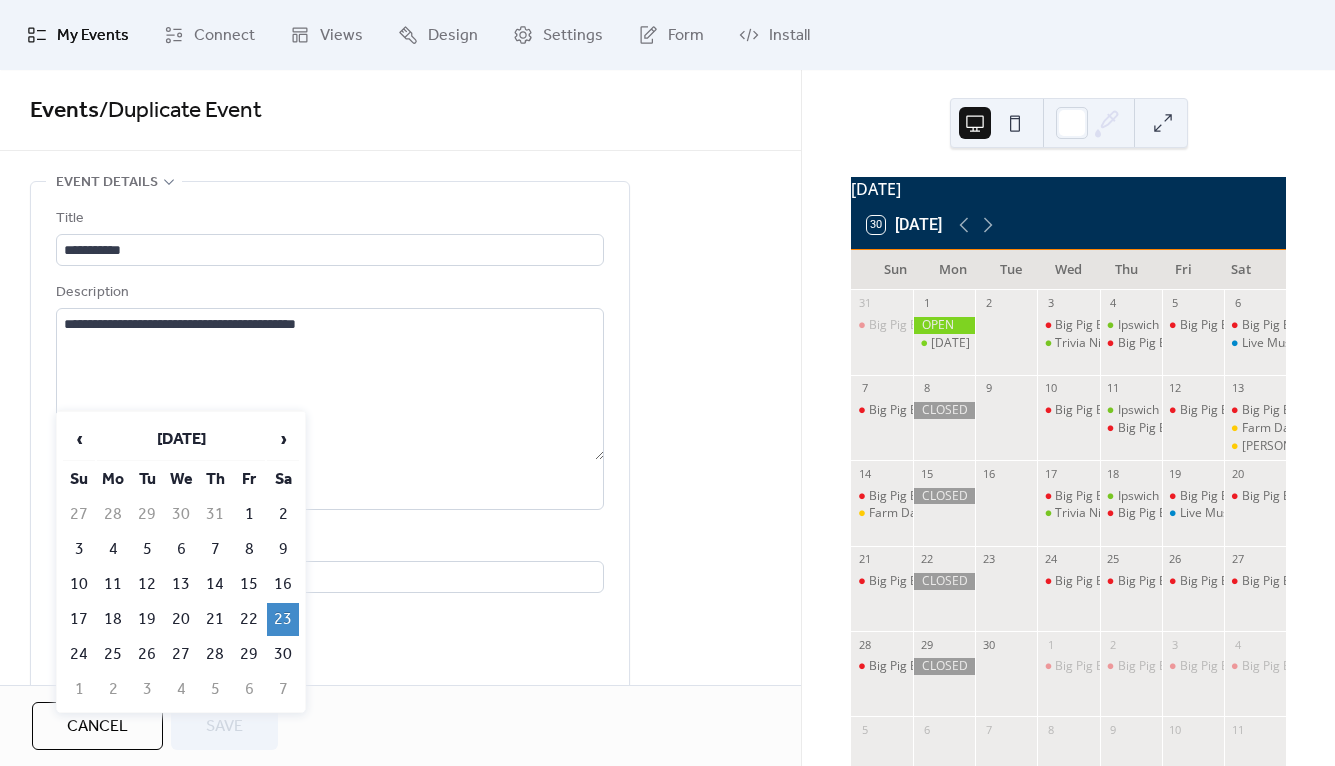 scroll, scrollTop: 319, scrollLeft: 0, axis: vertical 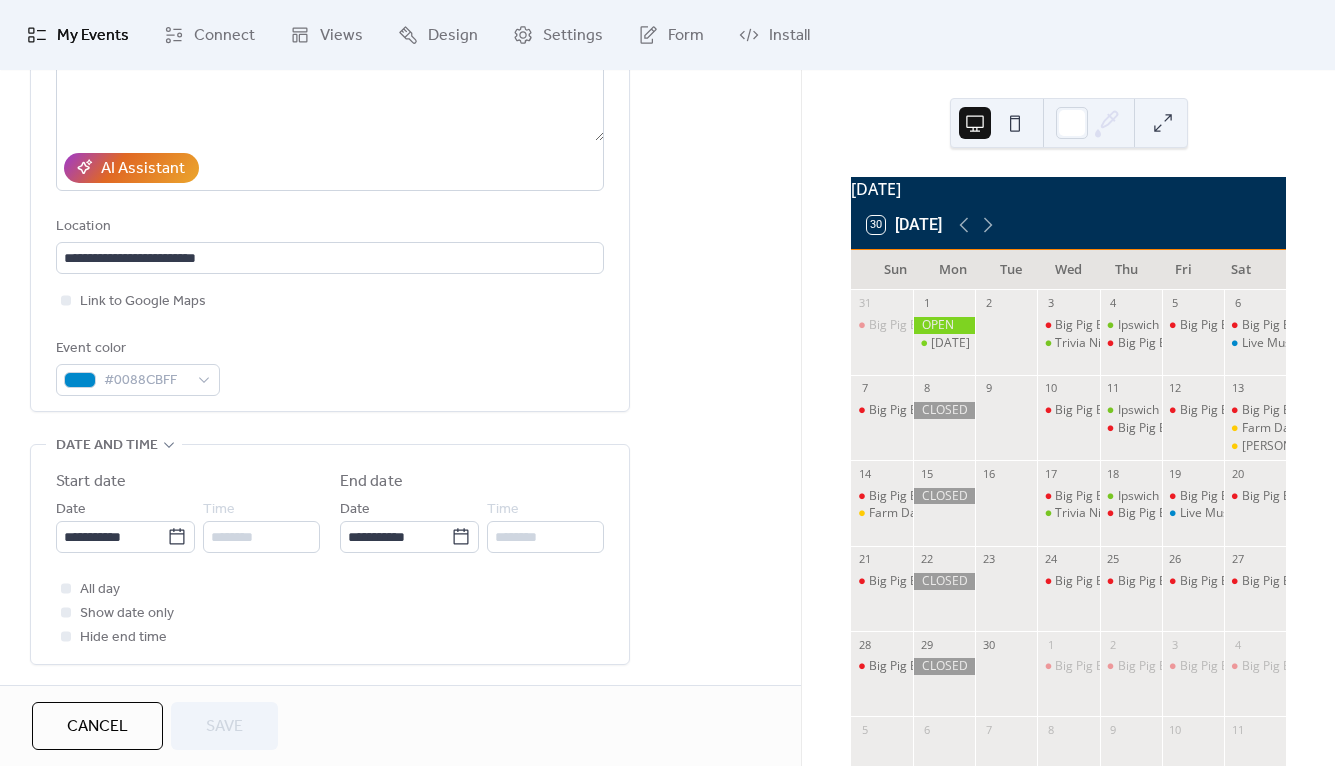 drag, startPoint x: 90, startPoint y: 732, endPoint x: 147, endPoint y: 530, distance: 209.88806 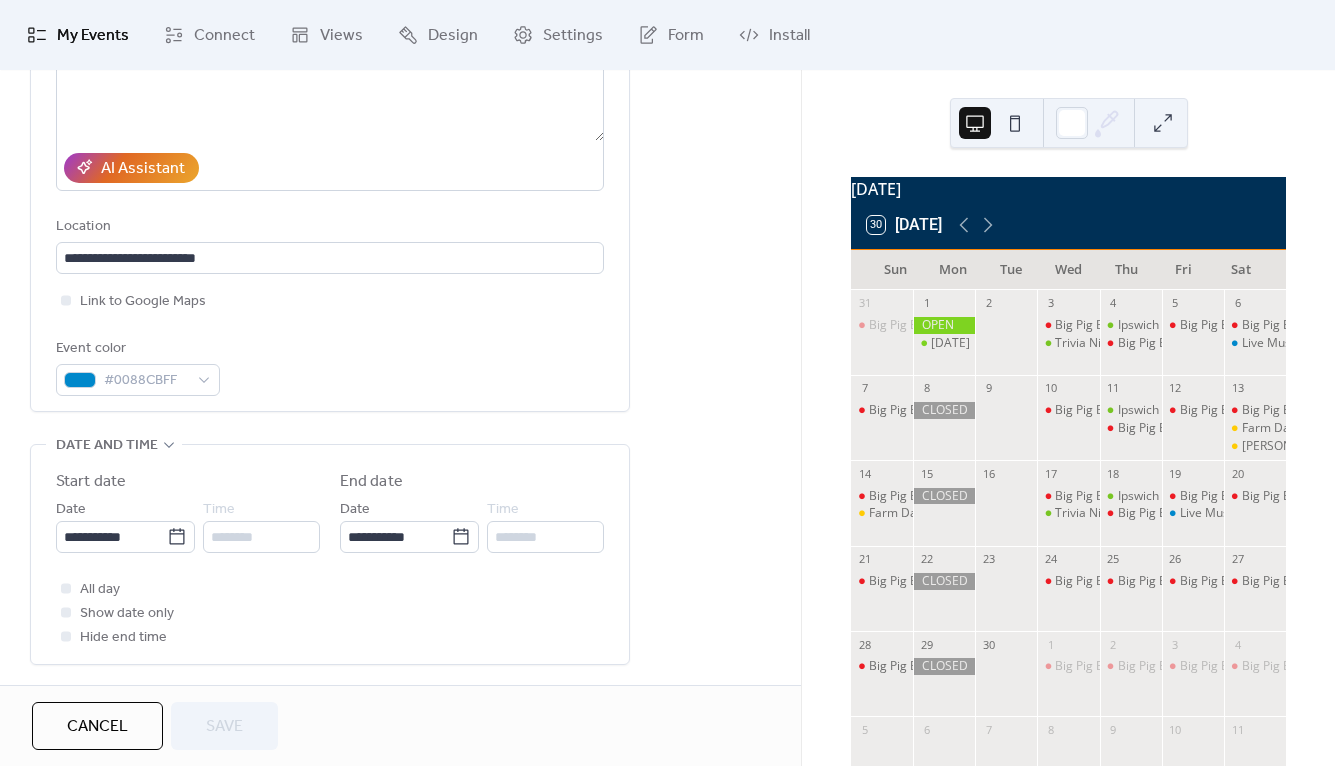 click on "Cancel" at bounding box center [97, 727] 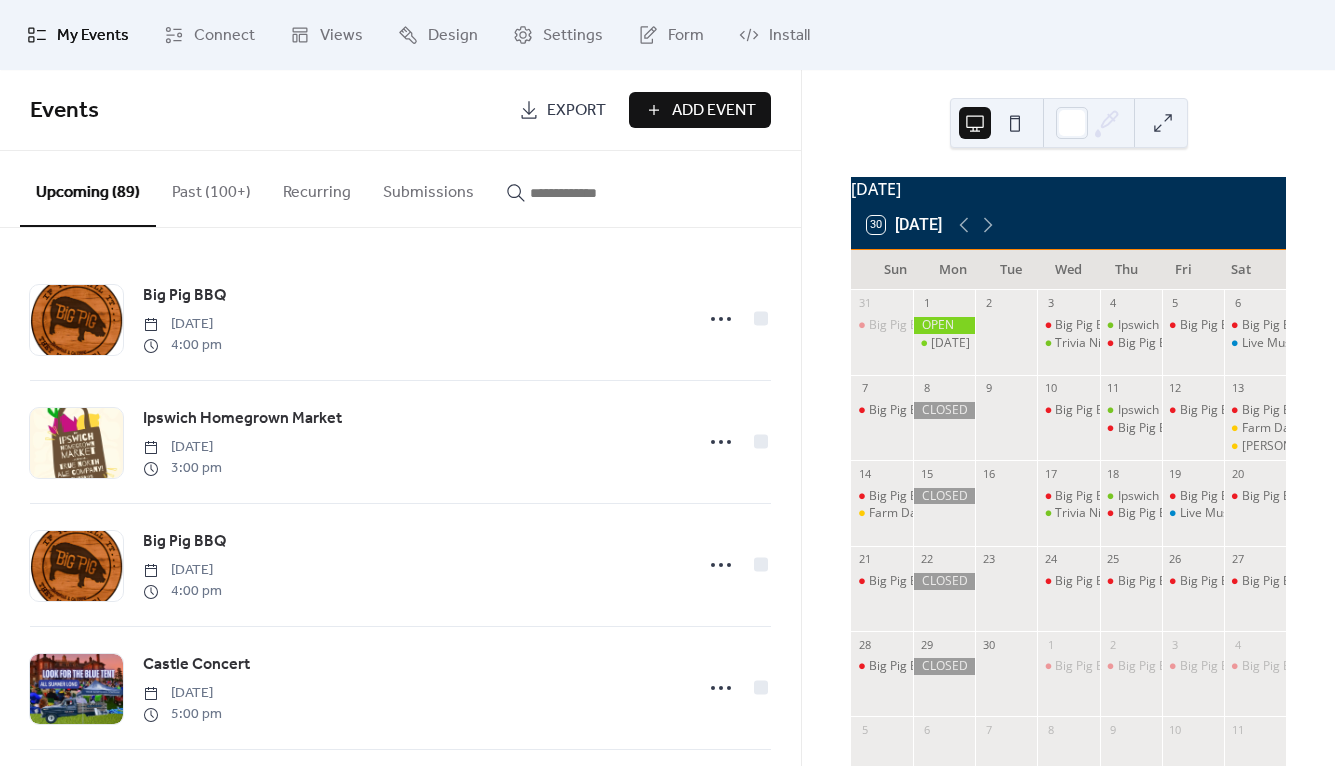 click at bounding box center (590, 193) 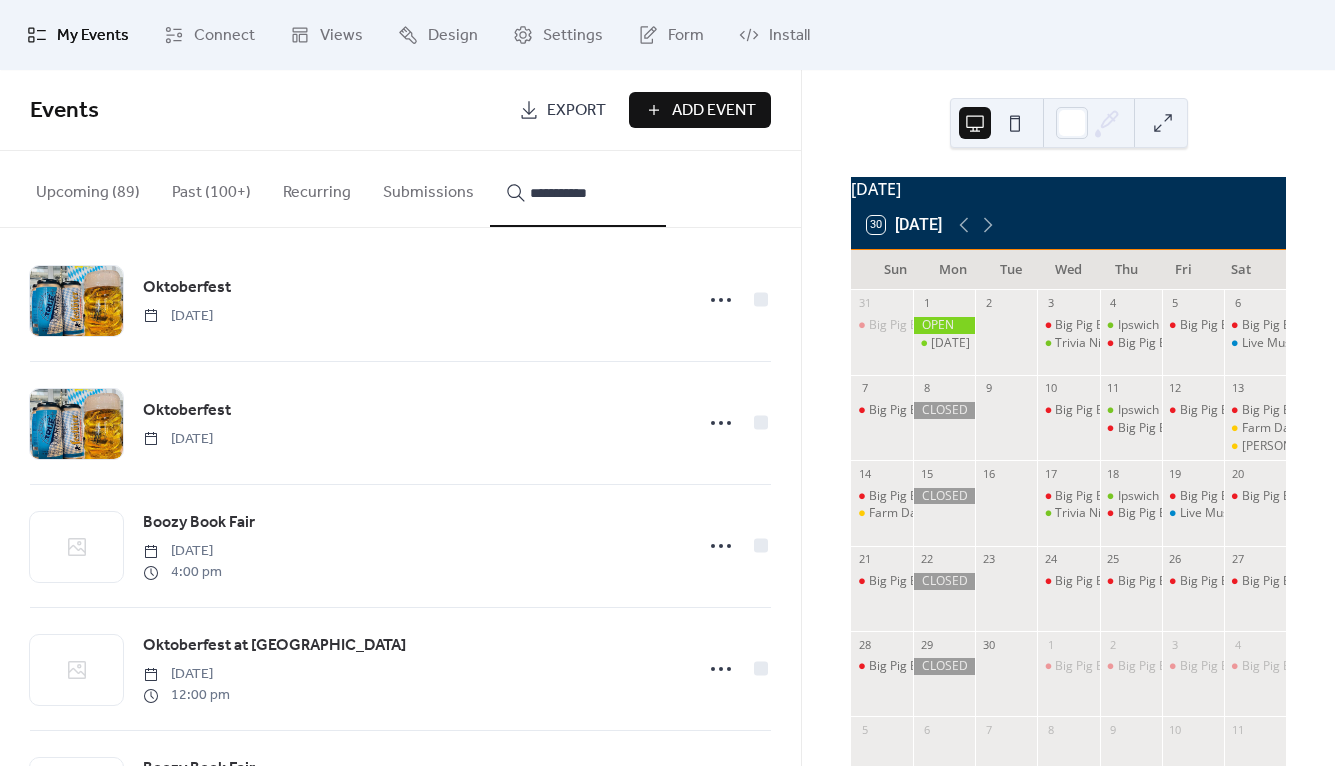 scroll, scrollTop: 40, scrollLeft: 0, axis: vertical 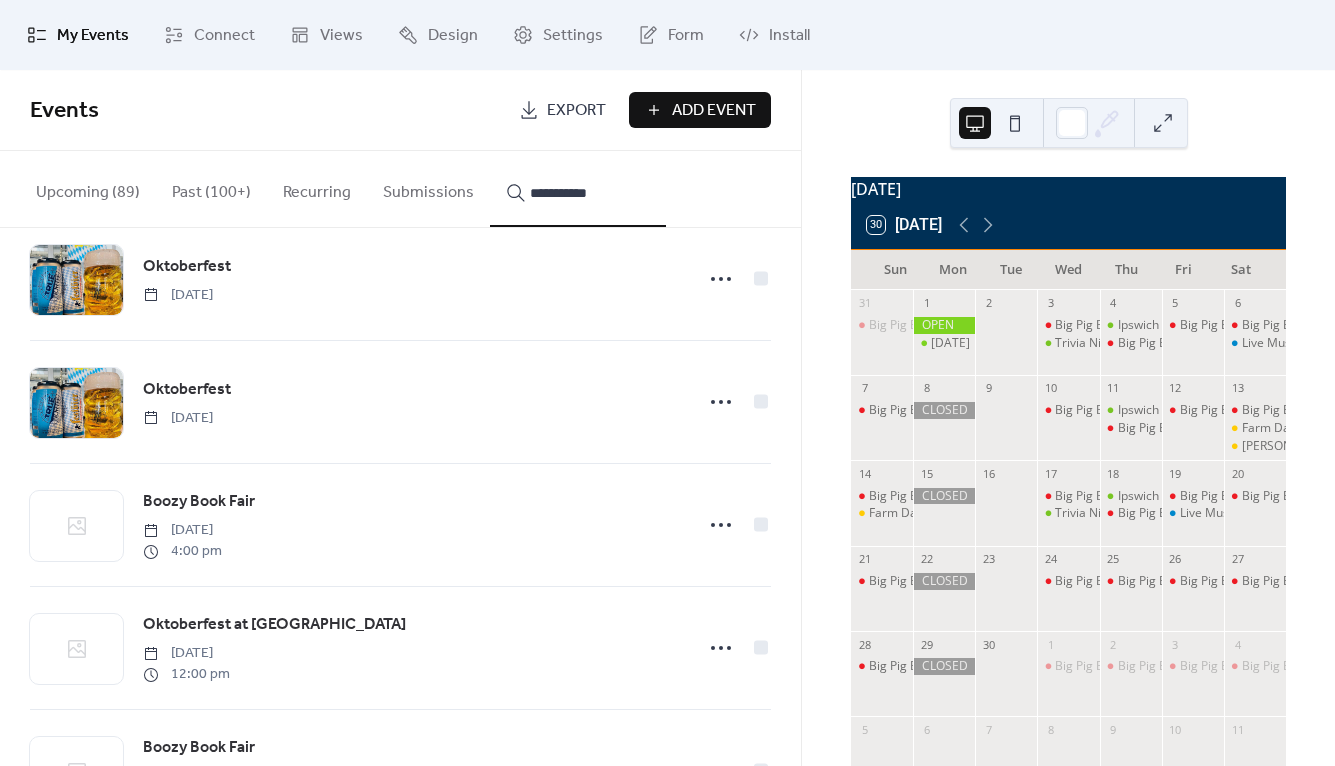 type on "**********" 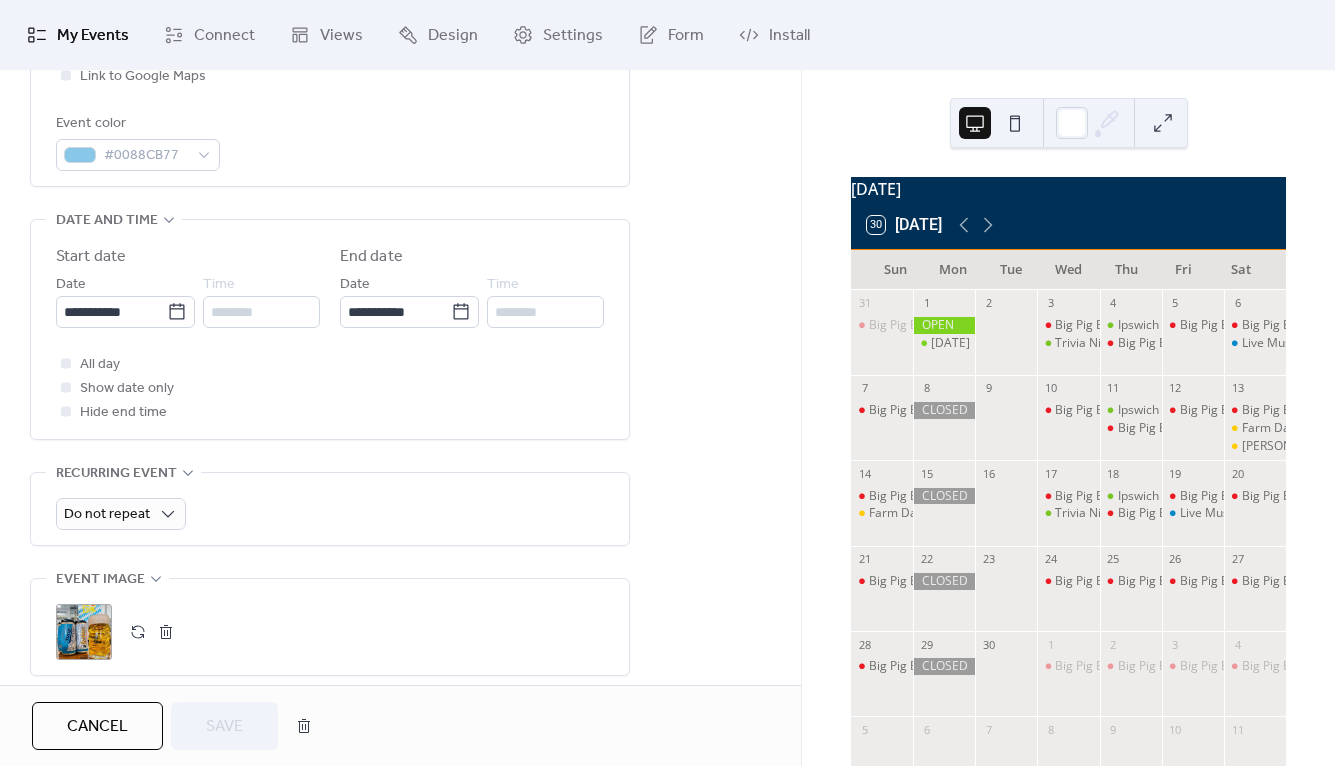 scroll, scrollTop: 541, scrollLeft: 0, axis: vertical 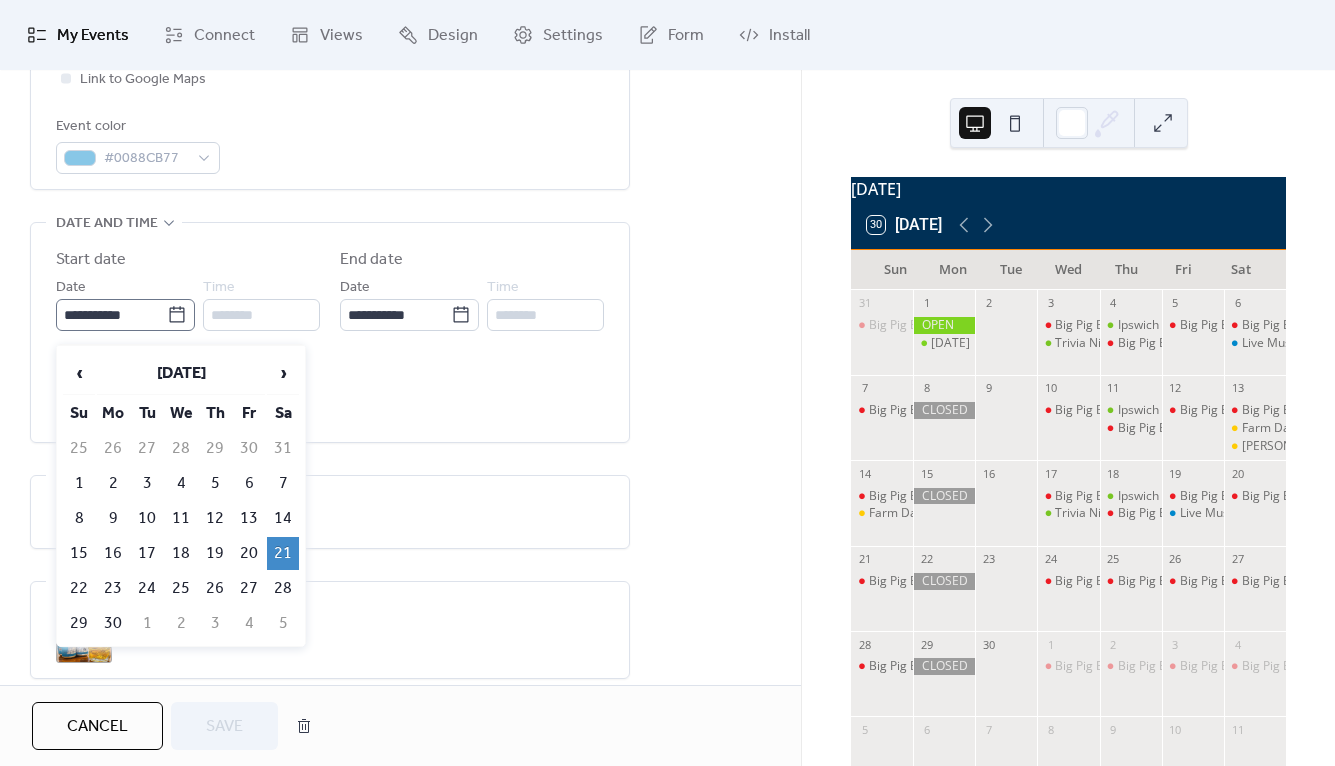 click 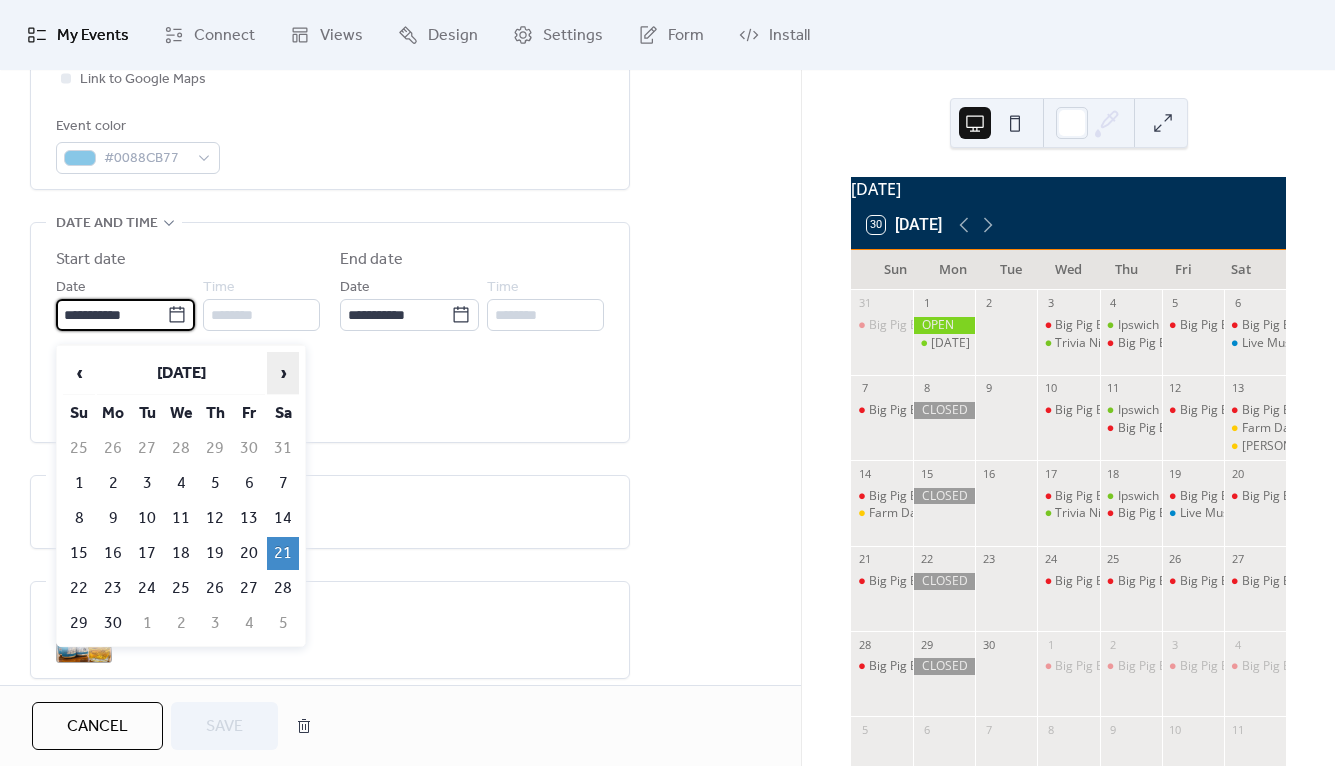 click on "›" at bounding box center [283, 373] 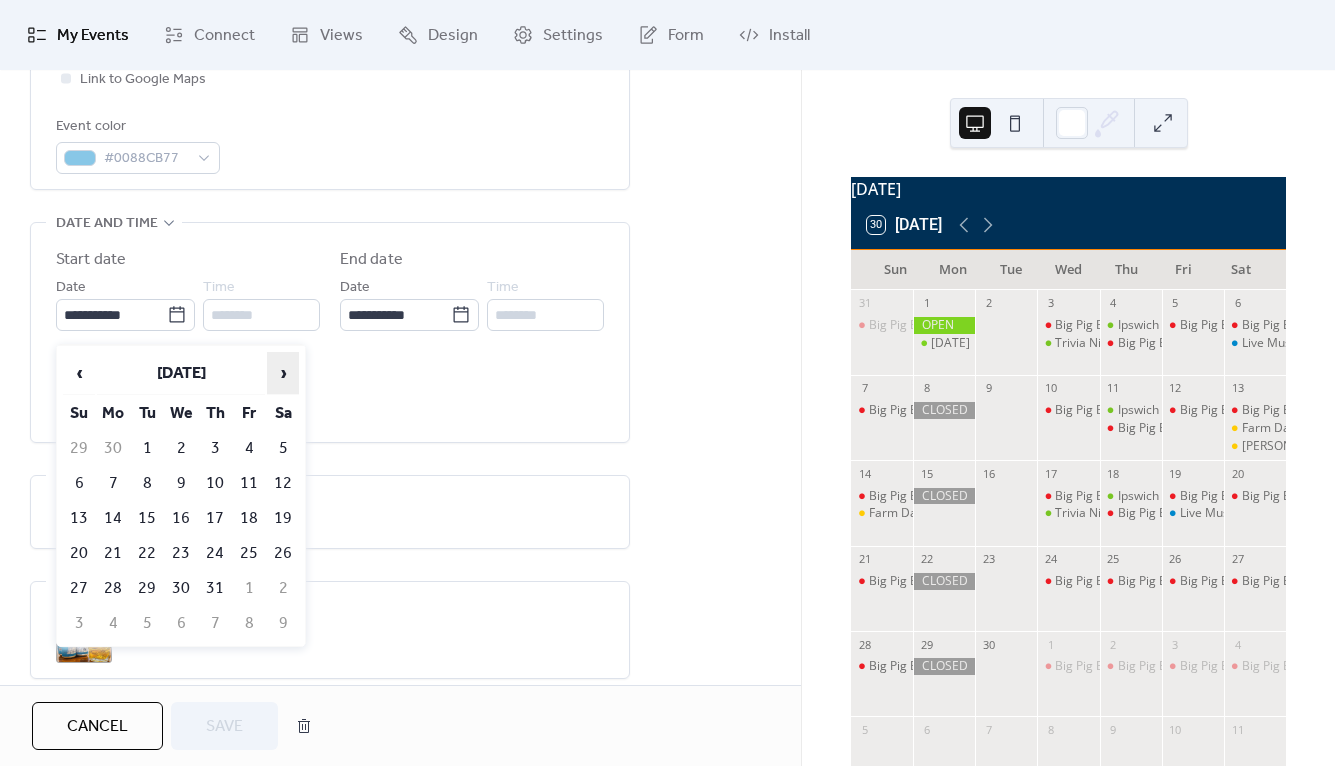 click on "›" at bounding box center (283, 373) 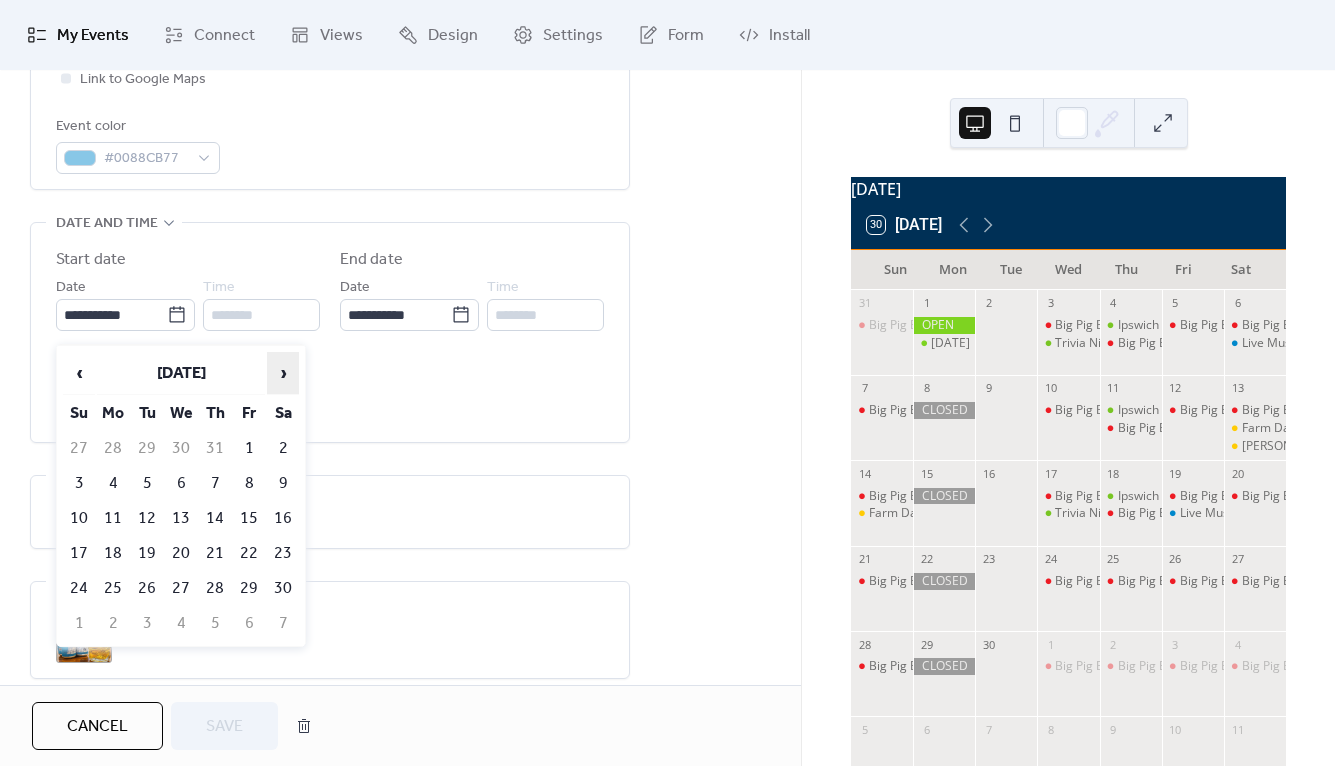 click on "›" at bounding box center (283, 373) 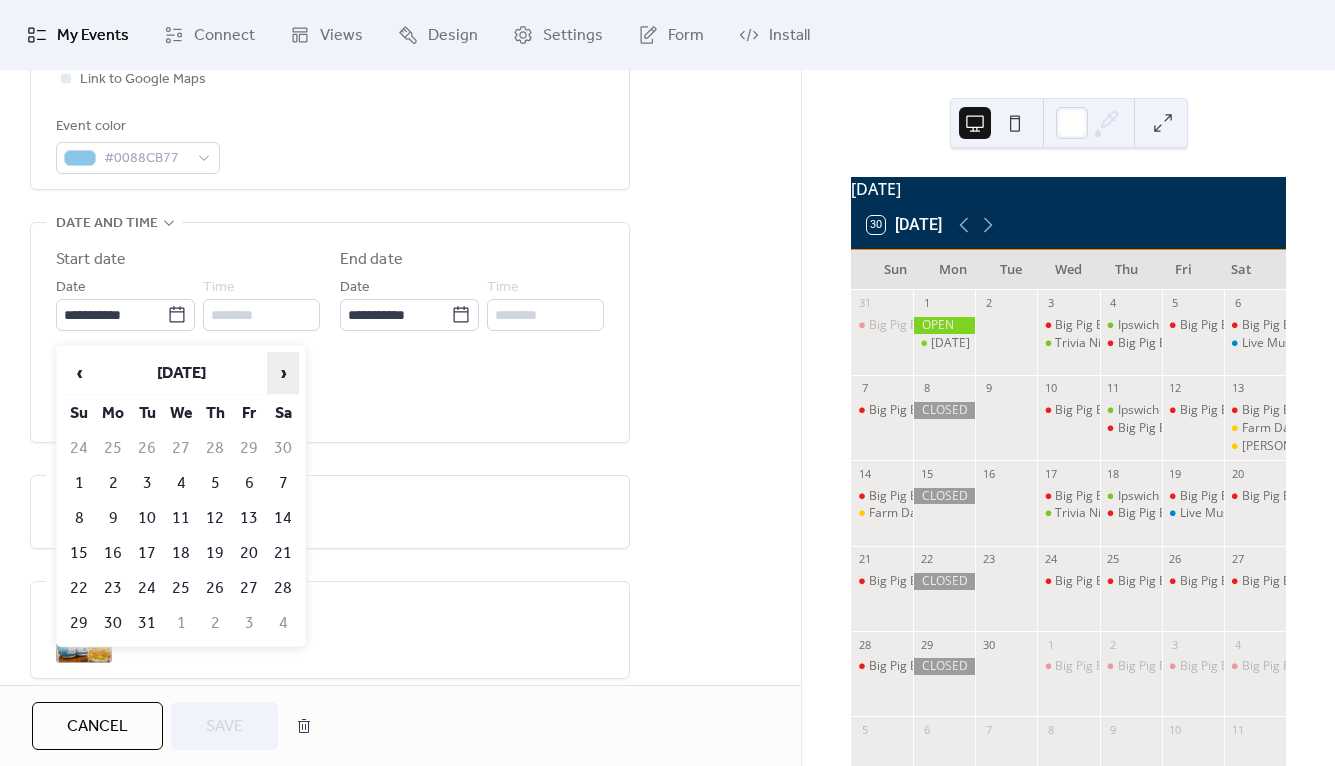 click on "›" at bounding box center (283, 373) 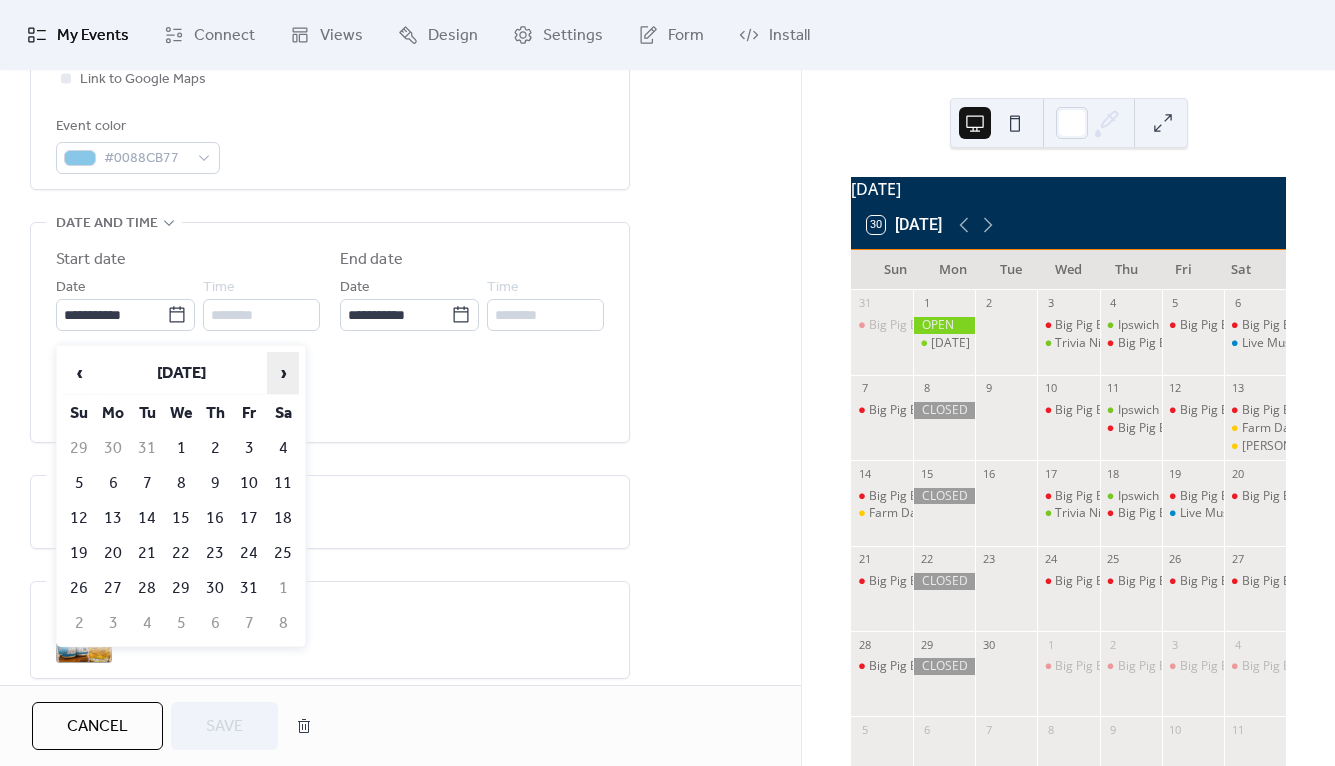click on "›" at bounding box center [283, 373] 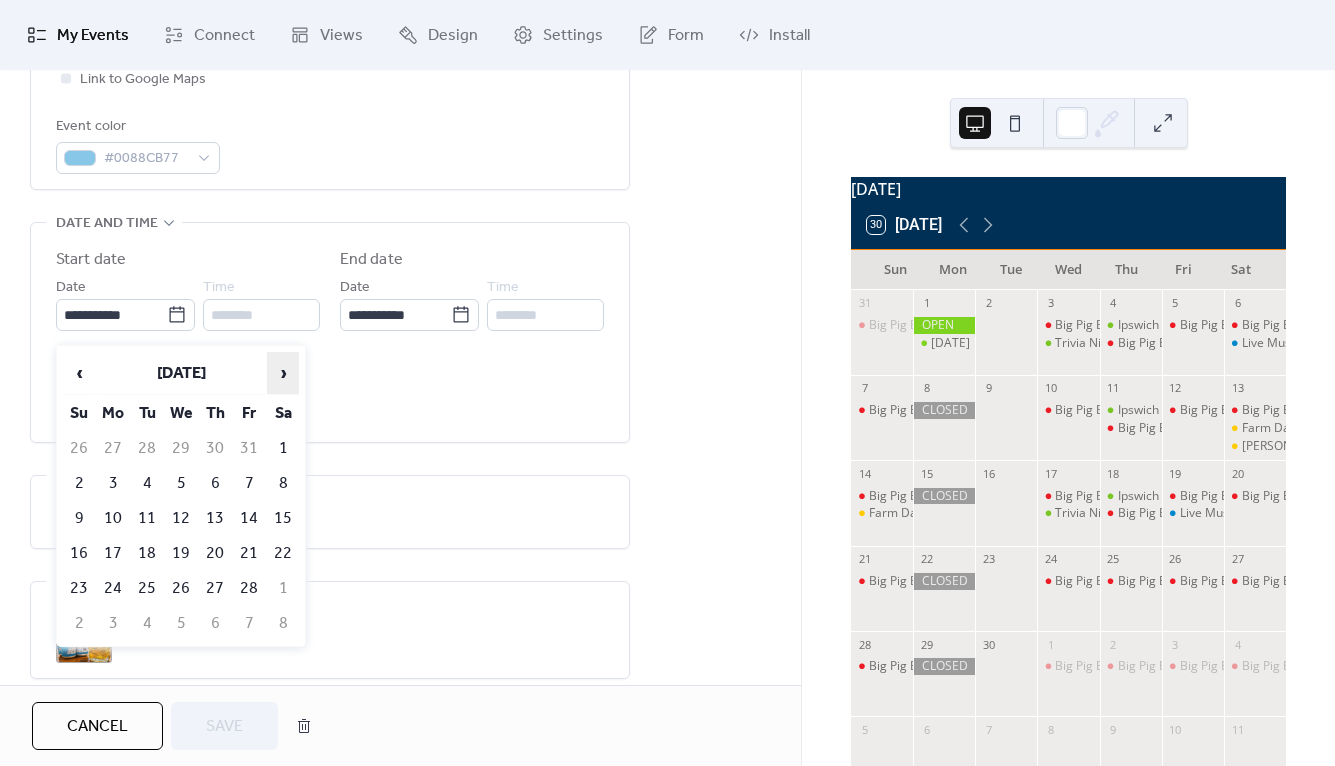 click on "›" at bounding box center [283, 373] 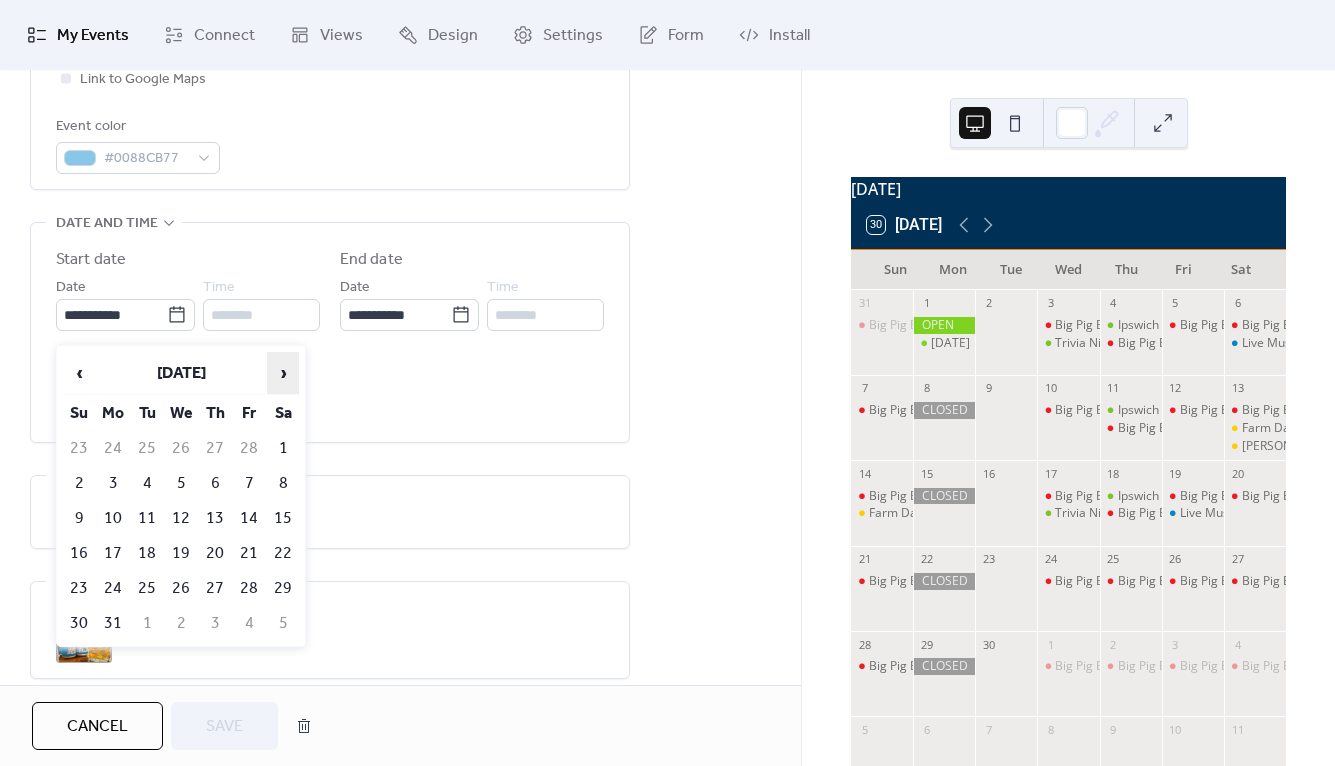 click on "›" at bounding box center [283, 373] 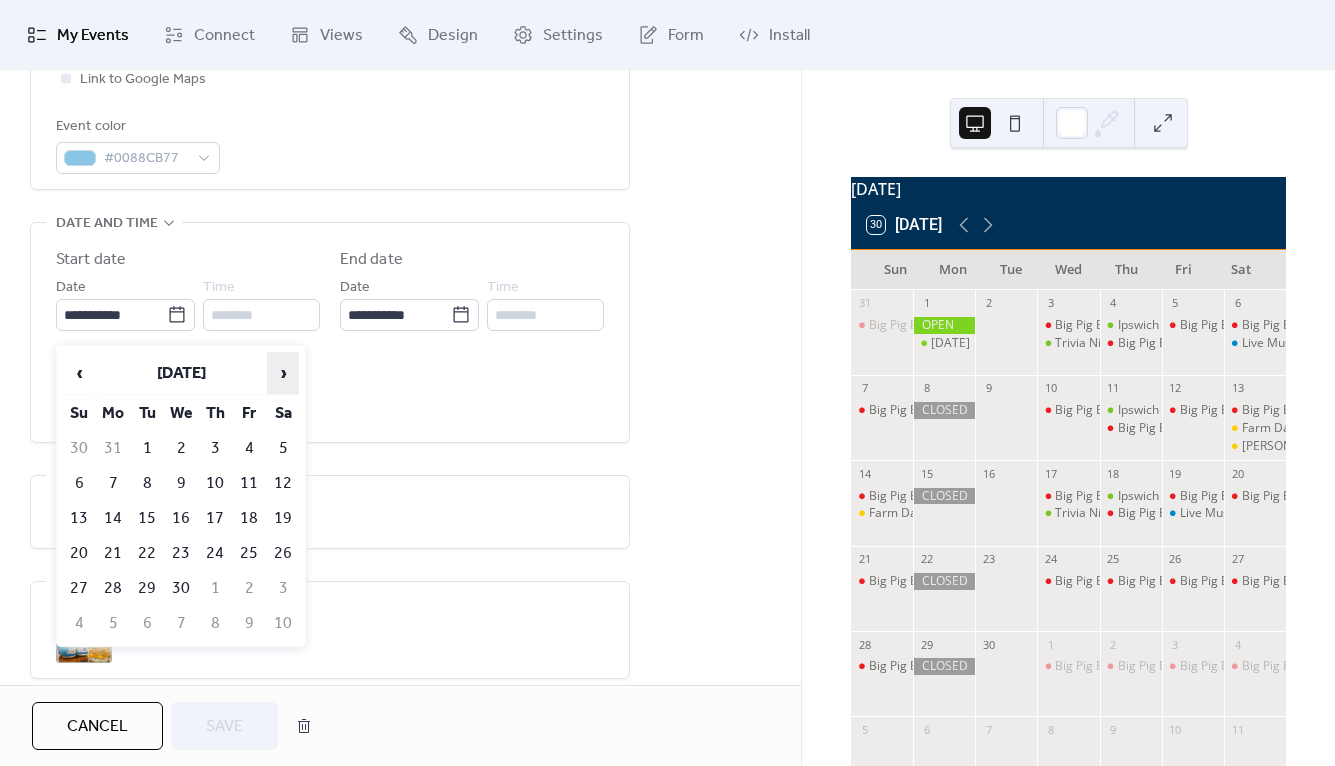 click on "›" at bounding box center (283, 373) 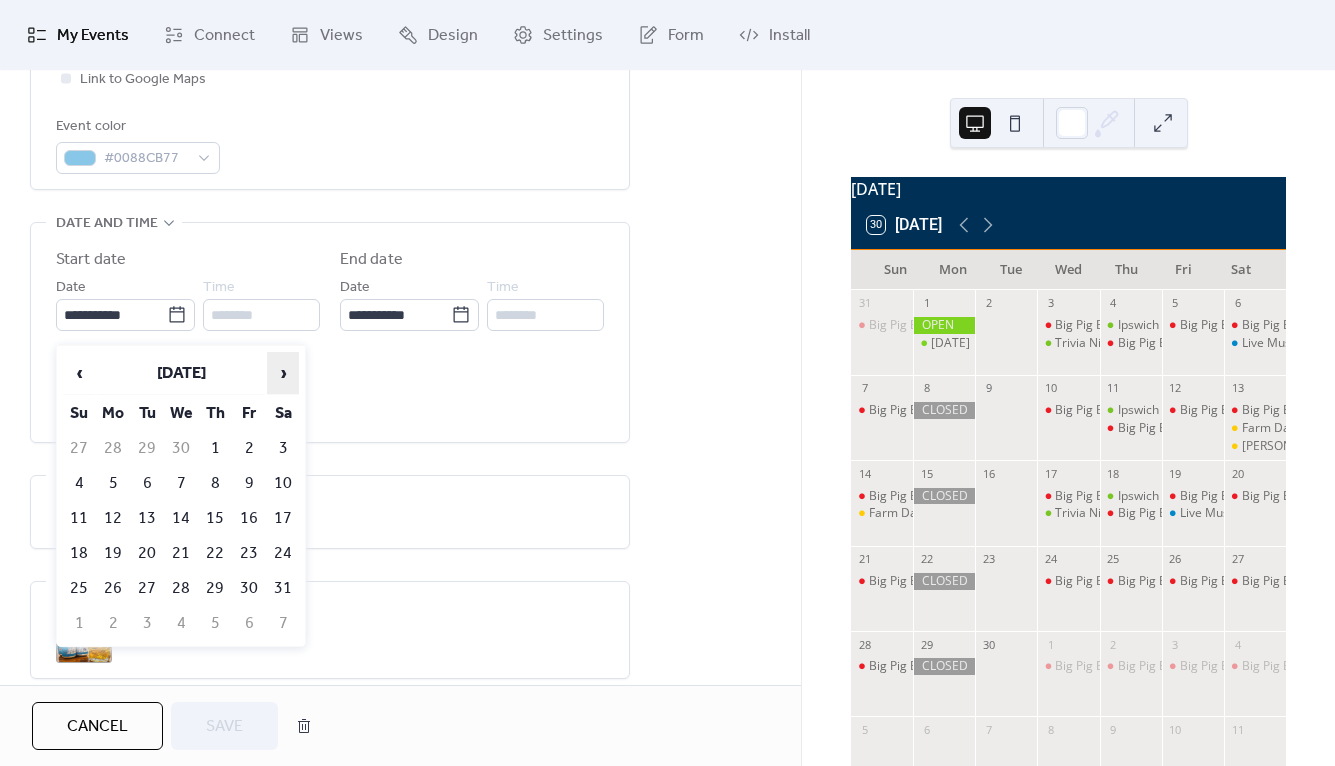 click on "›" at bounding box center [283, 373] 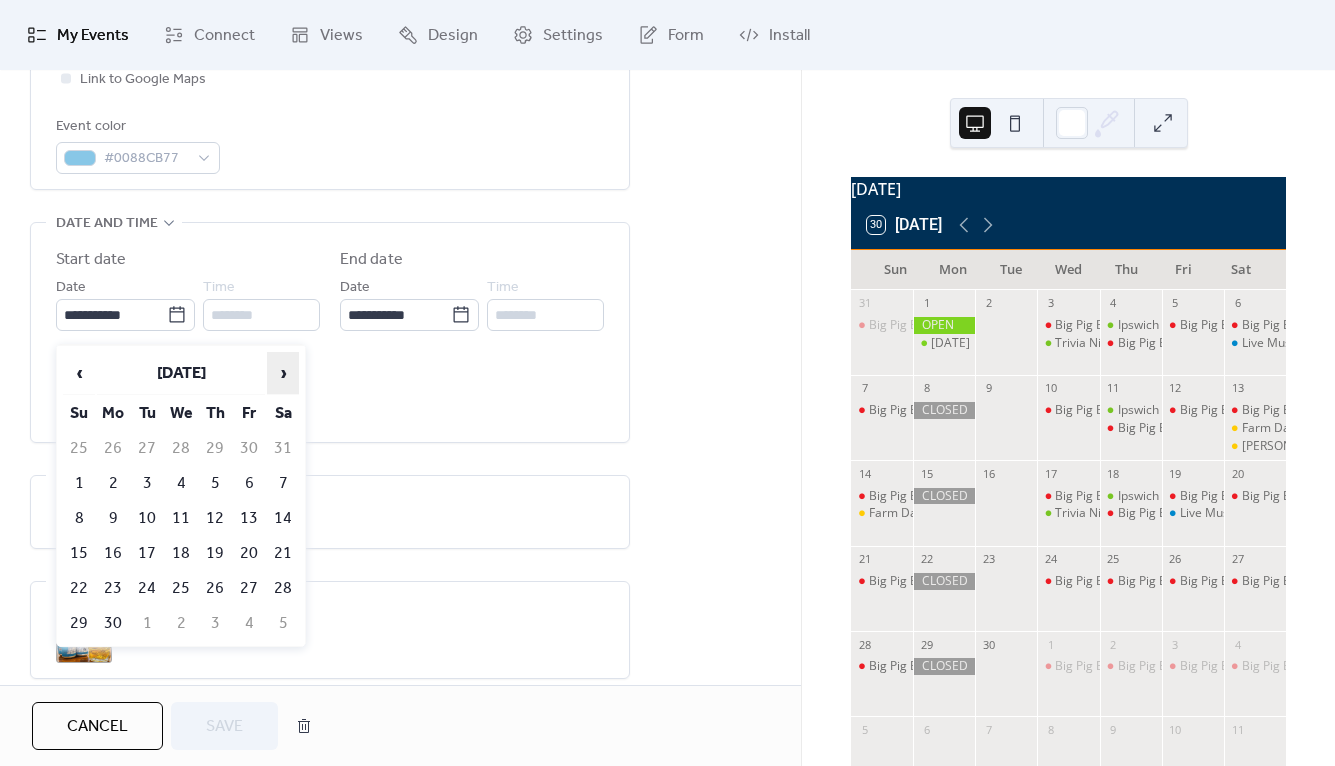 click on "›" at bounding box center [283, 373] 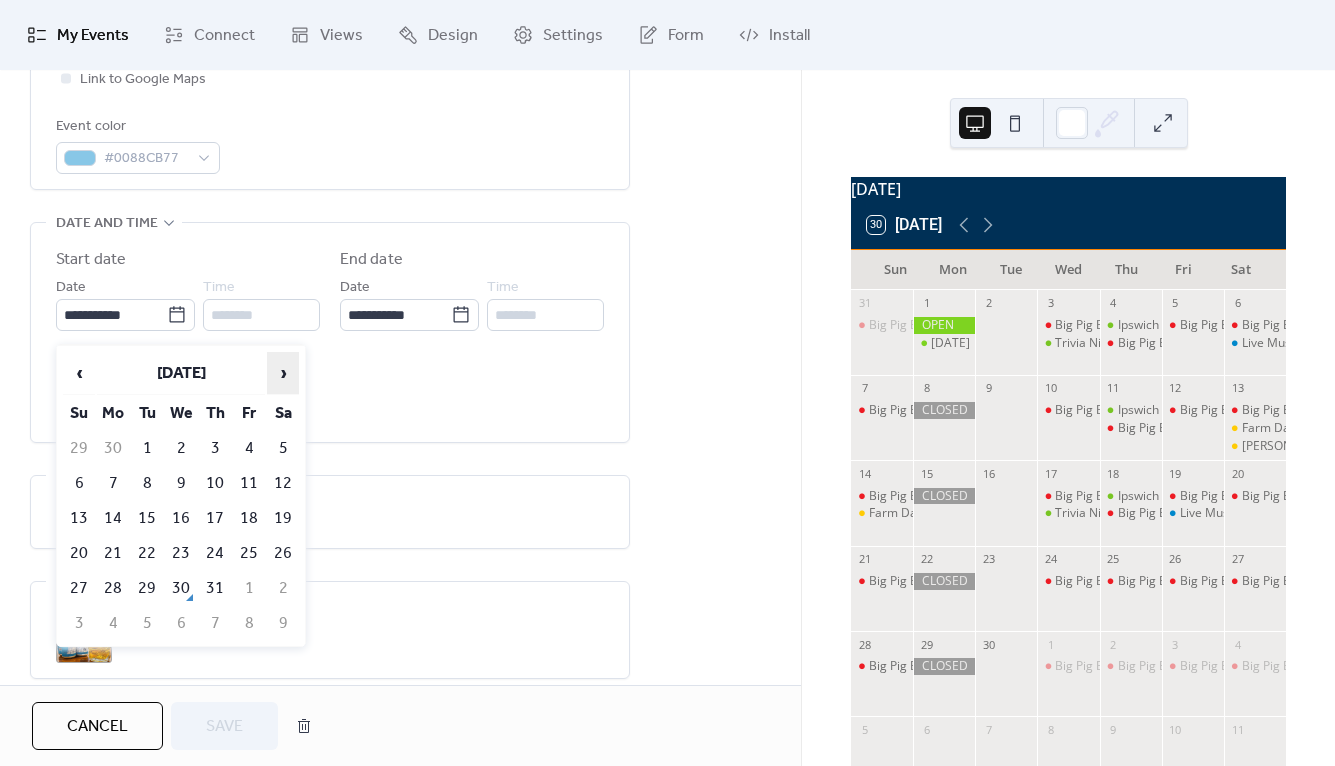 click on "›" at bounding box center [283, 373] 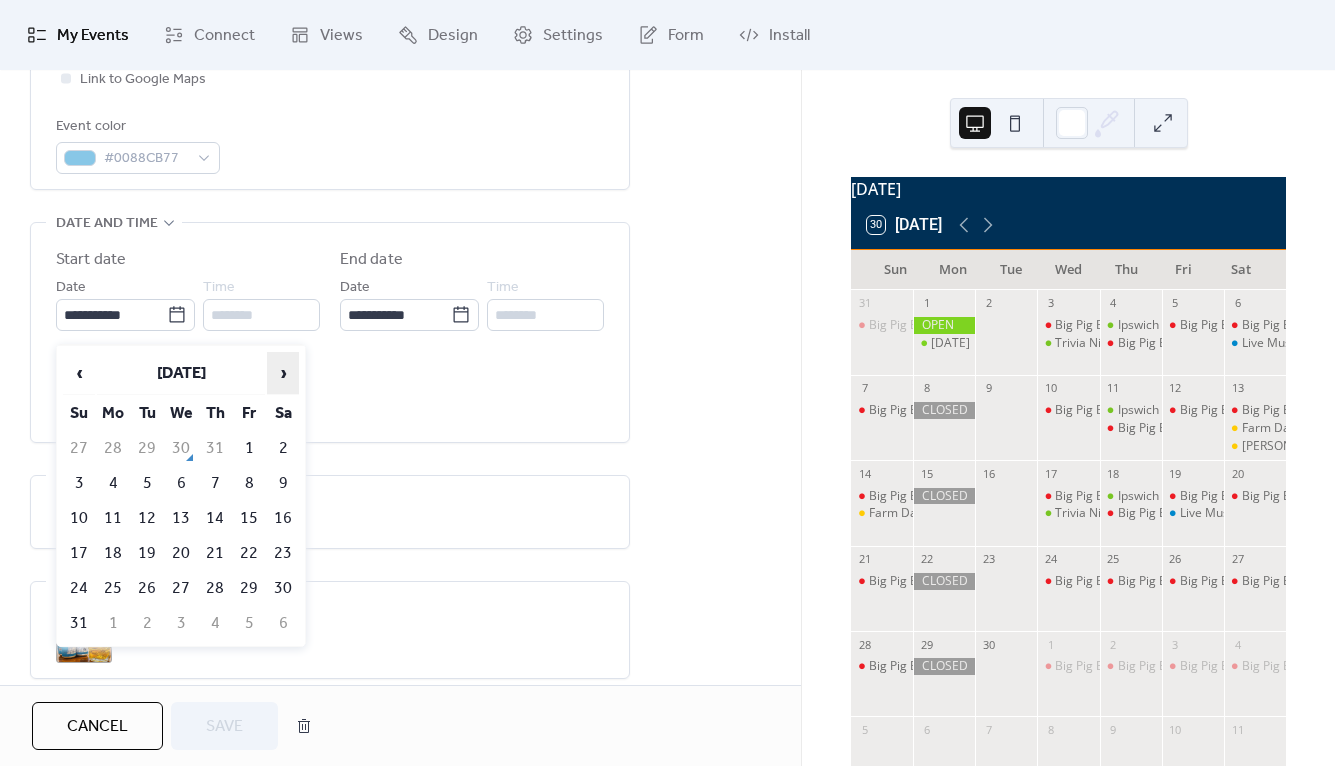 click on "›" at bounding box center (283, 373) 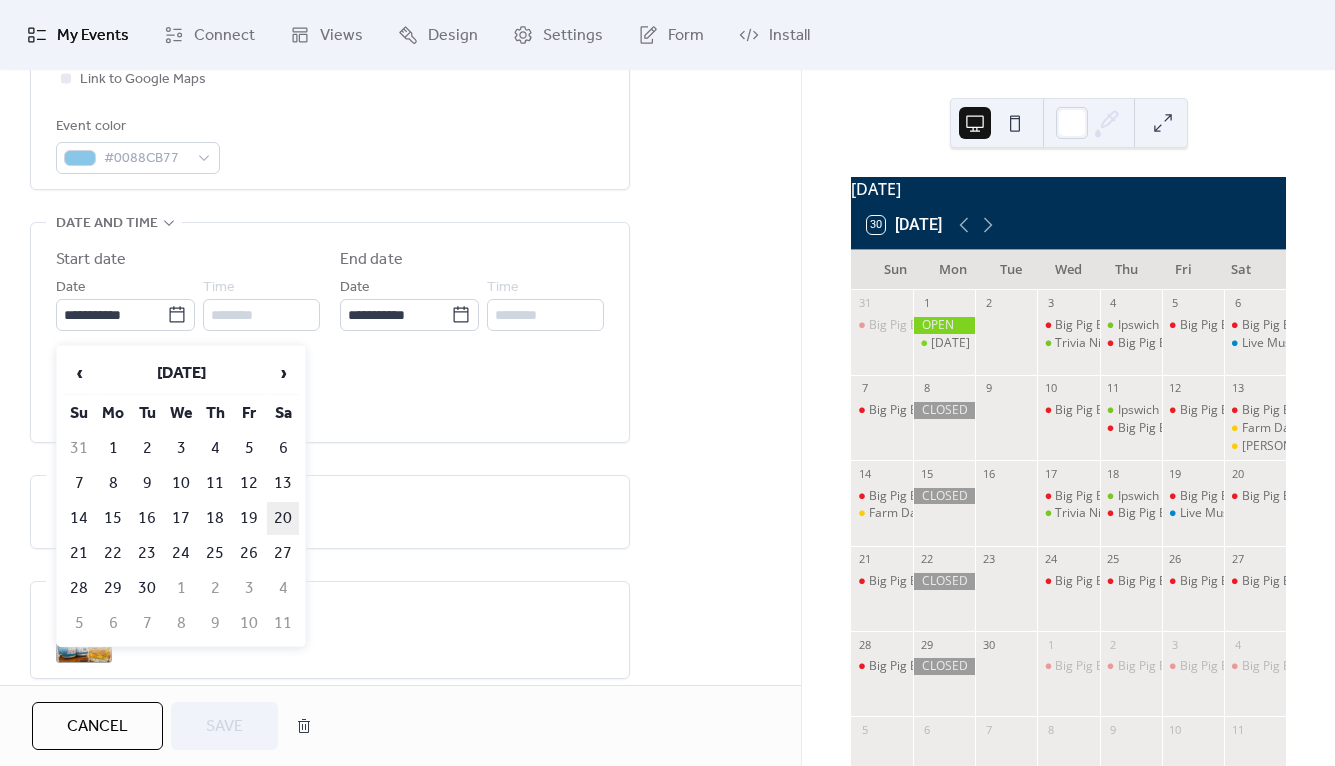 click on "20" at bounding box center (283, 518) 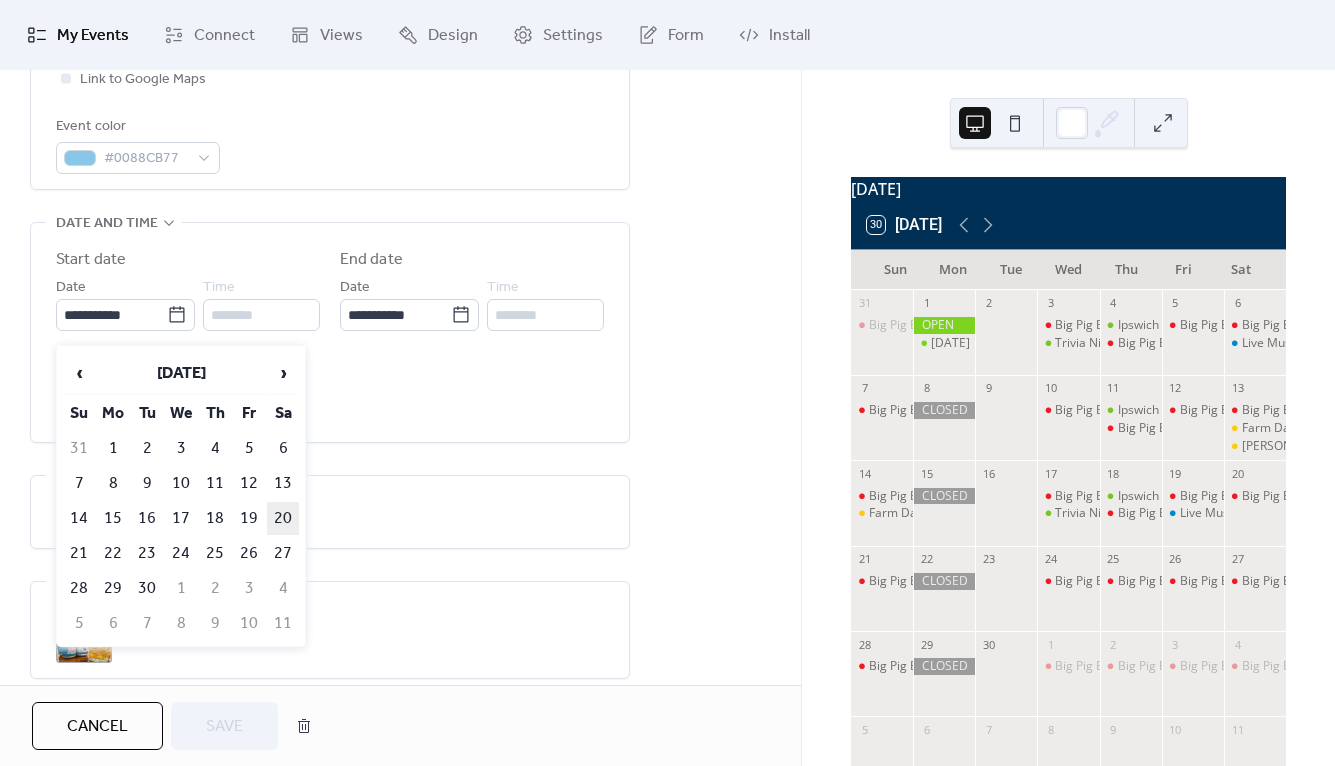 type on "**********" 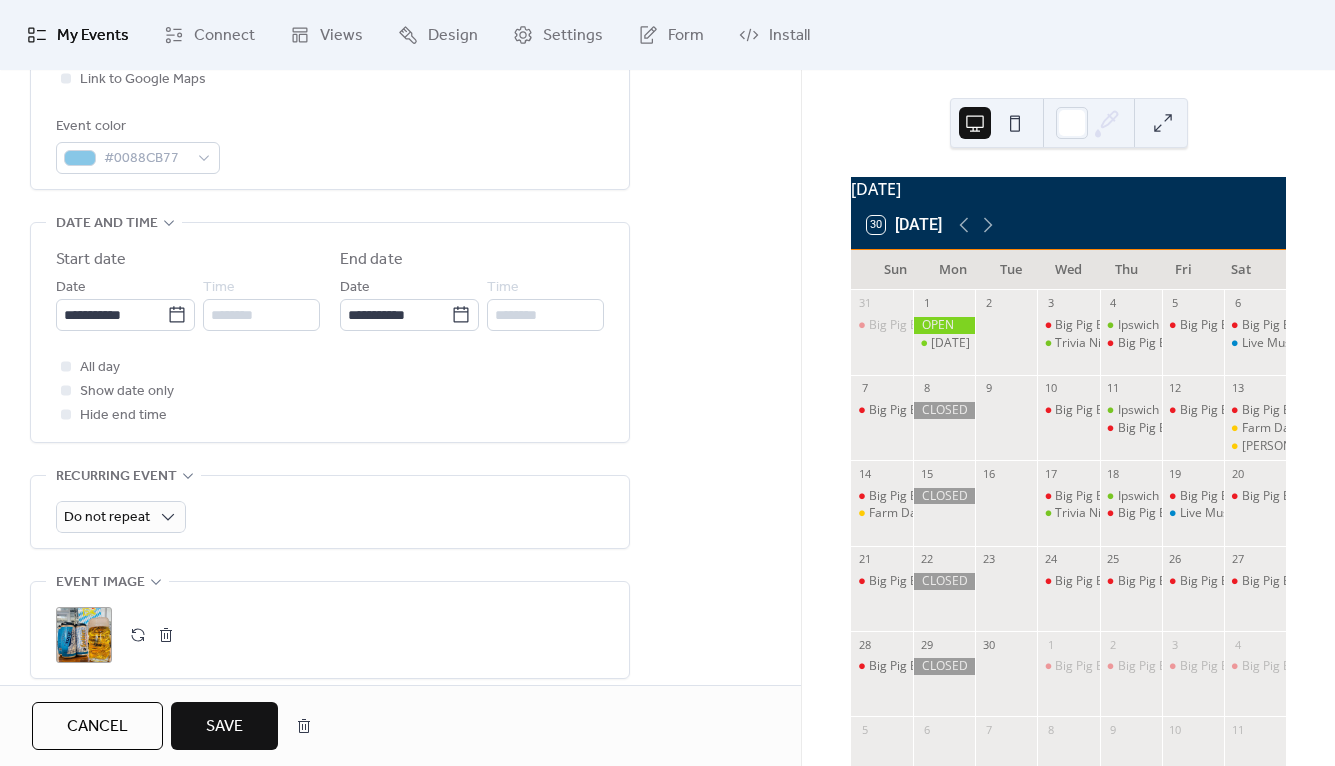 click on "Save" at bounding box center [224, 727] 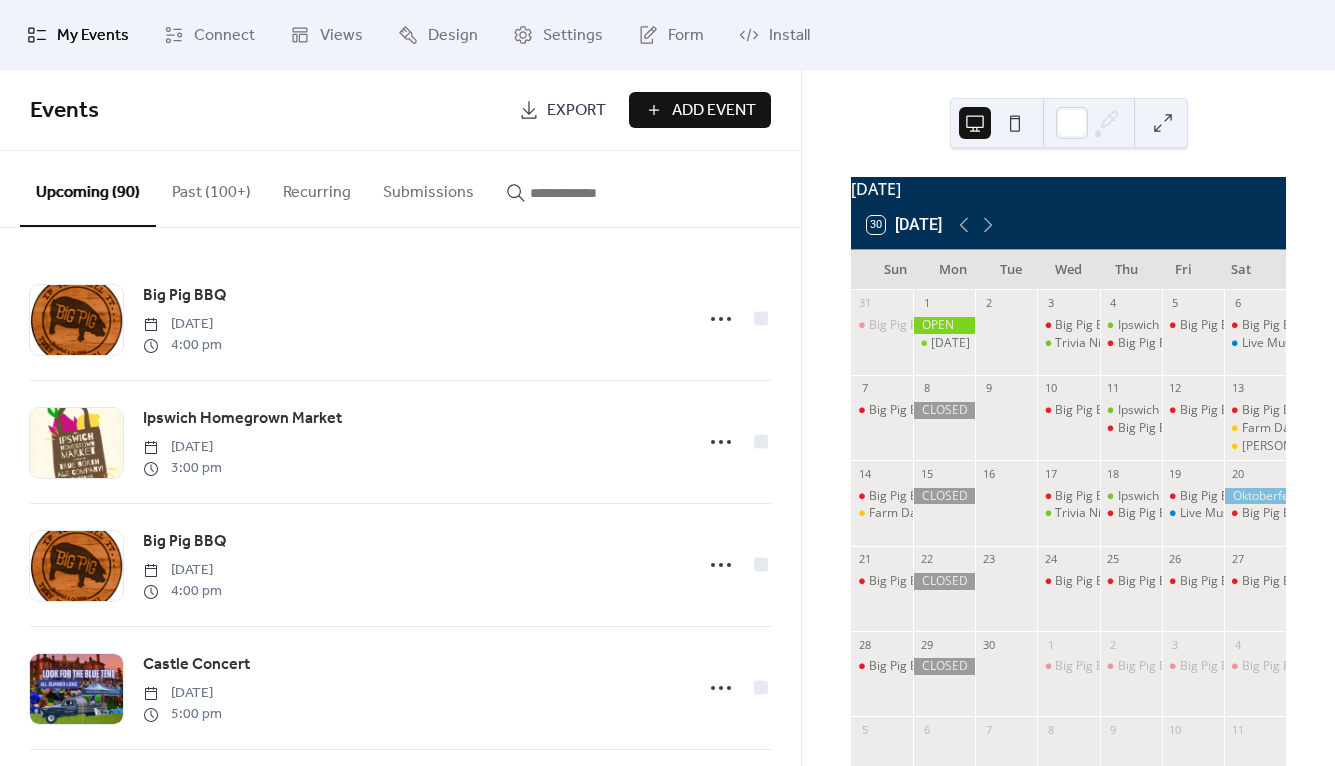 click on "My Events Connect Views Design Settings Form Install" at bounding box center [667, 35] 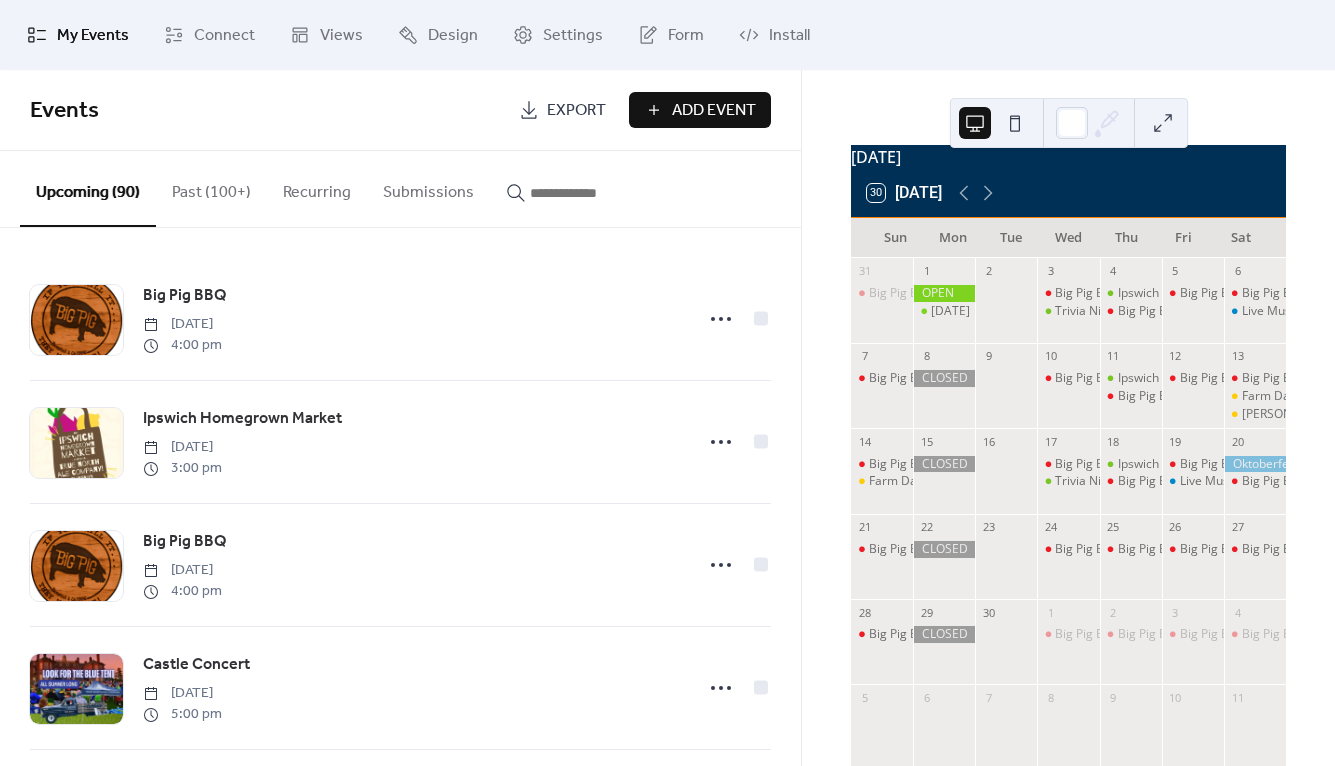 scroll, scrollTop: 95, scrollLeft: 0, axis: vertical 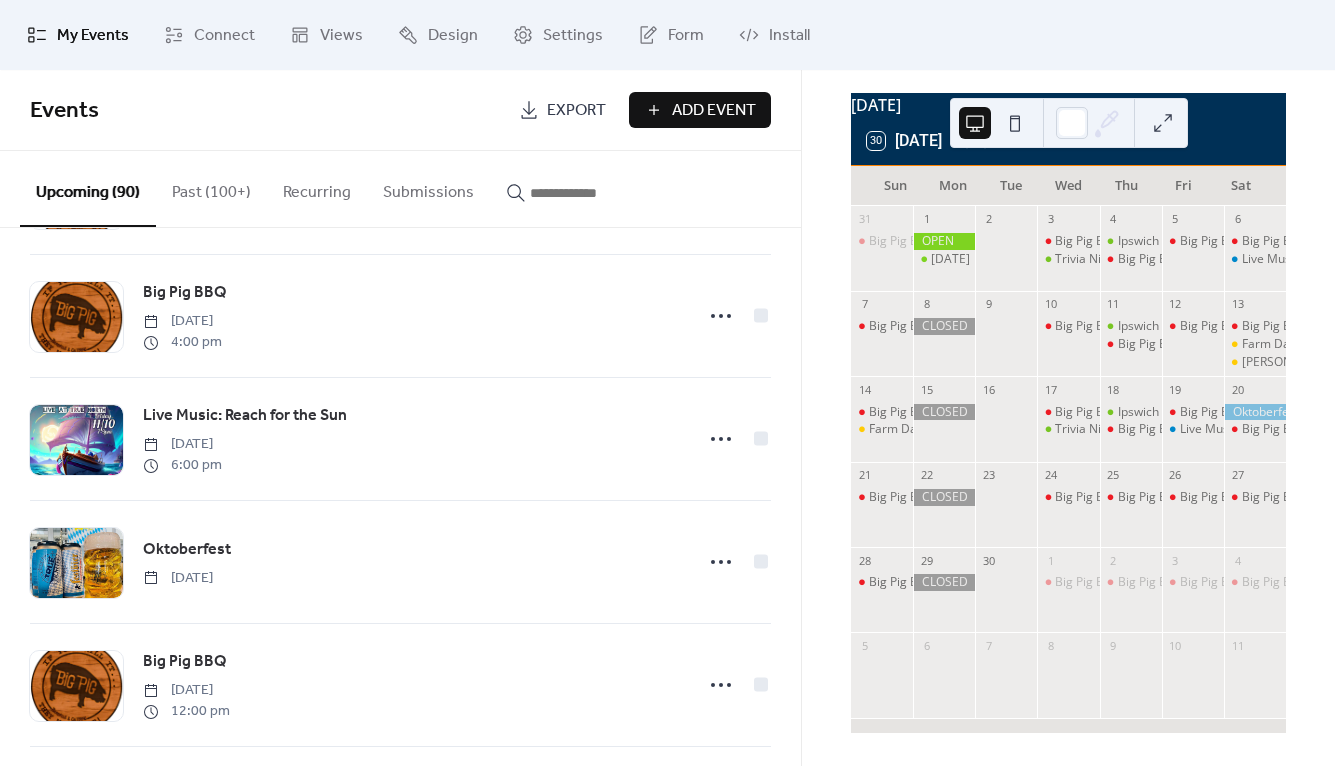 click on "Oktoberfest" at bounding box center (187, 550) 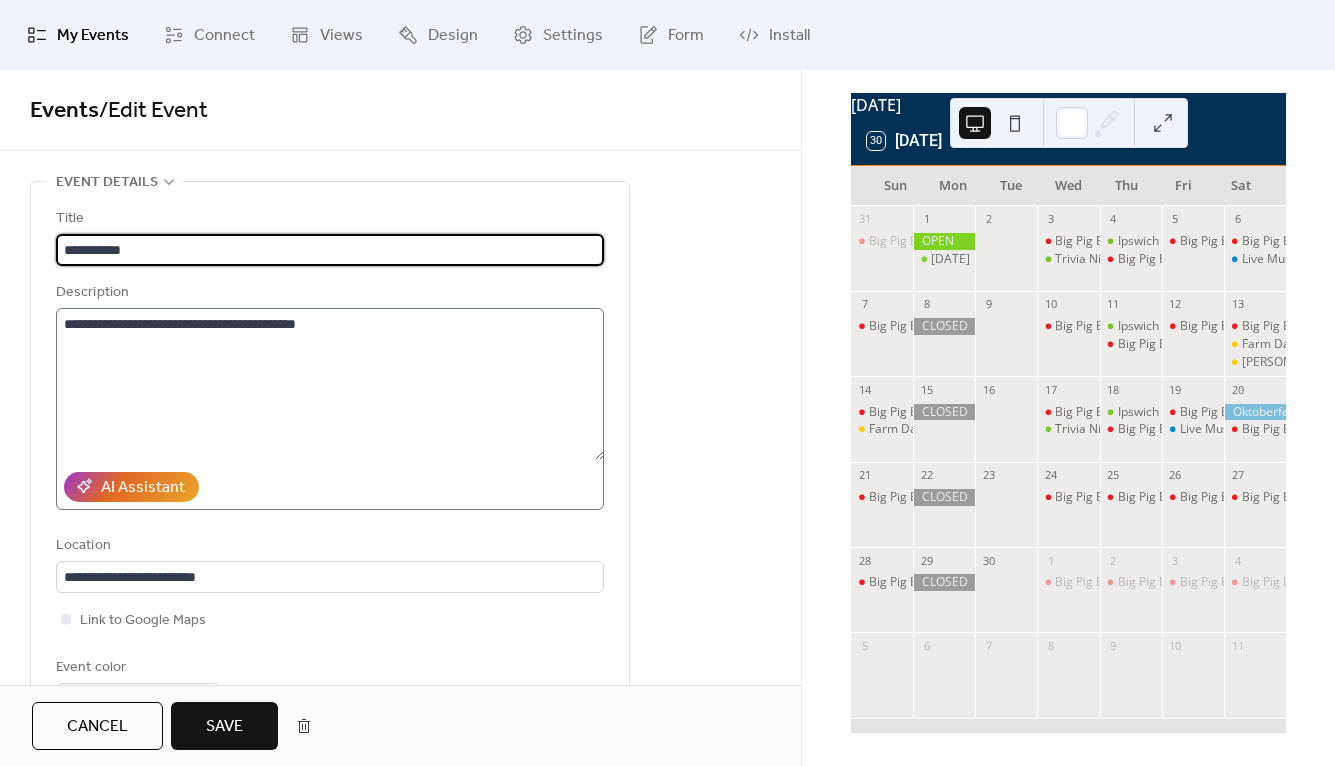 type on "**********" 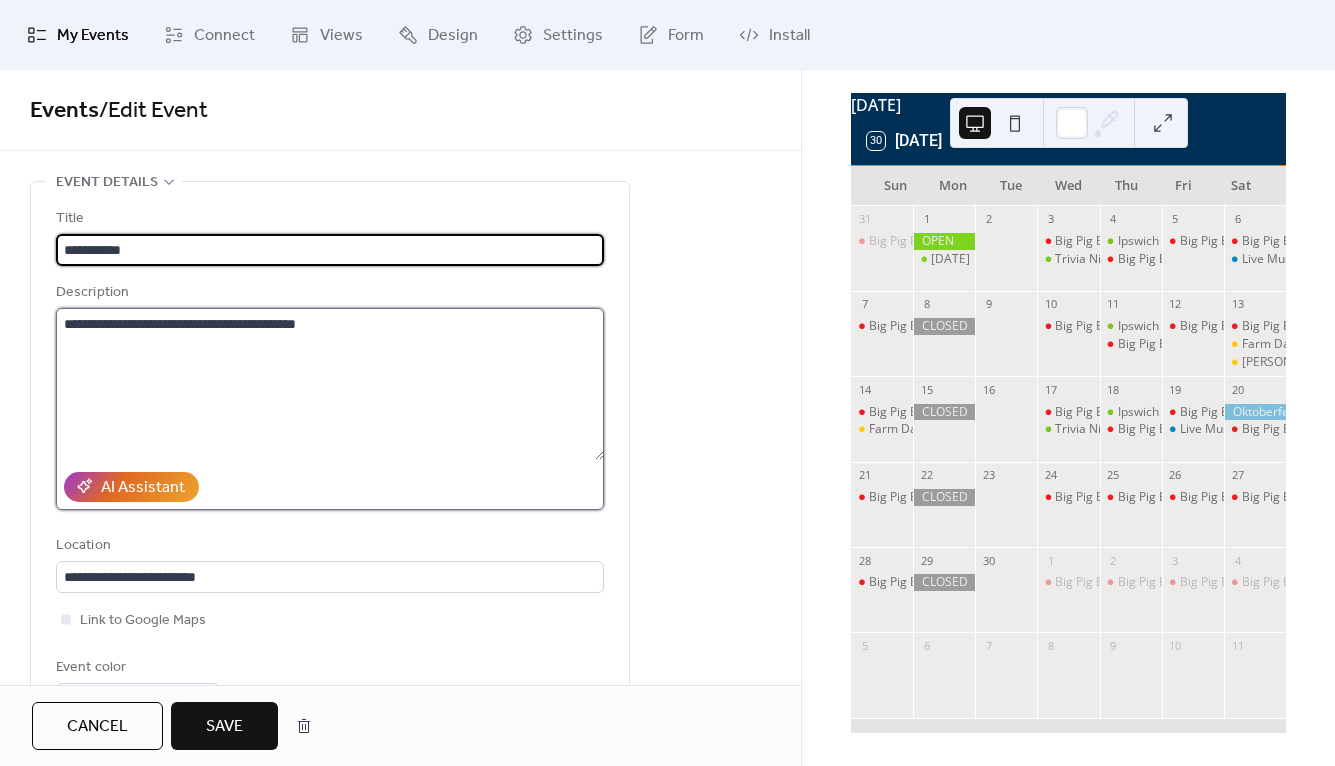 click on "**********" at bounding box center [330, 384] 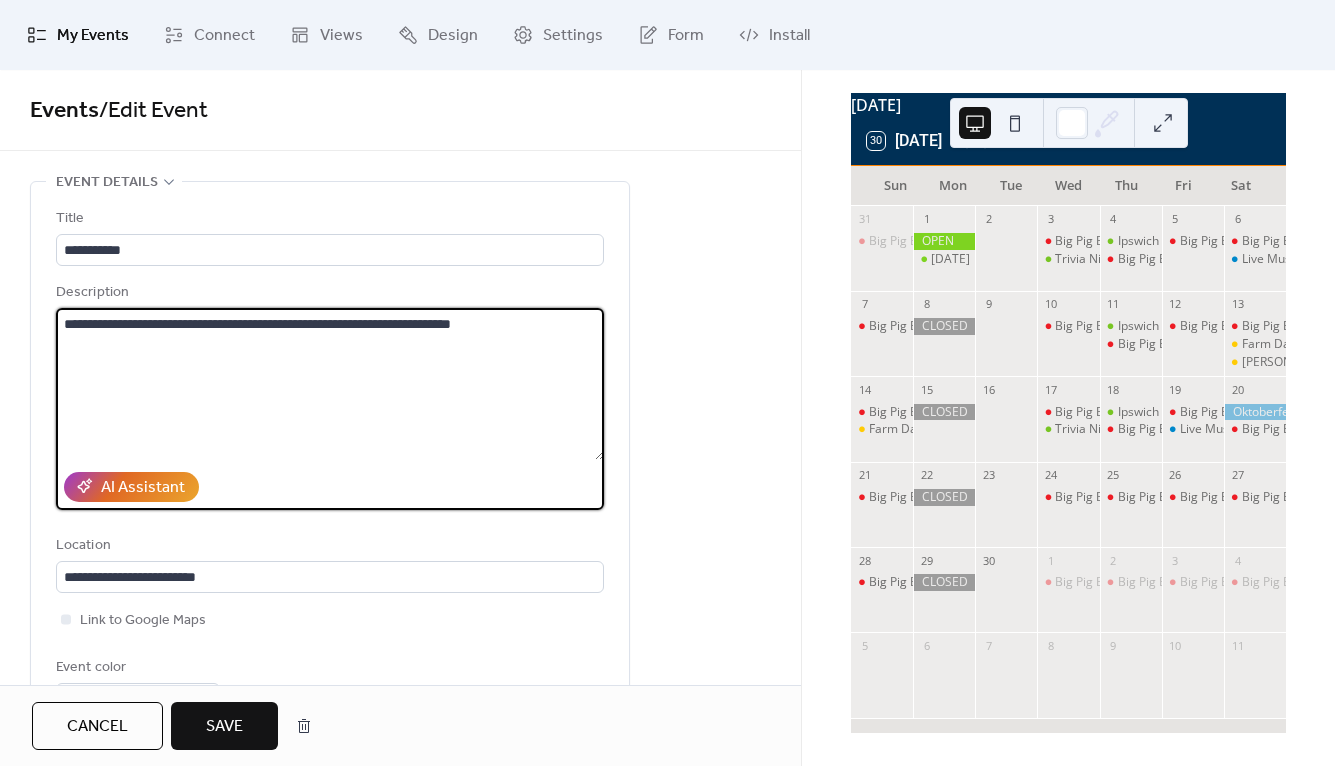 type on "**********" 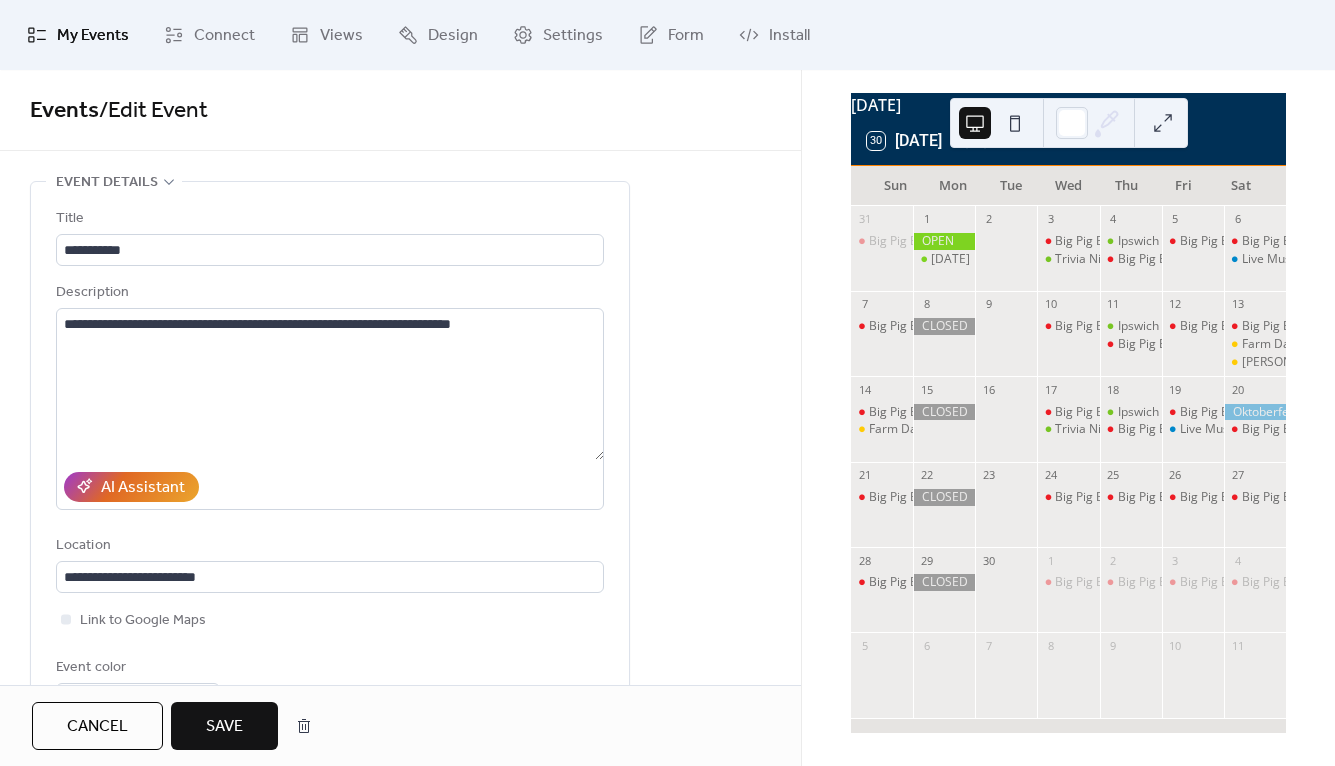 click on "Save" at bounding box center (224, 727) 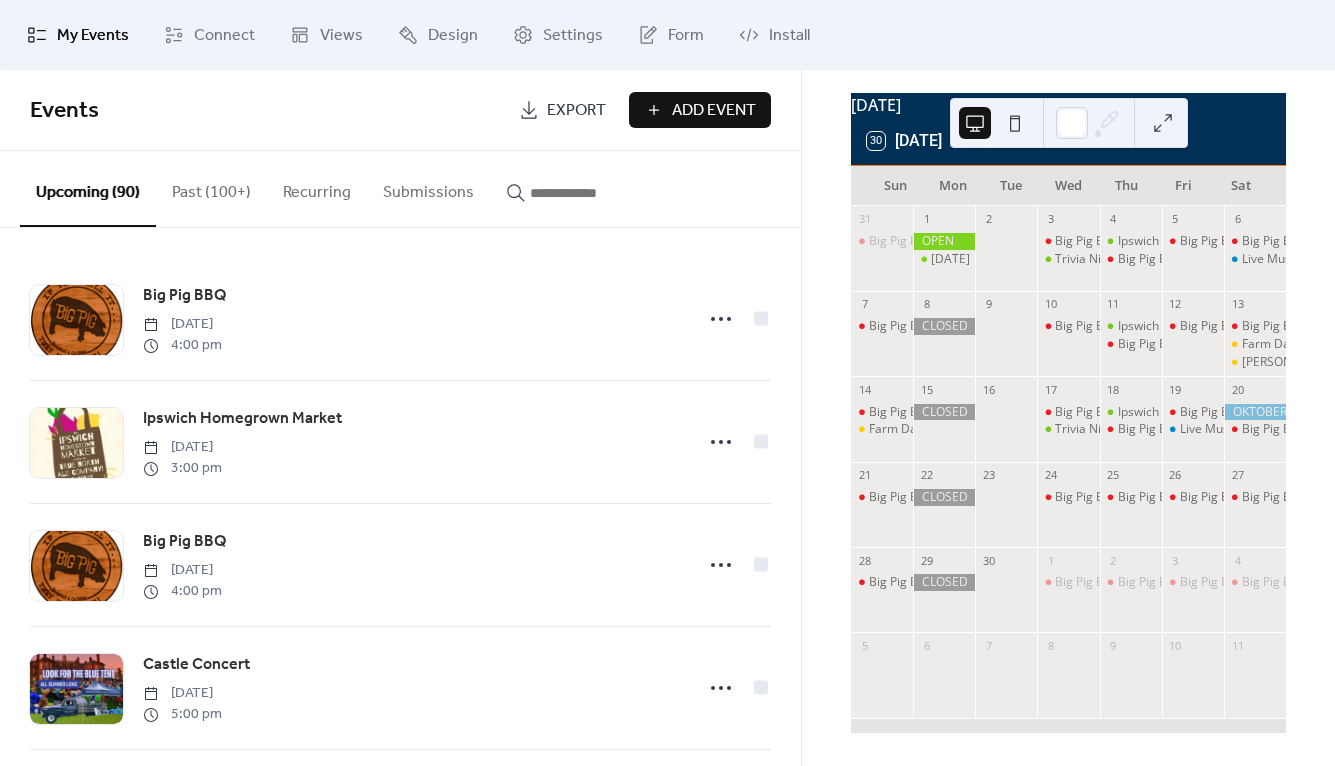 click at bounding box center [590, 193] 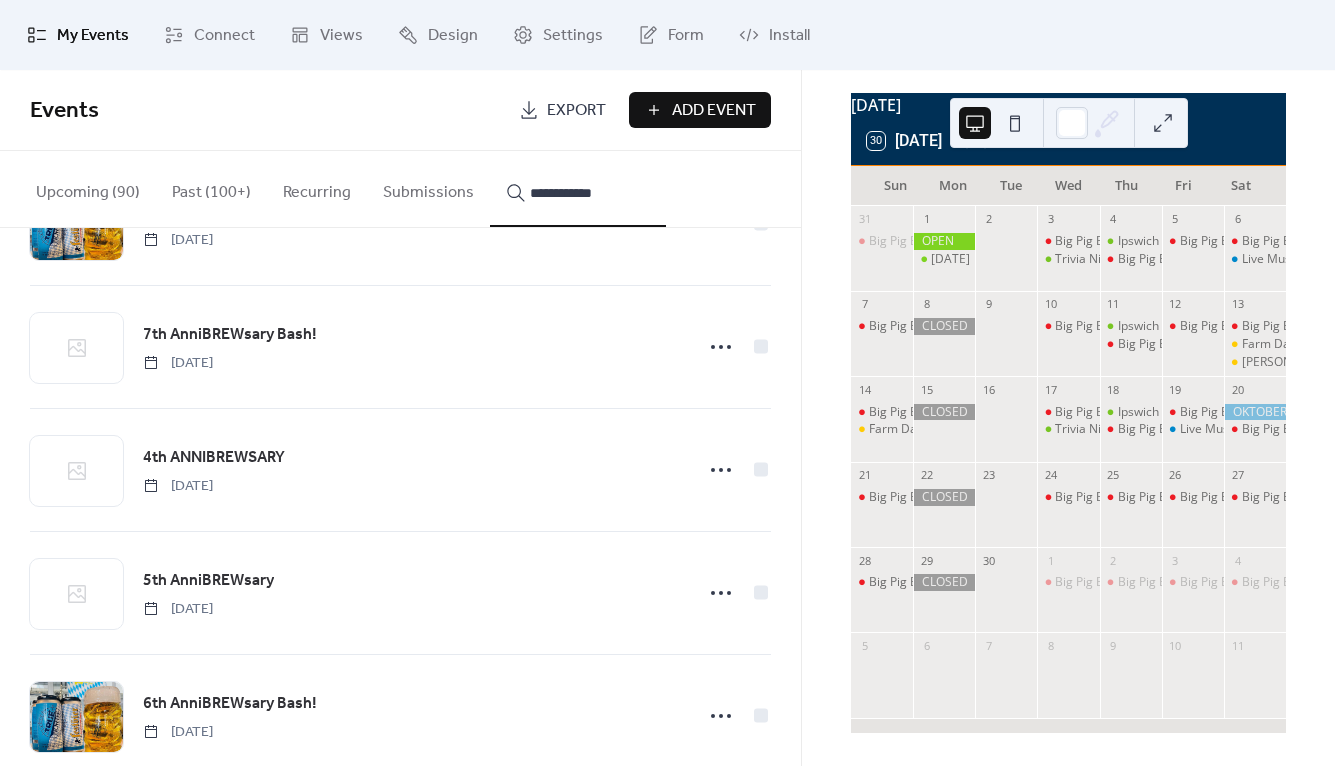 scroll, scrollTop: 865, scrollLeft: 0, axis: vertical 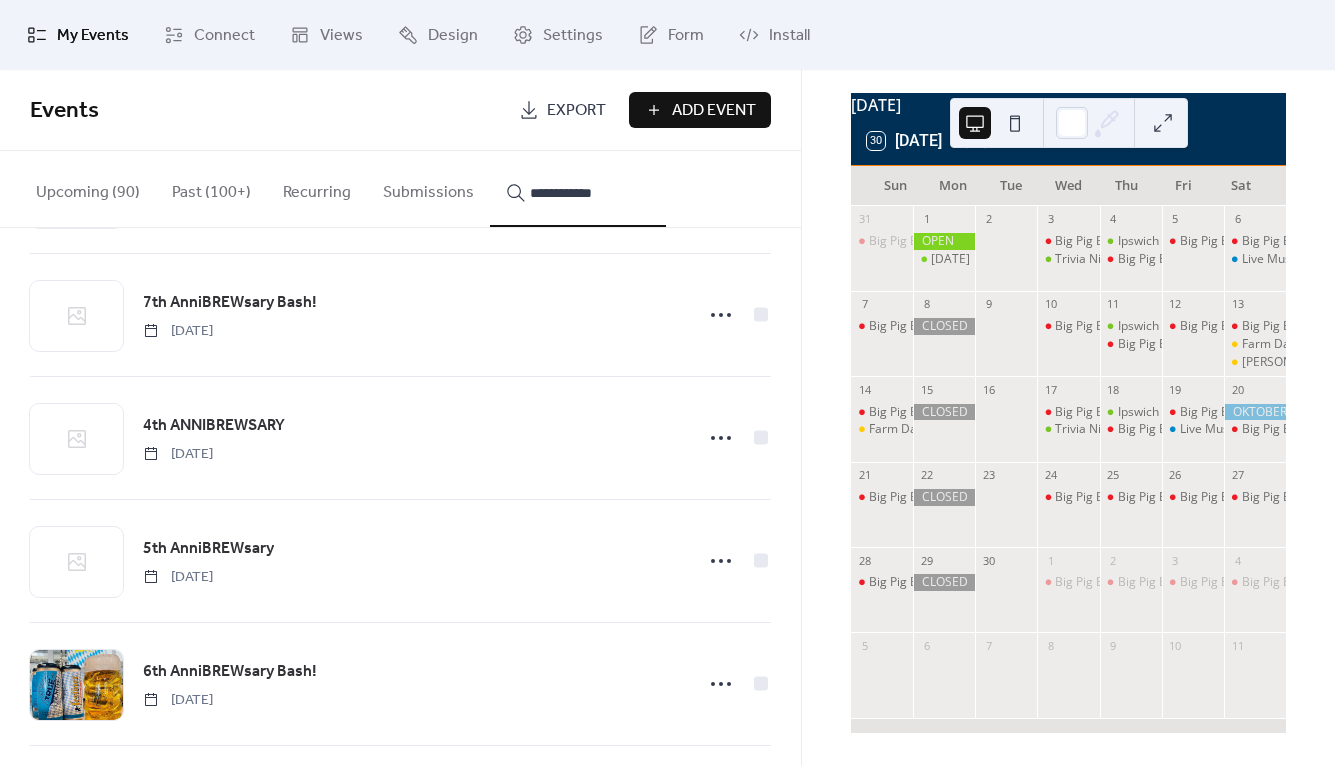 type on "**********" 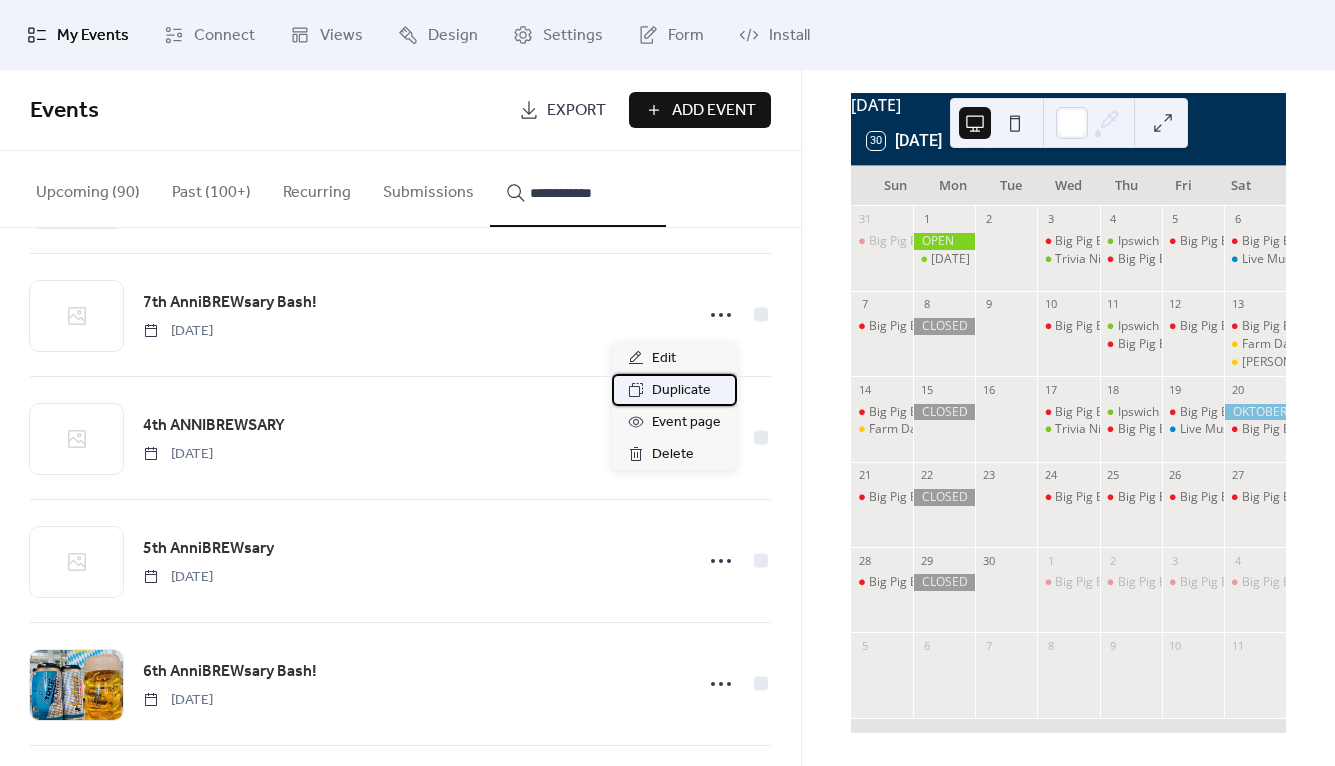 click on "Duplicate" at bounding box center [681, 391] 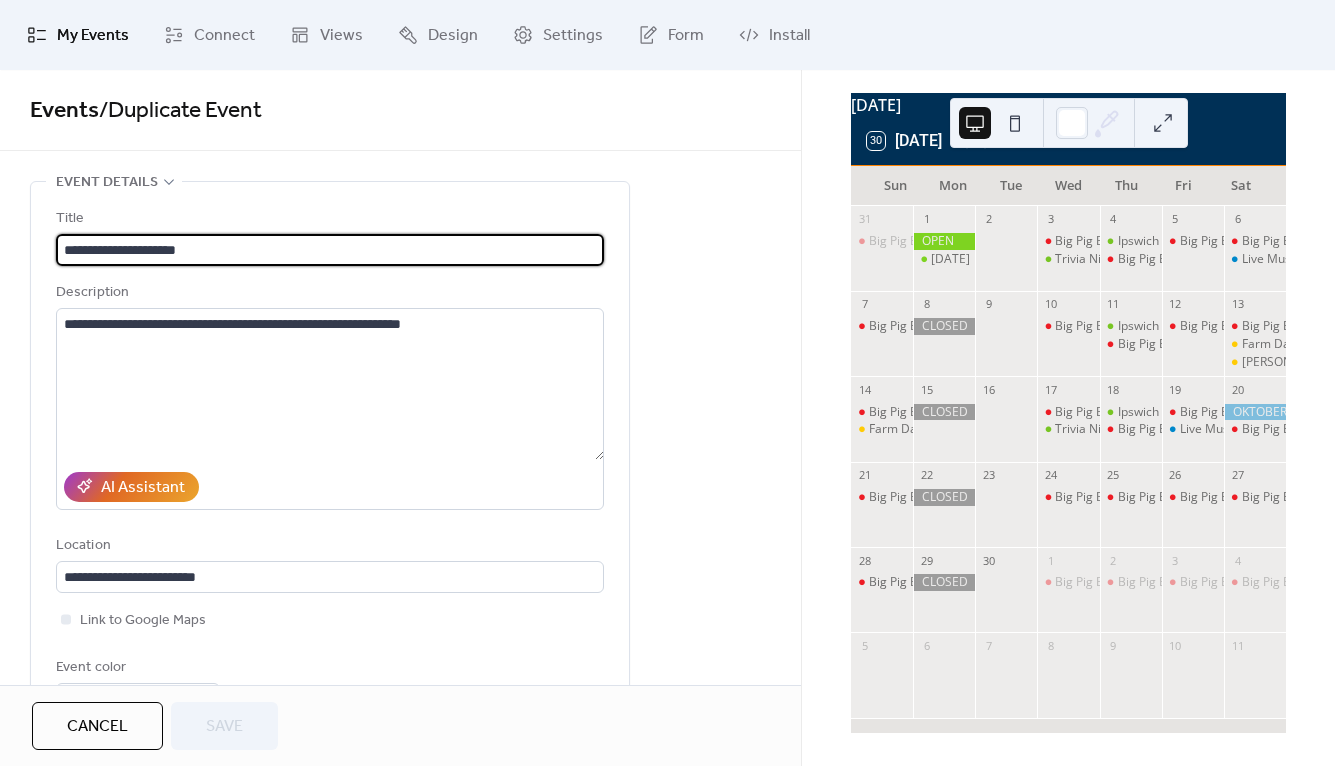 click on "**********" at bounding box center [330, 250] 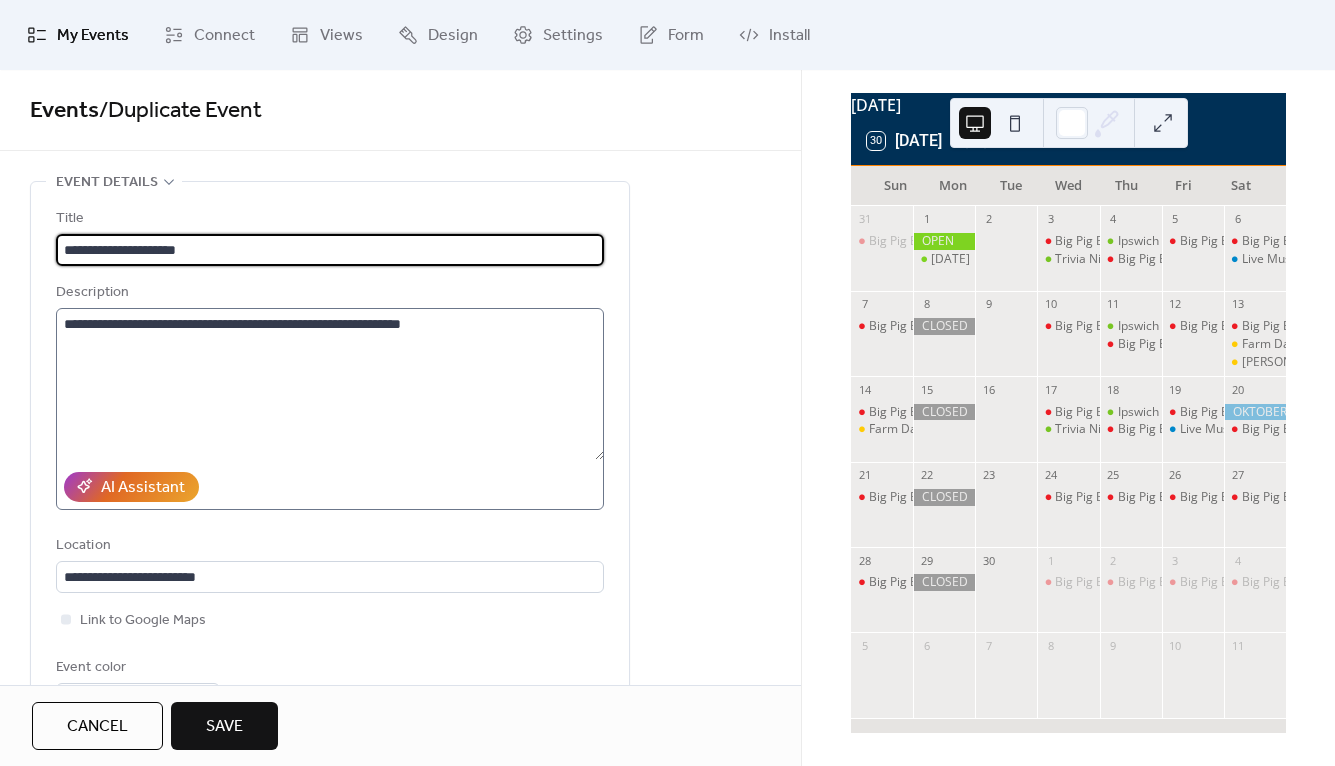 type on "**********" 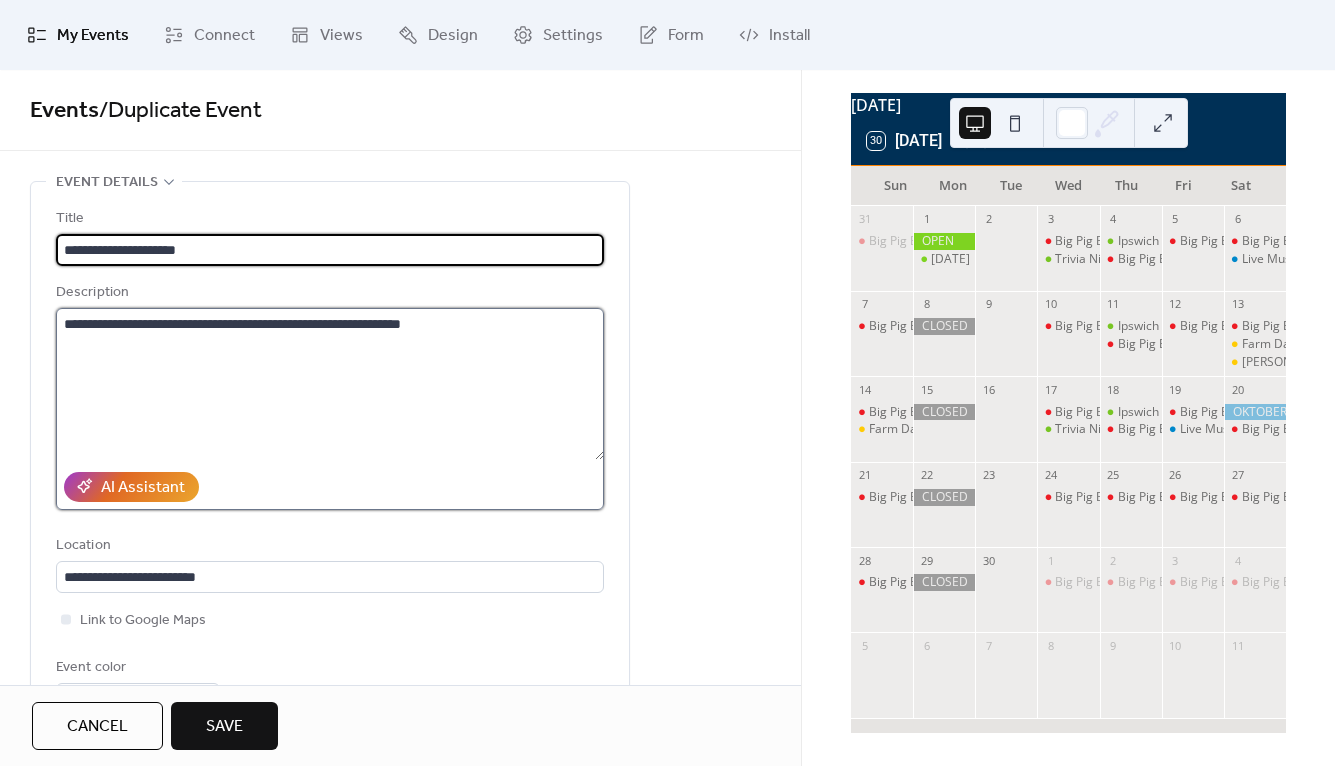 click on "**********" at bounding box center [330, 384] 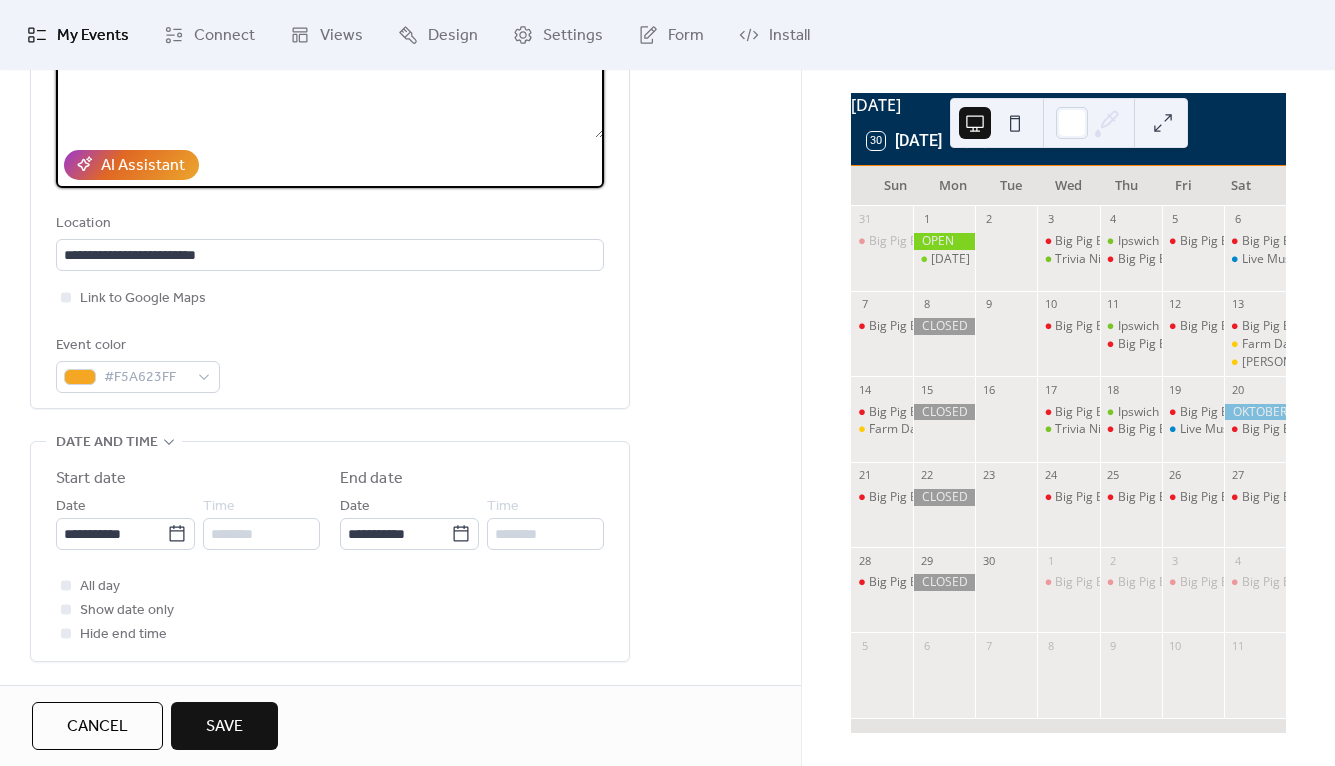 scroll, scrollTop: 348, scrollLeft: 0, axis: vertical 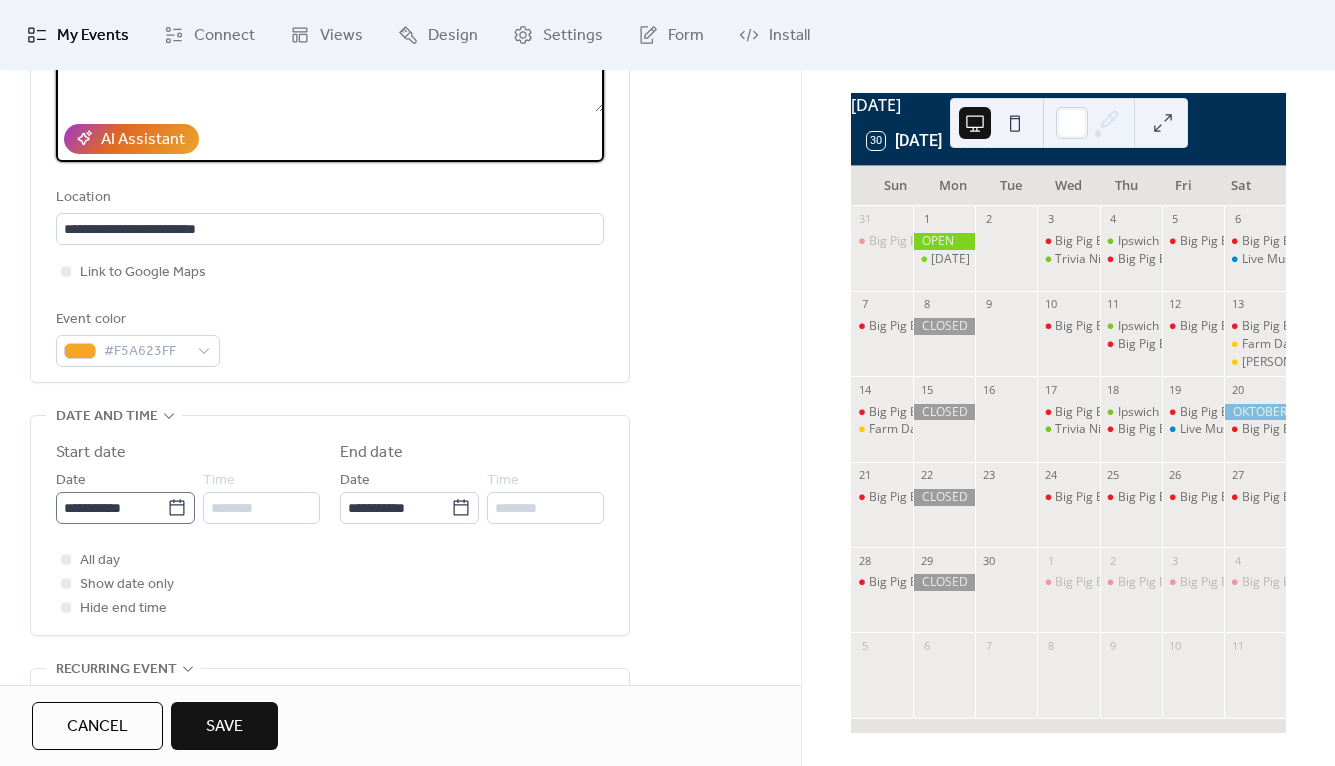 click 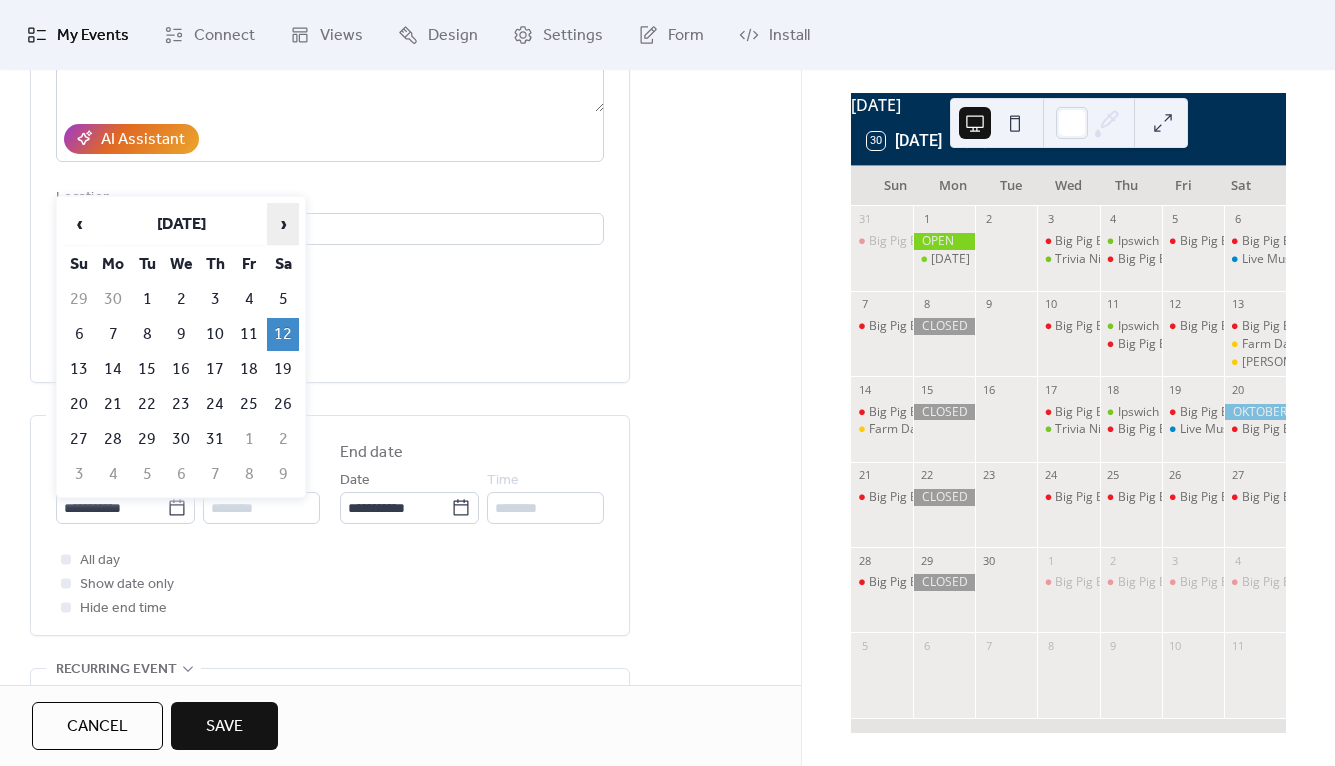 click on "›" at bounding box center [283, 224] 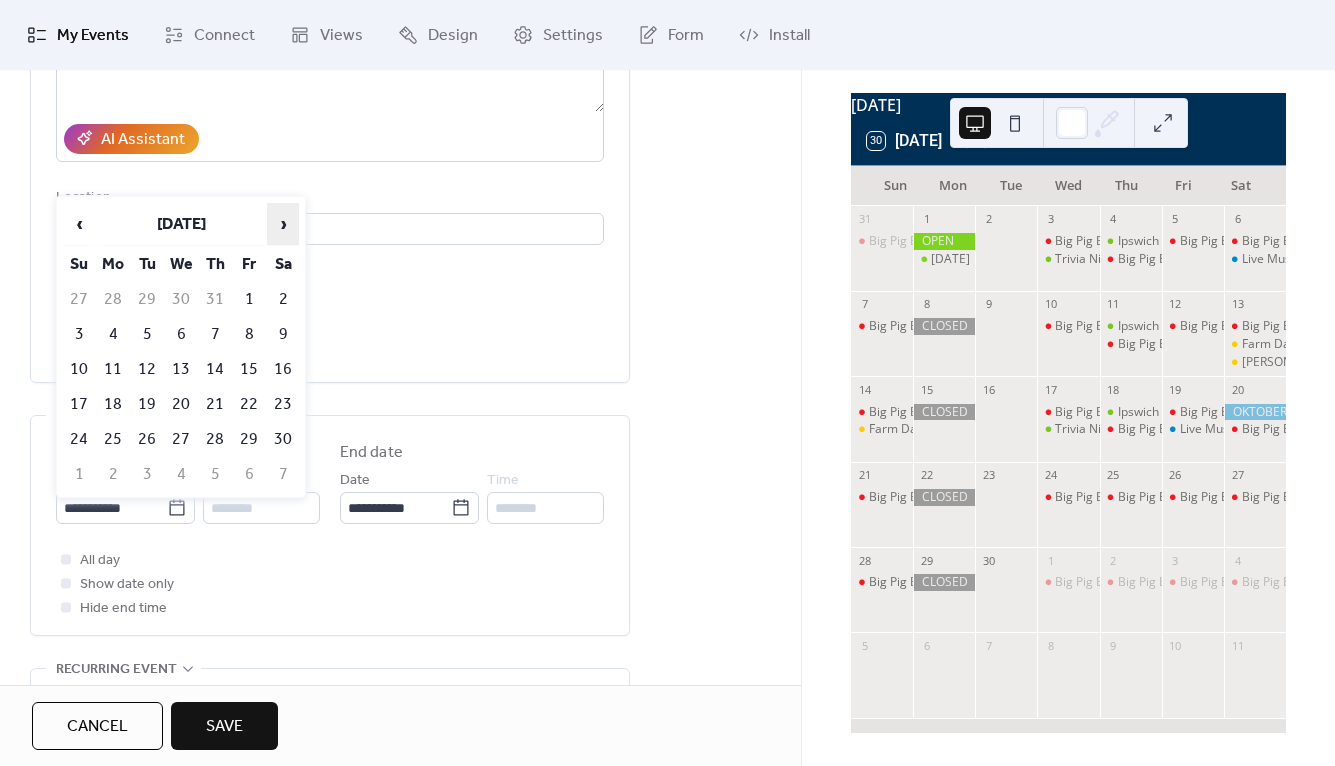 click on "›" at bounding box center [283, 224] 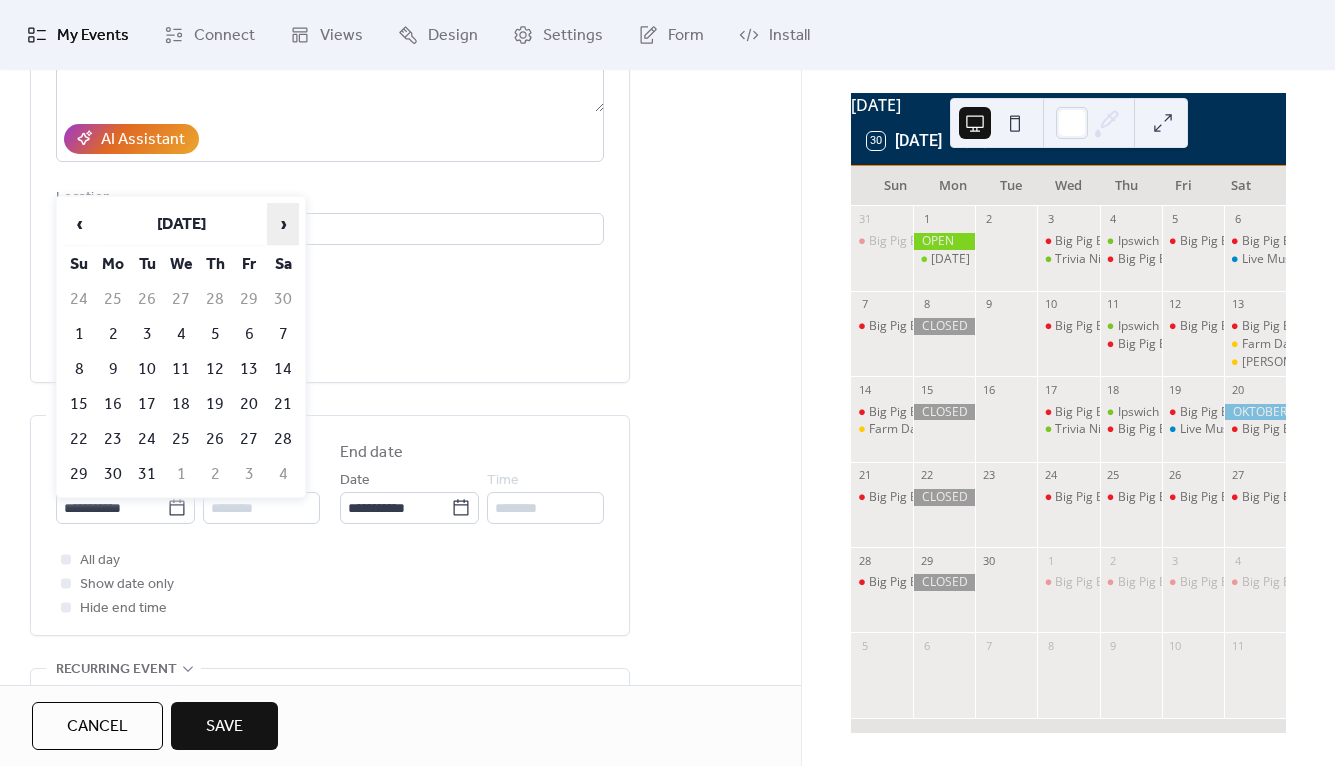 click on "›" at bounding box center [283, 224] 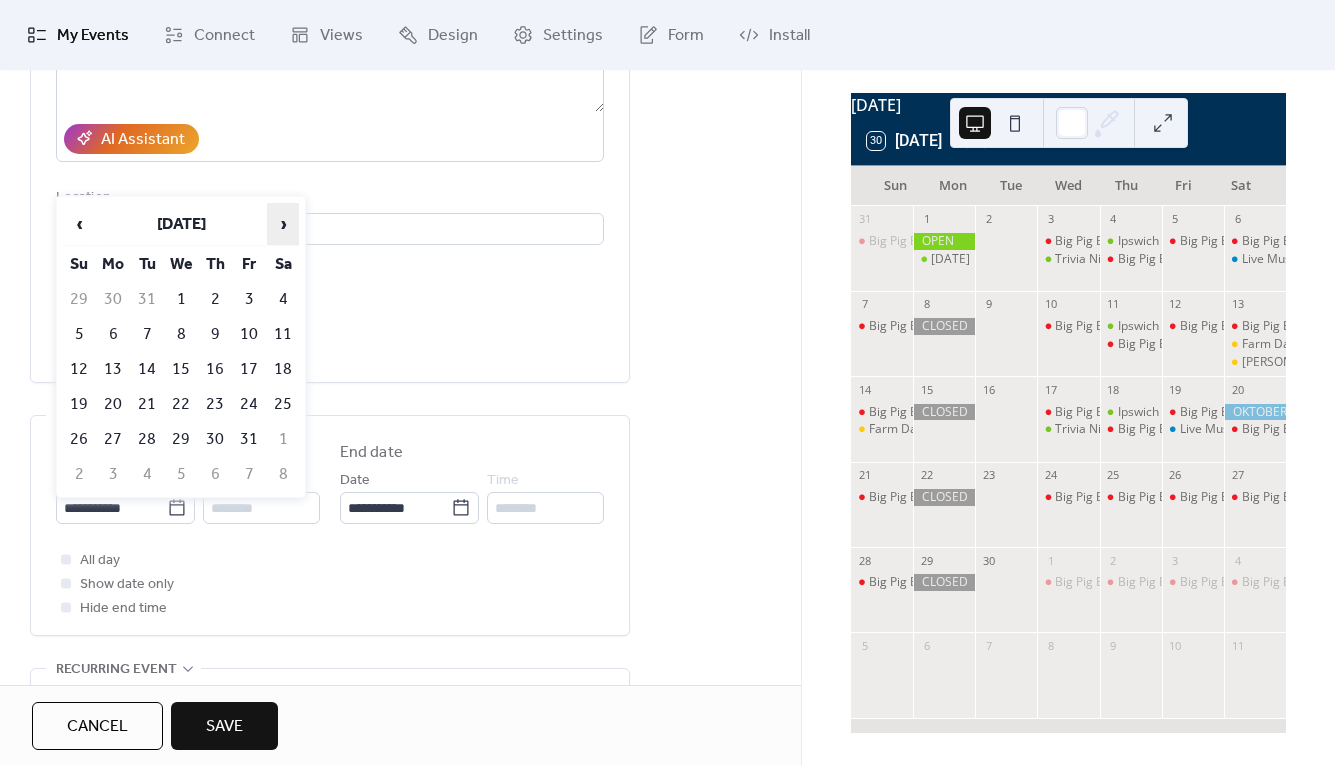click on "›" at bounding box center [283, 224] 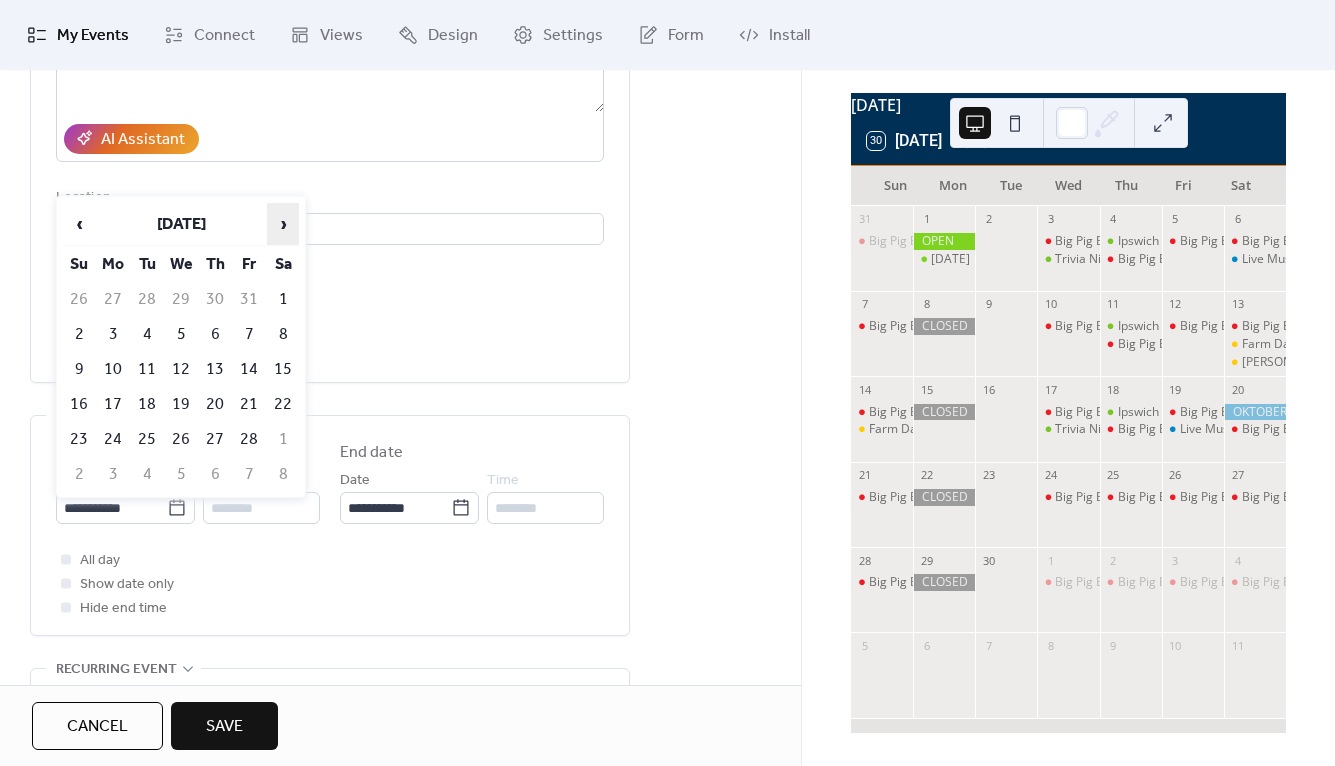 click on "›" at bounding box center [283, 224] 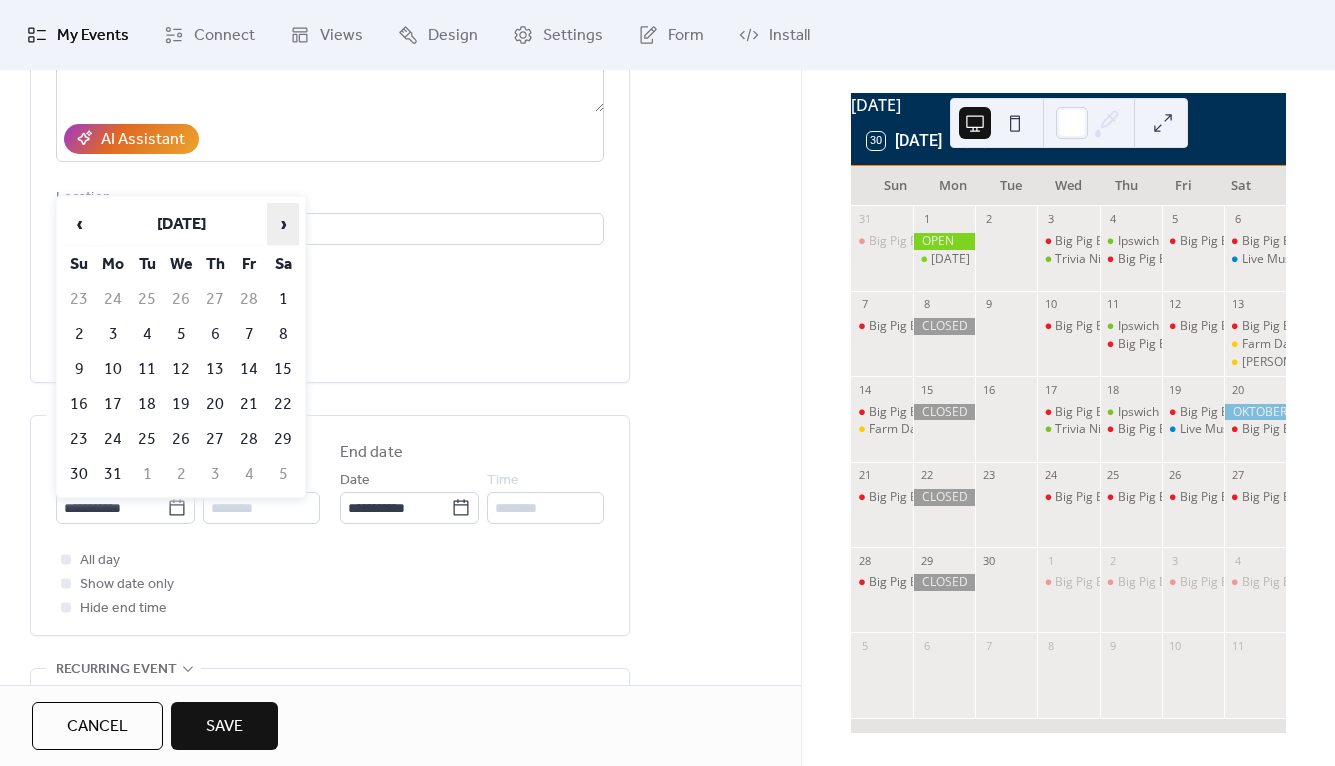 click on "›" at bounding box center [283, 224] 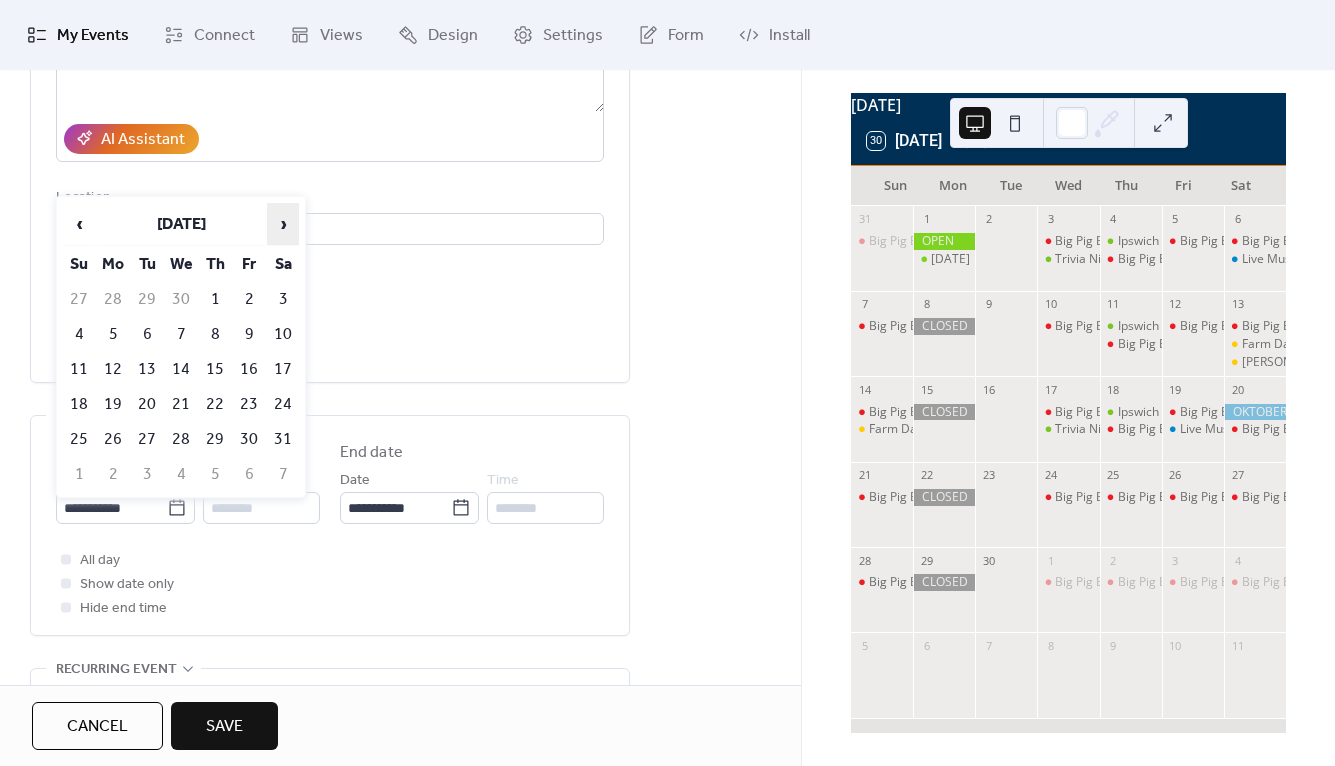 click on "›" at bounding box center (283, 224) 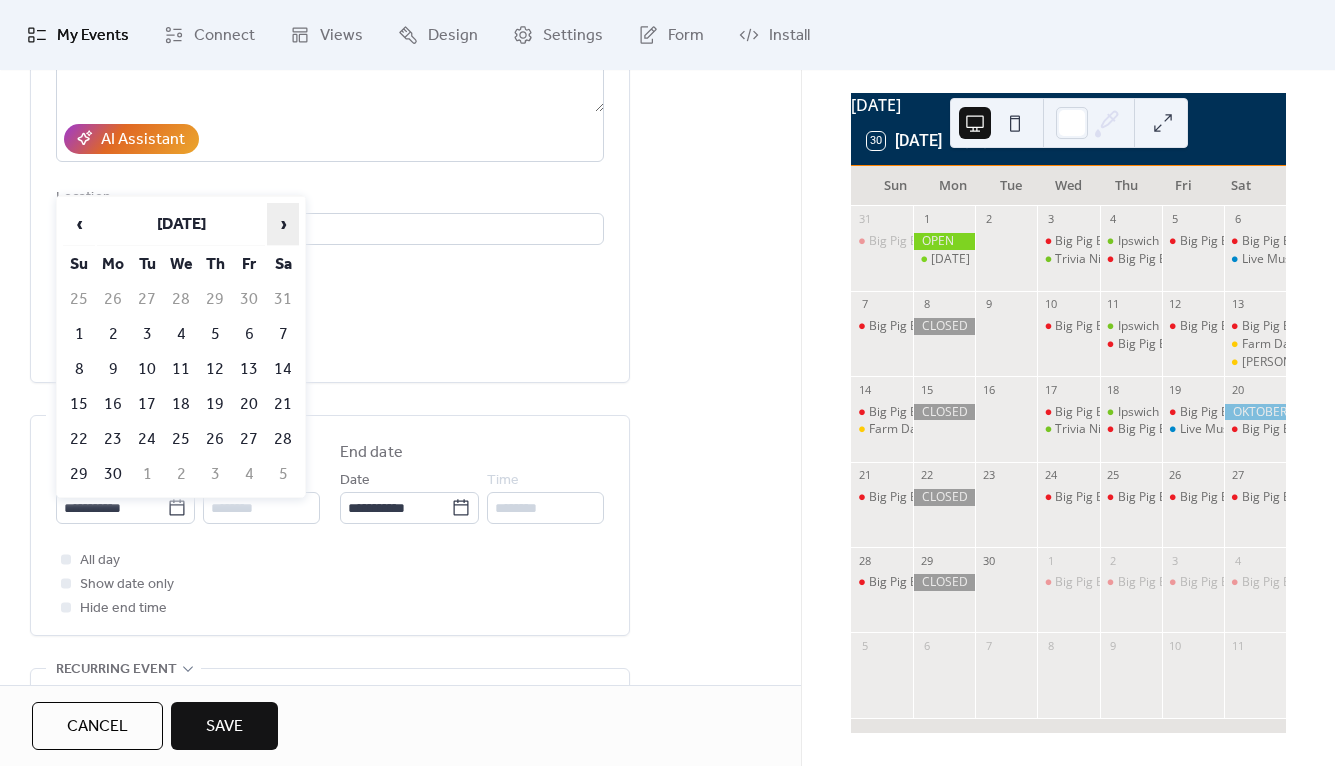 click on "›" at bounding box center [283, 224] 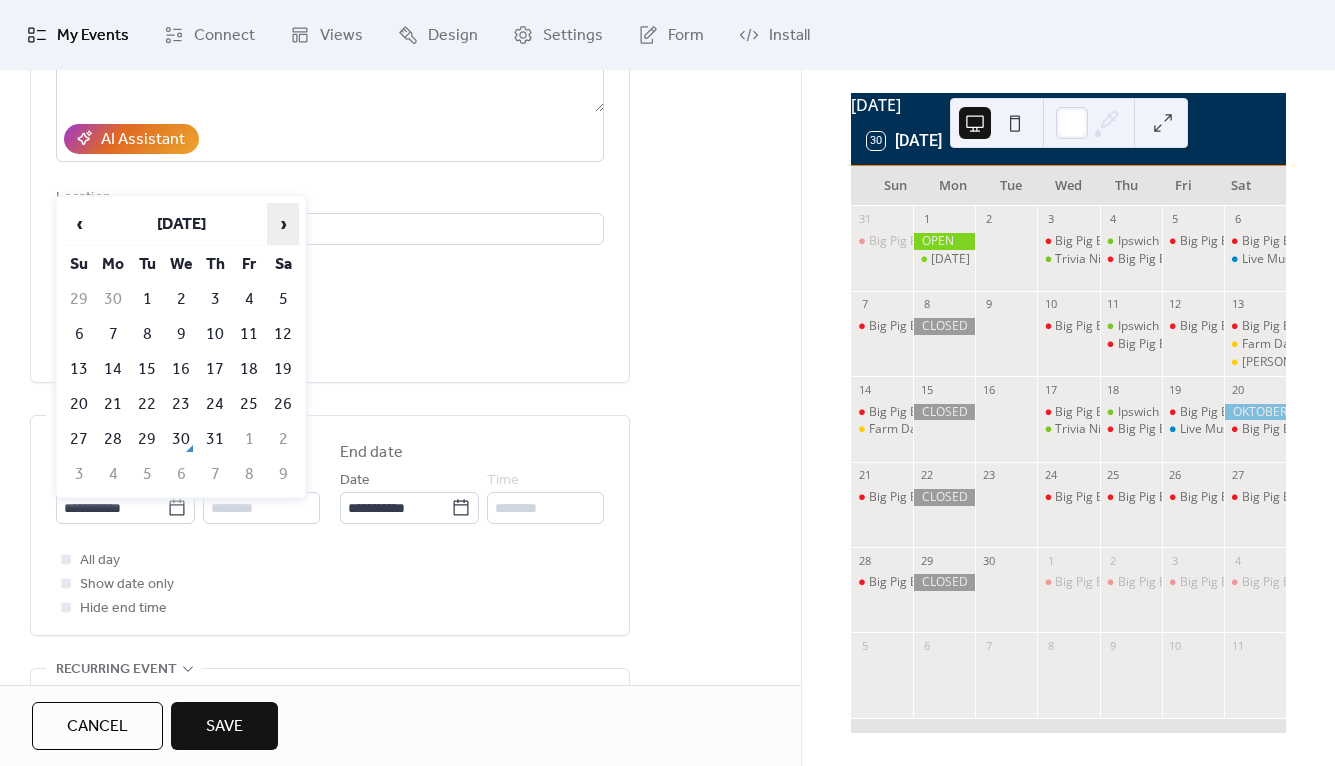 click on "›" at bounding box center [283, 224] 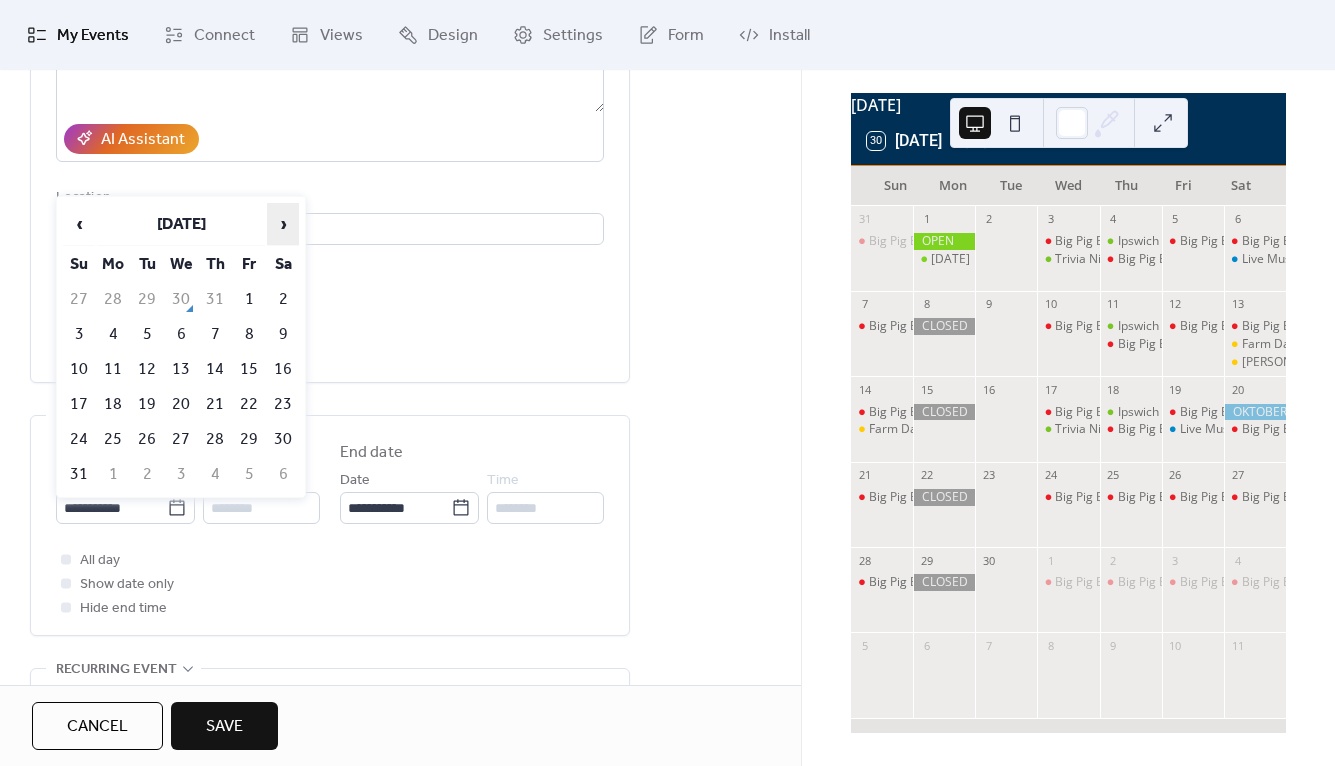 click on "›" at bounding box center [283, 224] 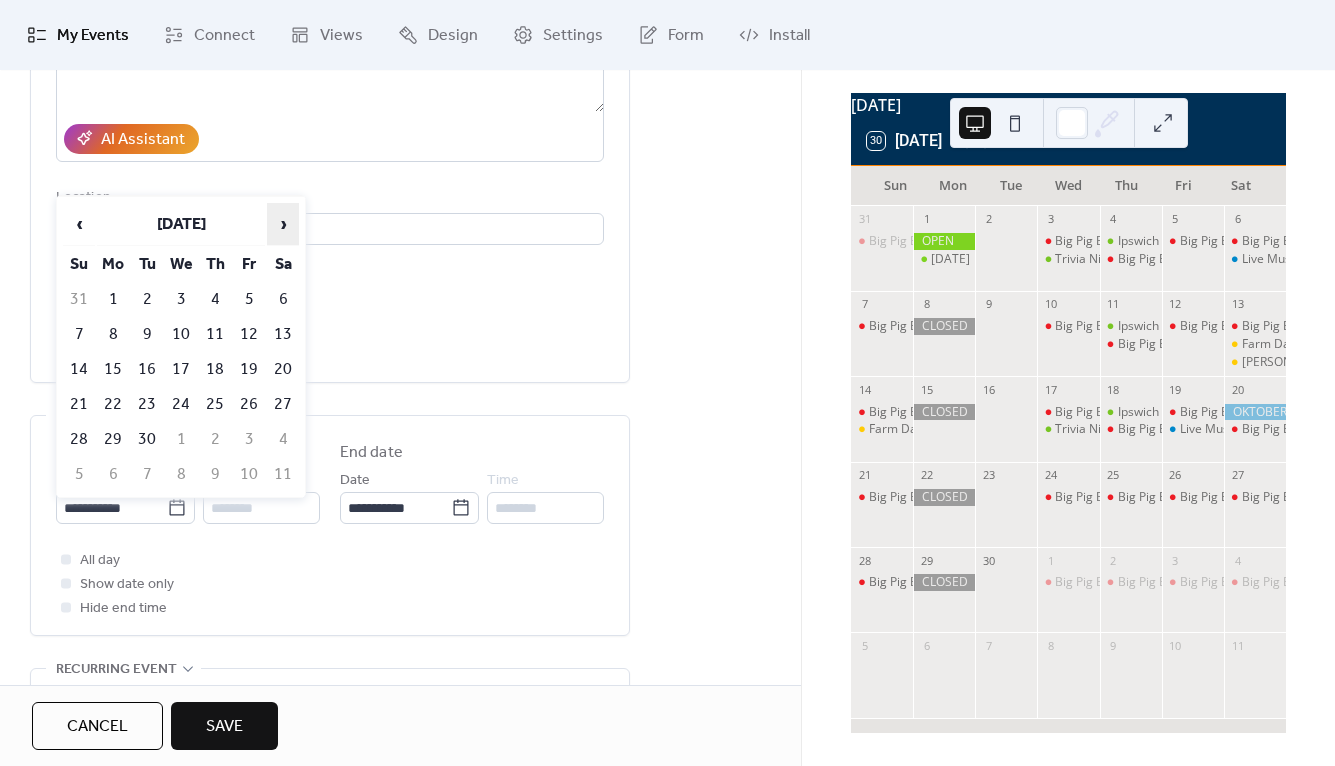 click on "›" at bounding box center (283, 224) 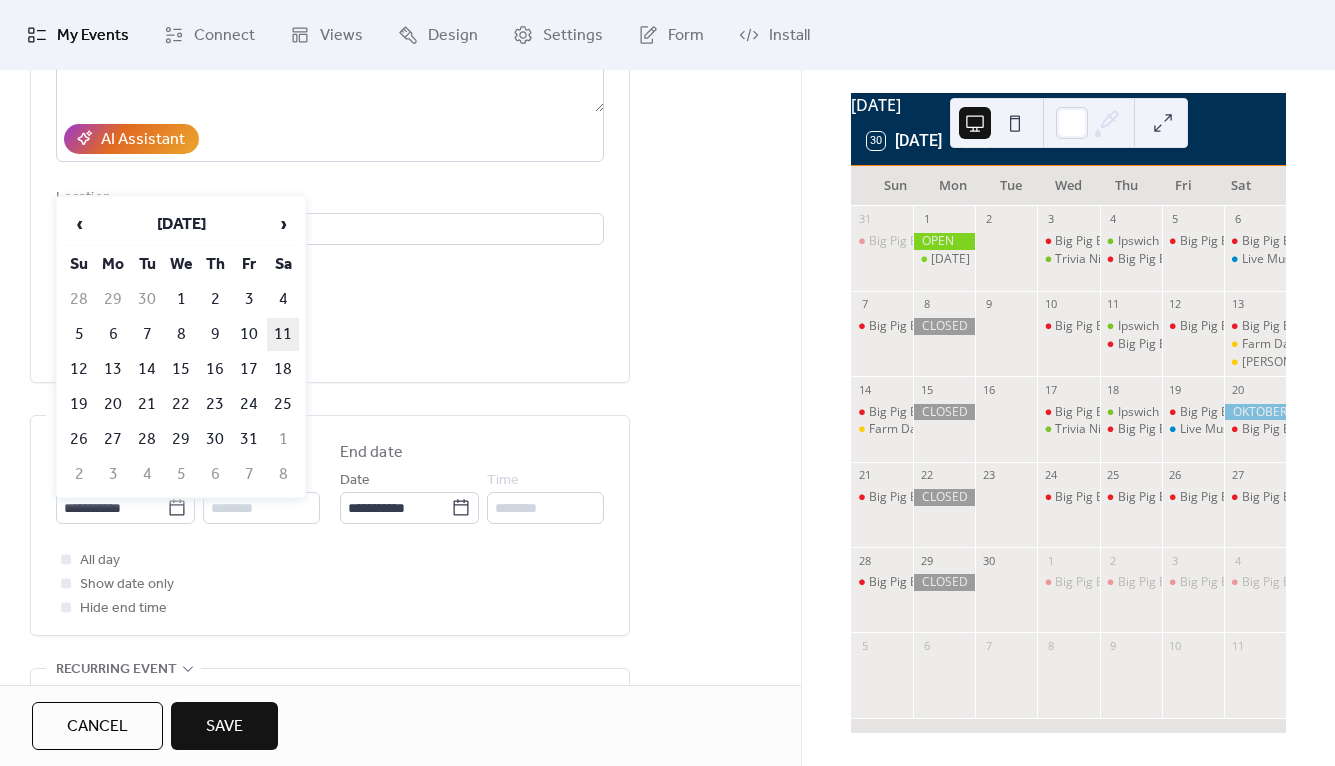 click on "11" at bounding box center [283, 334] 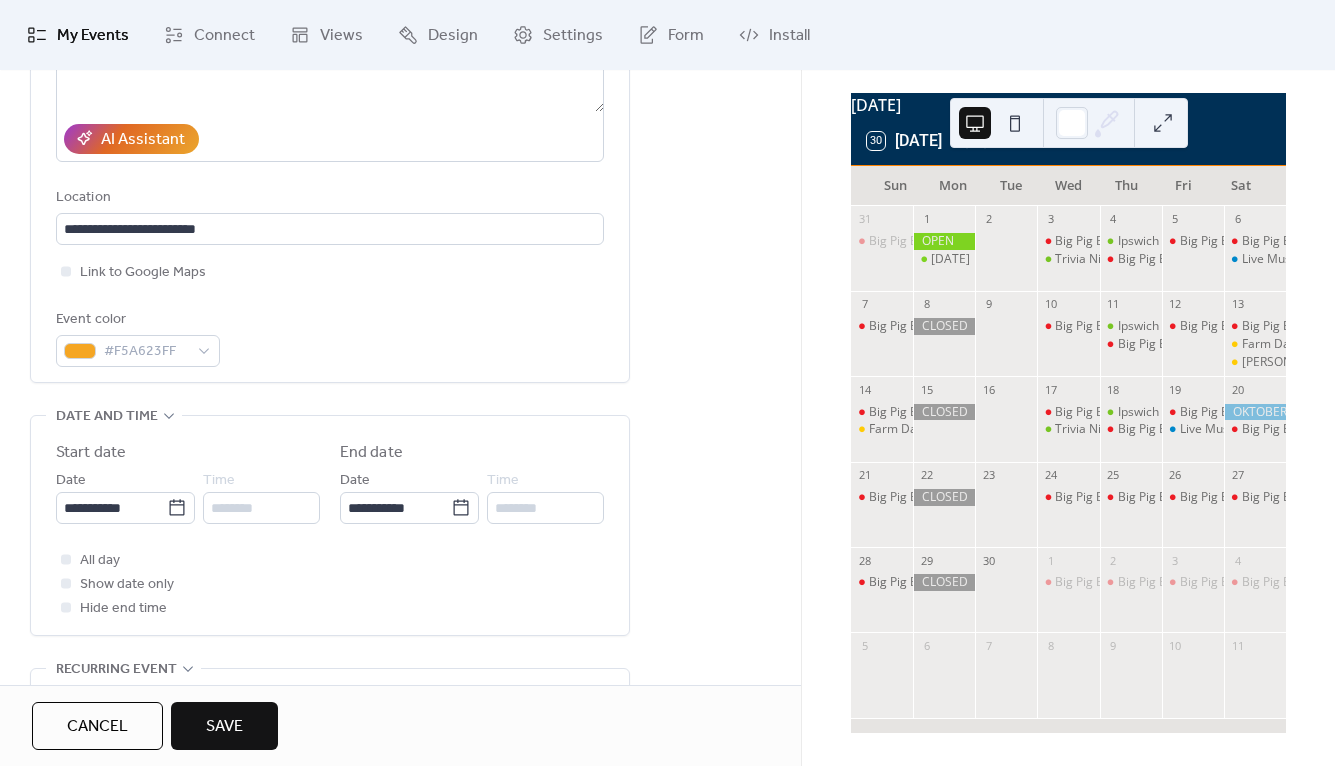 type on "**********" 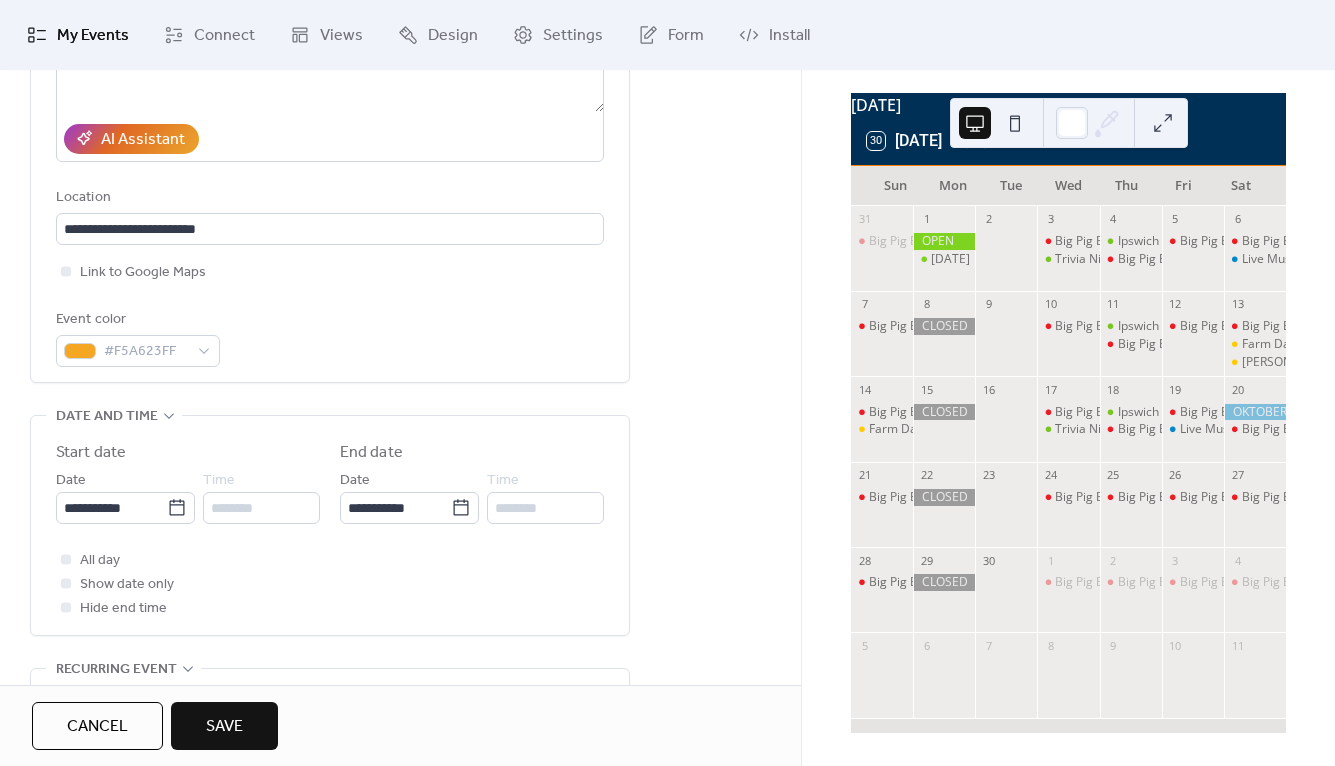 type on "**********" 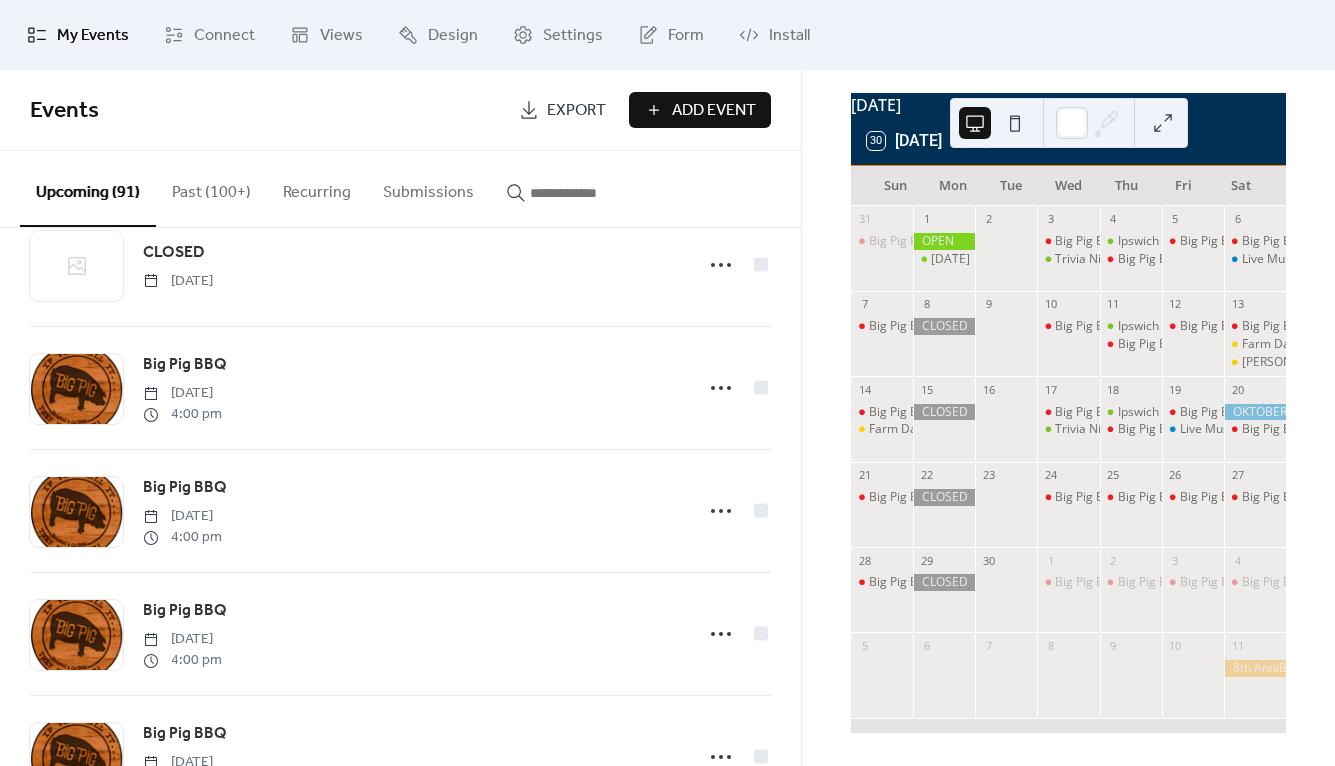 scroll, scrollTop: 10715, scrollLeft: 0, axis: vertical 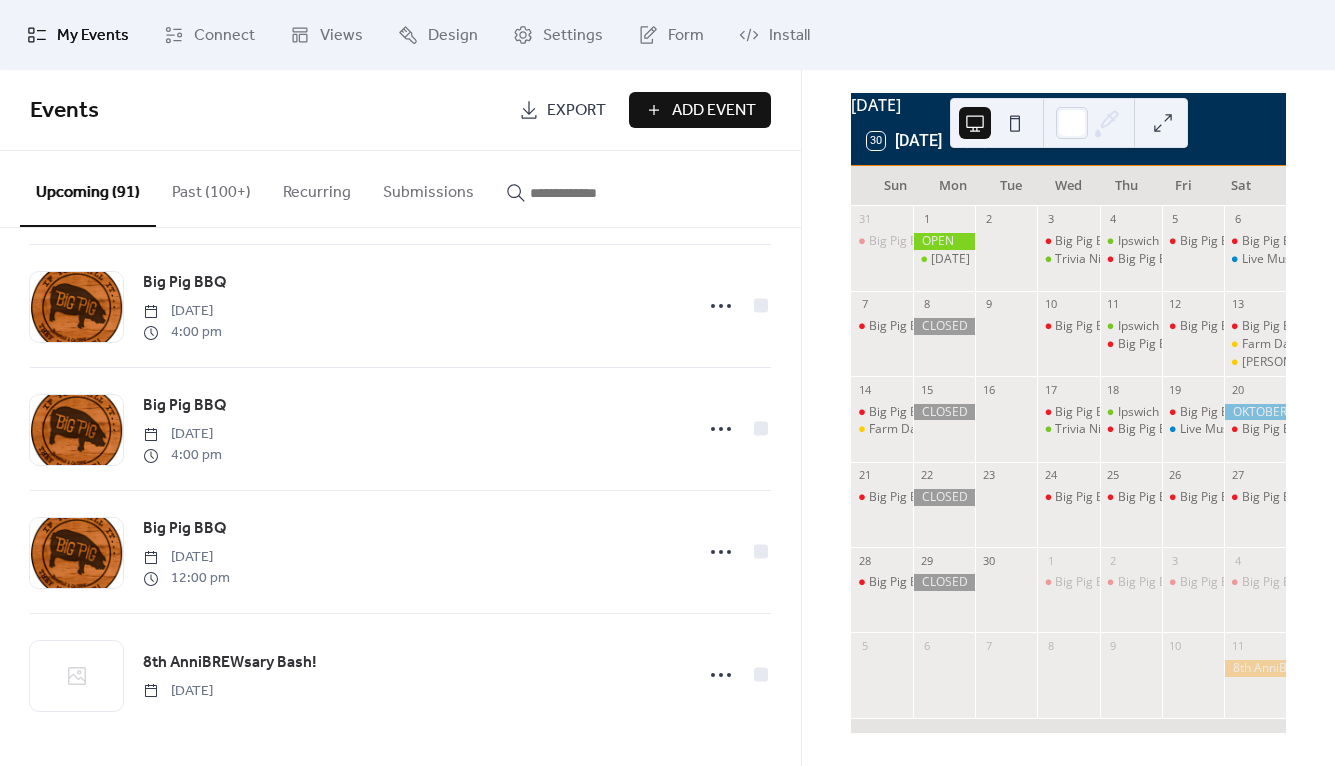 click on "[DATE] 30 [DATE] Sun Mon Tue Wed Thu Fri Sat 31 Big Pig BBQ 1 [DATE] 2 3 Big Pig BBQ Trivia Night 4 [GEOGRAPHIC_DATA] Homegrown Market Big Pig BBQ 5 Big Pig BBQ 6 Big Pig BBQ Live Music: 73 Duster Band 7 Big Pig BBQ 8 9 10 Big Pig BBQ 11 [GEOGRAPHIC_DATA] Homegrown Market Big Pig BBQ 12 Big Pig BBQ 13 Big Pig BBQ Farm Days at [GEOGRAPHIC_DATA] [PERSON_NAME][GEOGRAPHIC_DATA] on [GEOGRAPHIC_DATA] 14 Big Pig BBQ Farm Days at [GEOGRAPHIC_DATA] 15 16 17 Big Pig BBQ Trivia Night 18 [GEOGRAPHIC_DATA] Homegrown Market Big Pig BBQ 19 Big Pig BBQ Live Music: Reach for the Sun 20 Big Pig BBQ 21 Big Pig BBQ 22 23 24 Big Pig BBQ 25 Big Pig BBQ 26 Big Pig BBQ 27 Big Pig BBQ 28 Big Pig BBQ 29 30 1 Big Pig BBQ 2 Big Pig BBQ 3 Big Pig BBQ 4 Big Pig BBQ 5 6 7 8 9 10 11" at bounding box center (1068, 413) 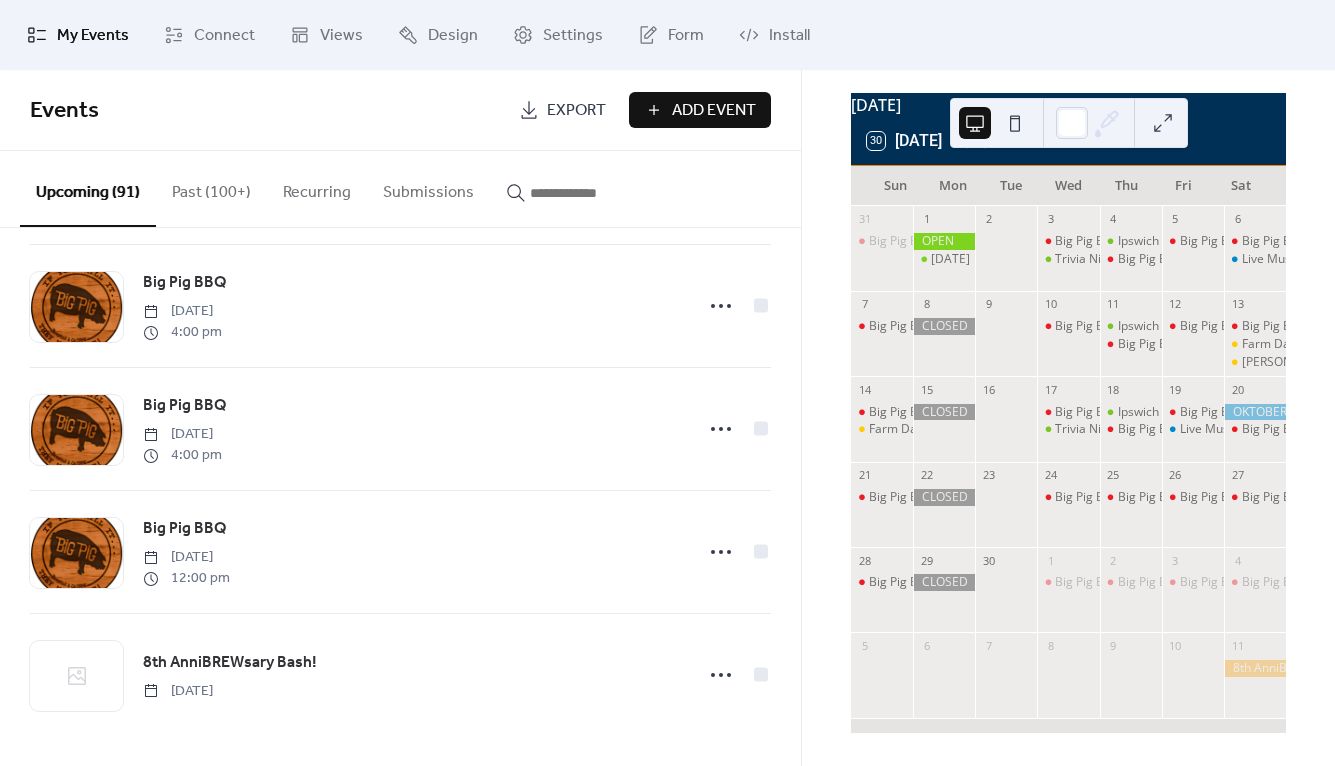 click on "My Events Connect Views Design Settings Form Install" at bounding box center [667, 35] 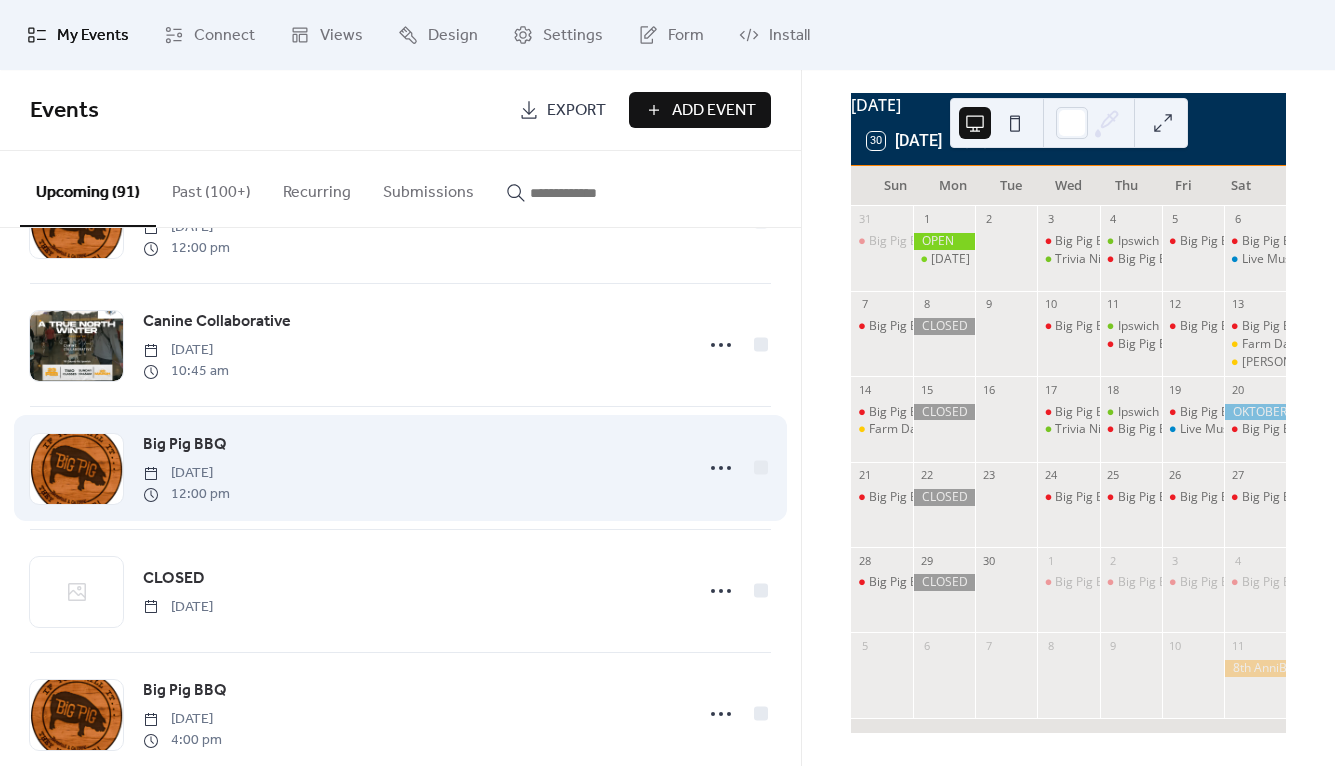 scroll, scrollTop: 3374, scrollLeft: 0, axis: vertical 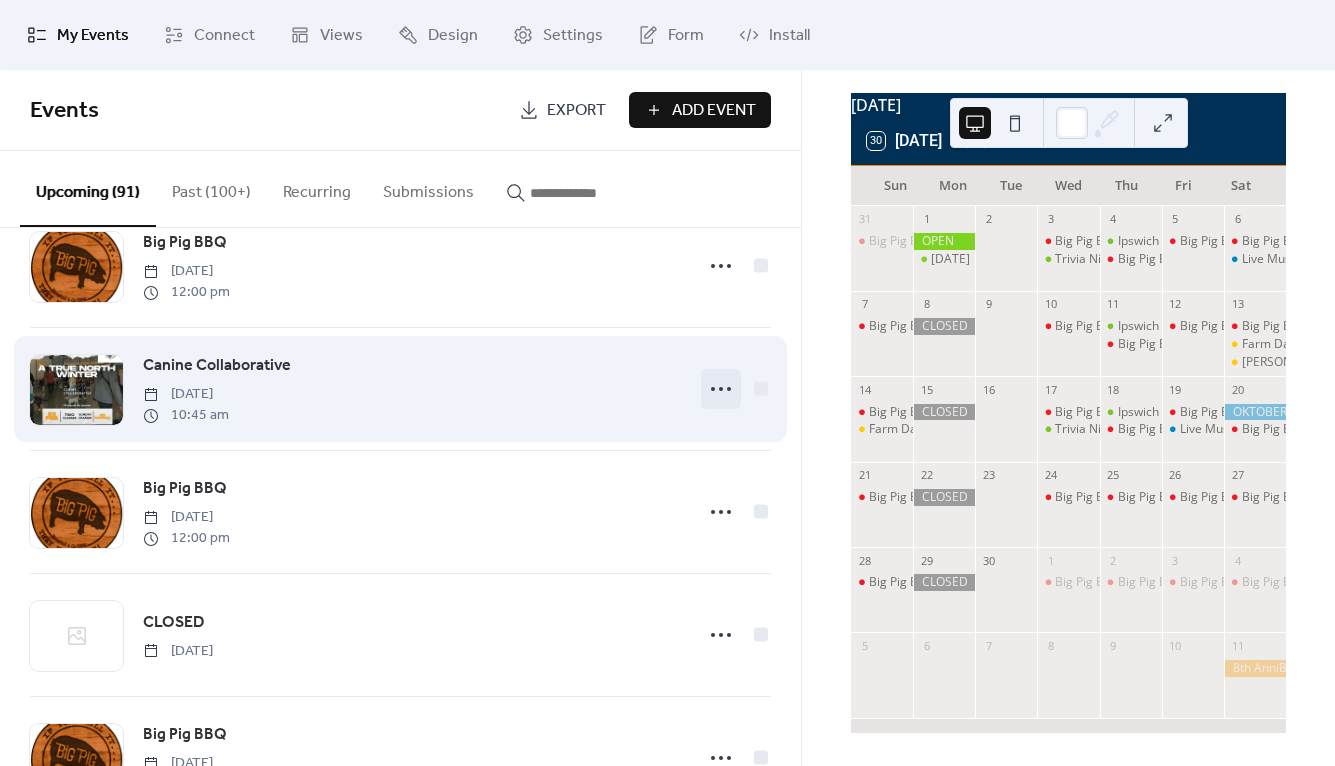 click 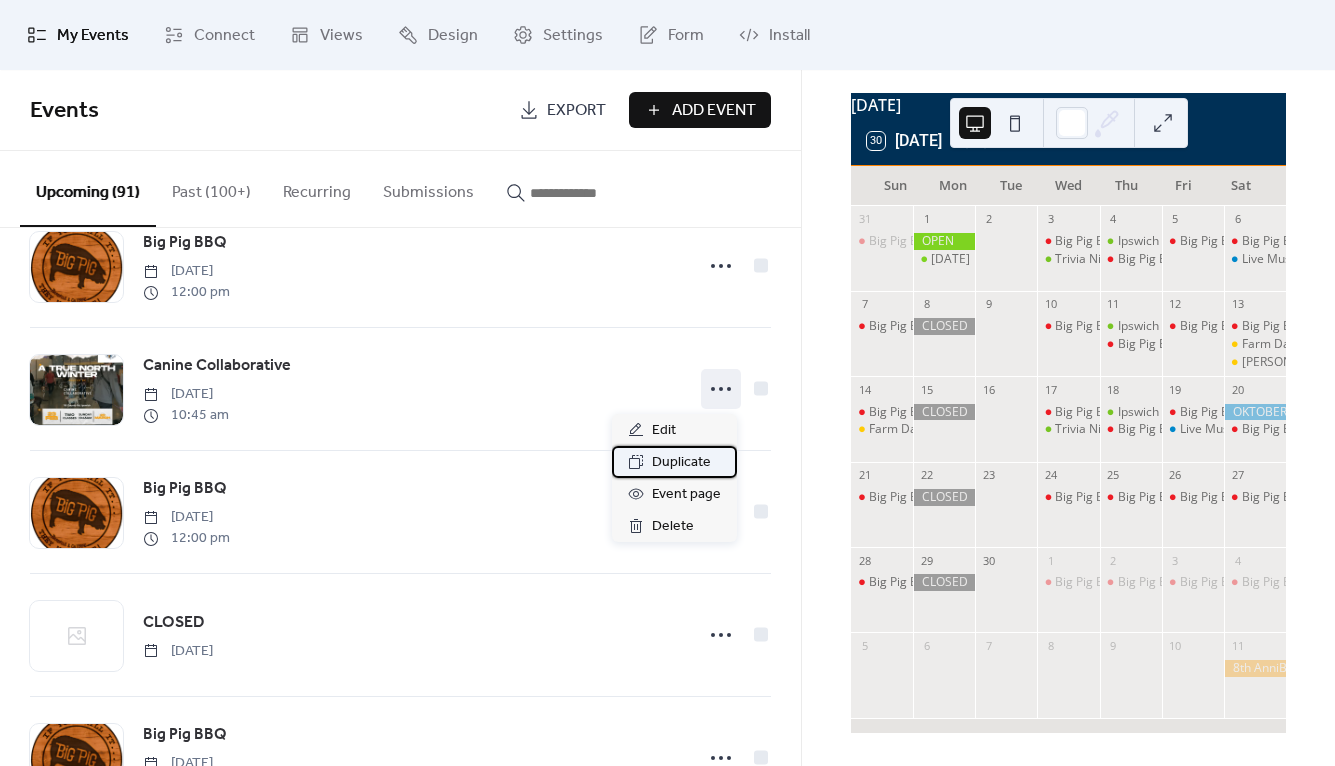 click on "Duplicate" at bounding box center [681, 463] 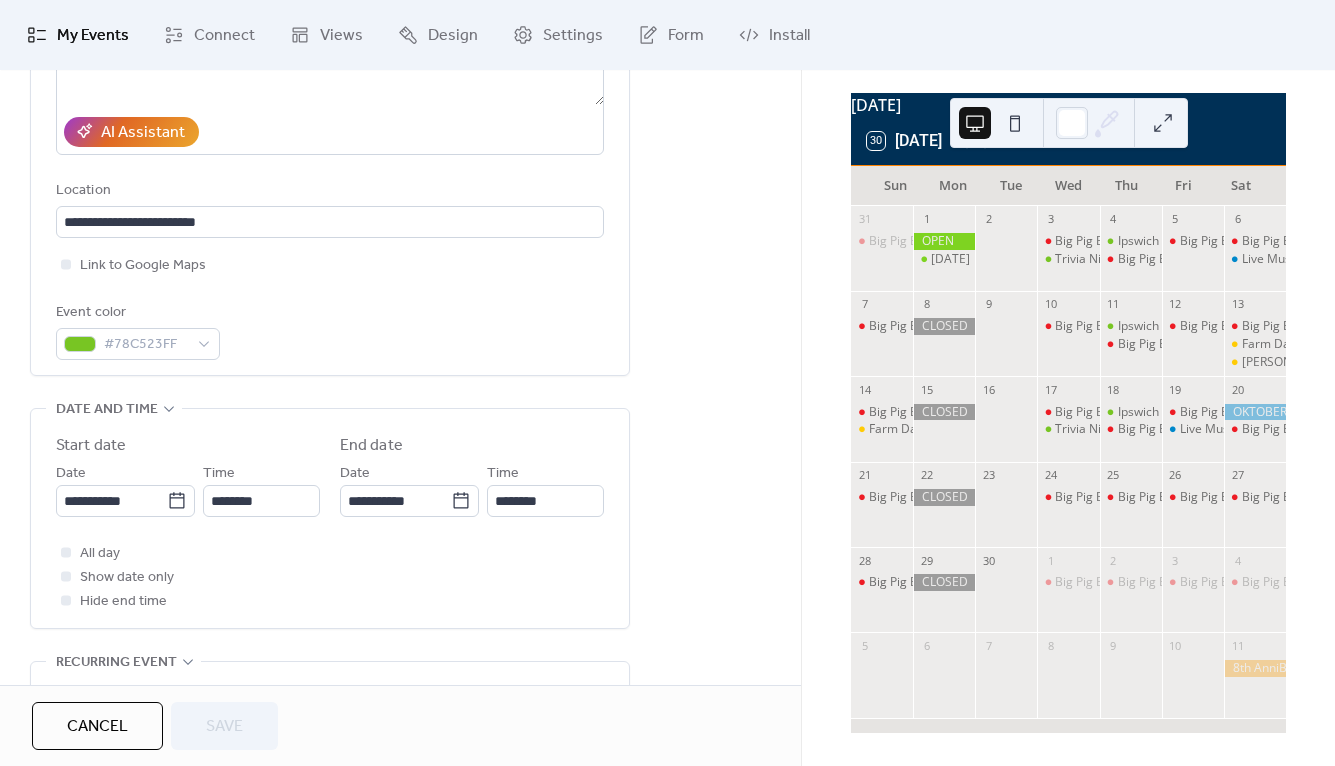 scroll, scrollTop: 521, scrollLeft: 0, axis: vertical 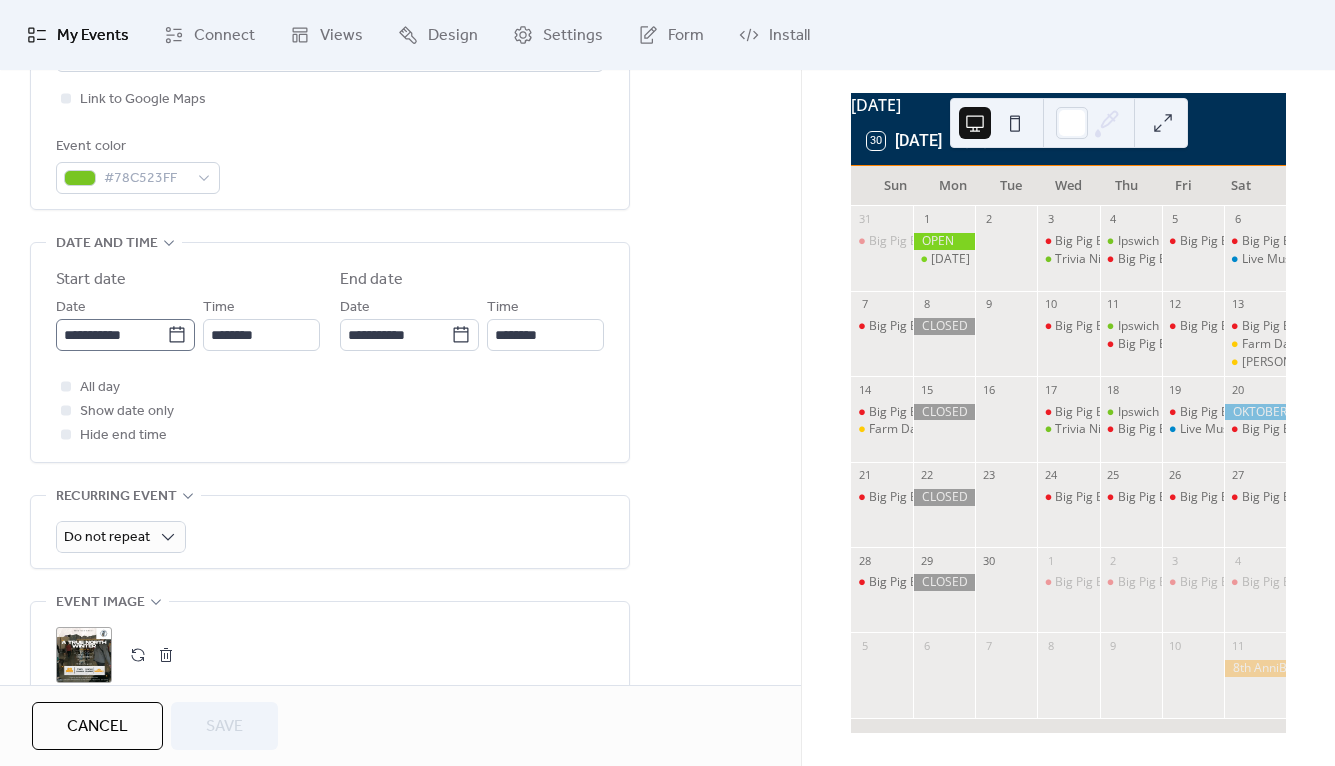click 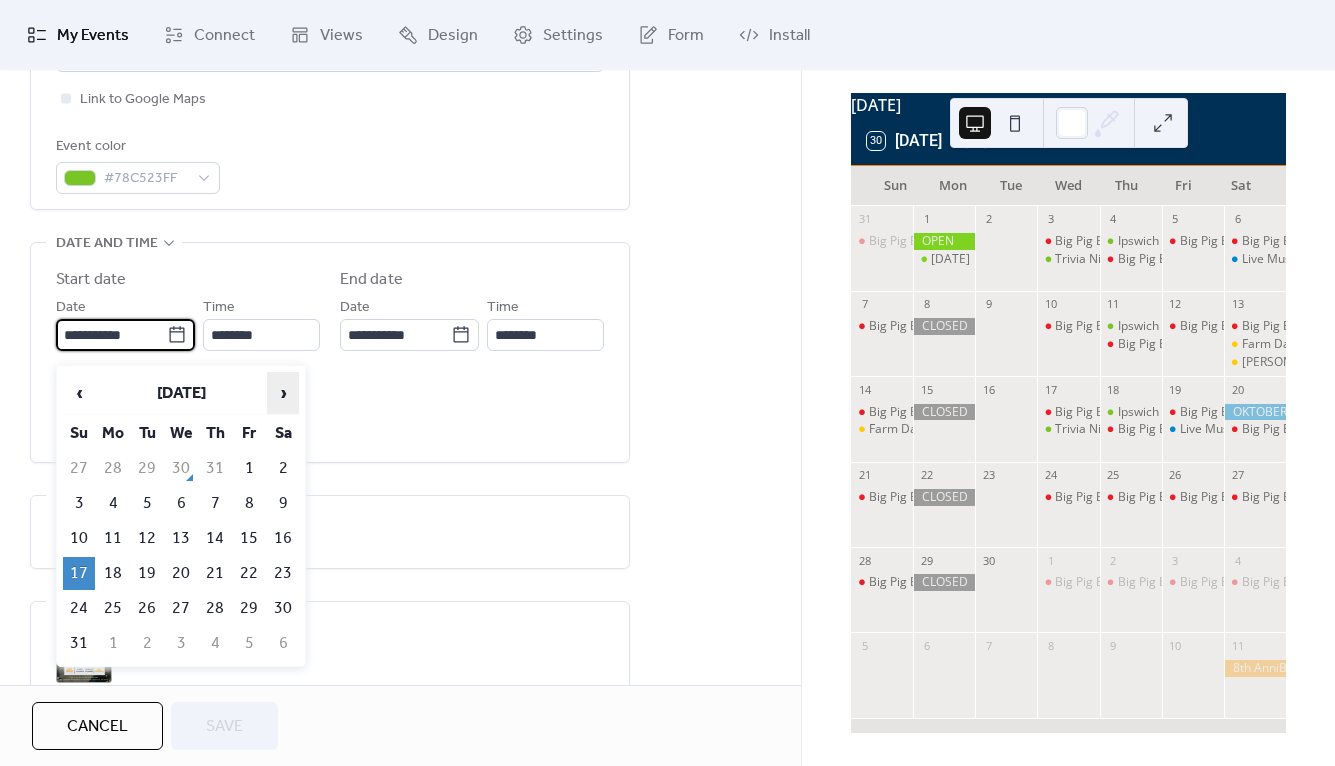 click on "›" at bounding box center (283, 393) 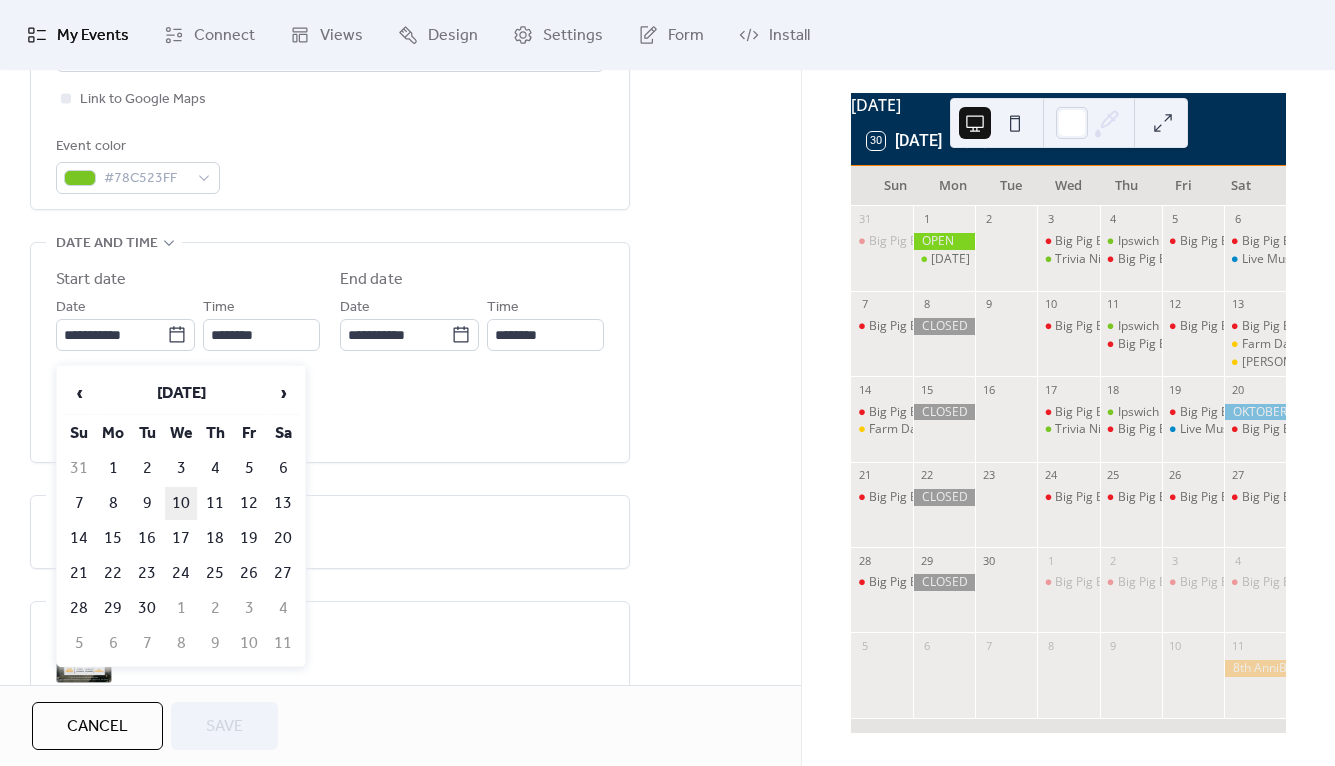 click on "10" at bounding box center [181, 503] 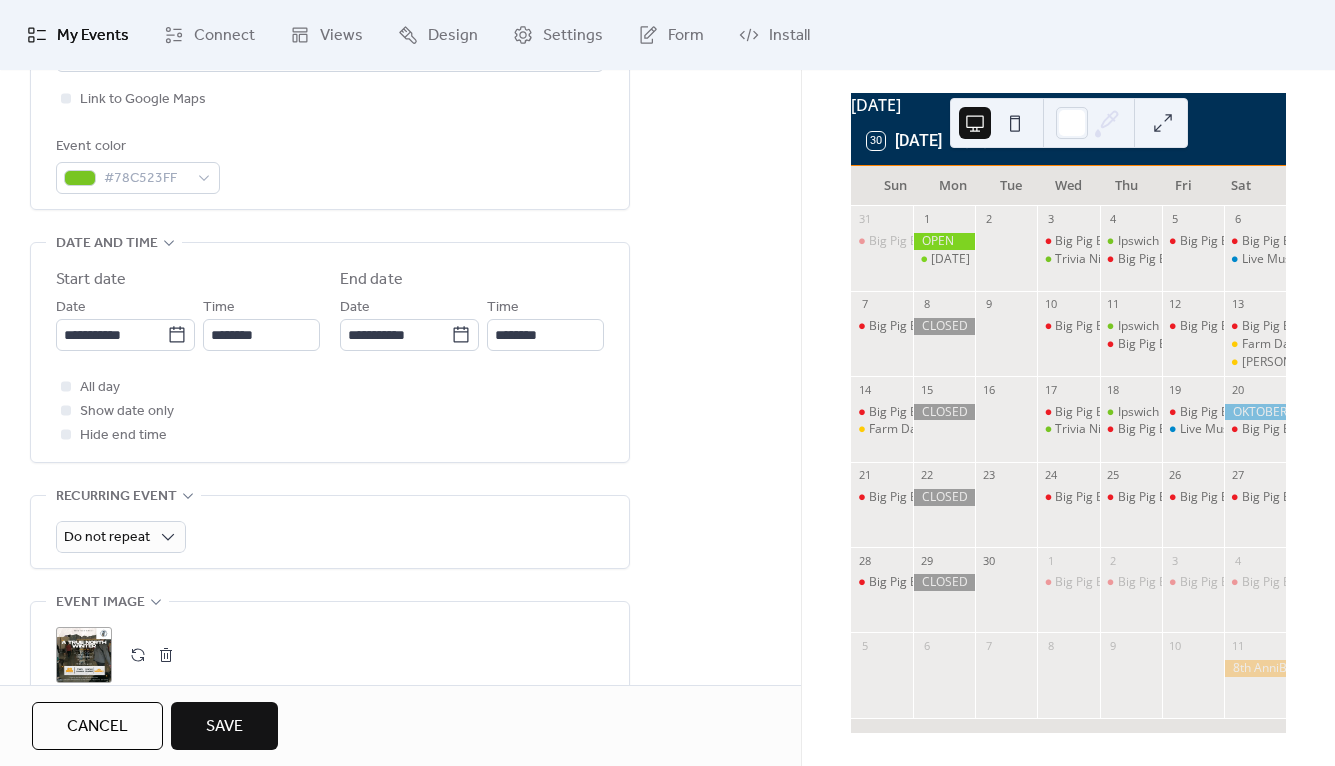 type on "**********" 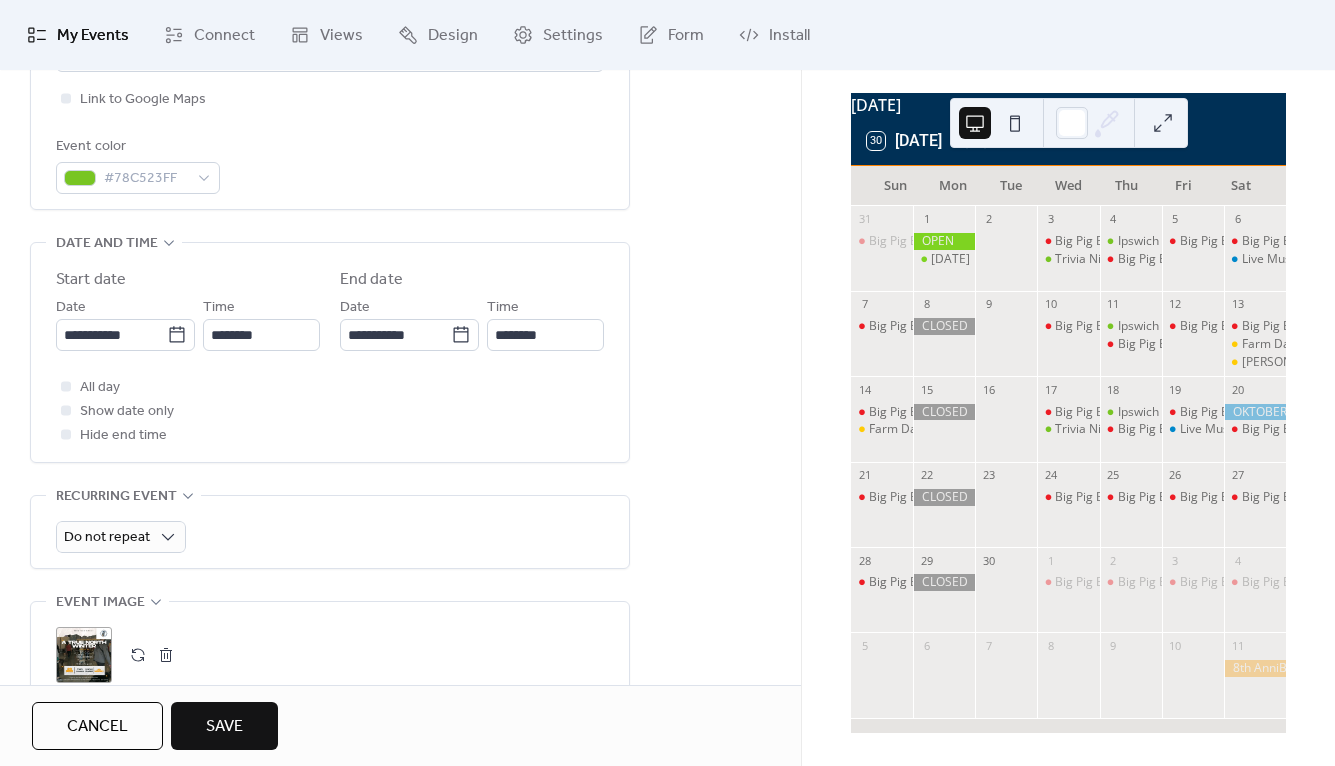 type on "**********" 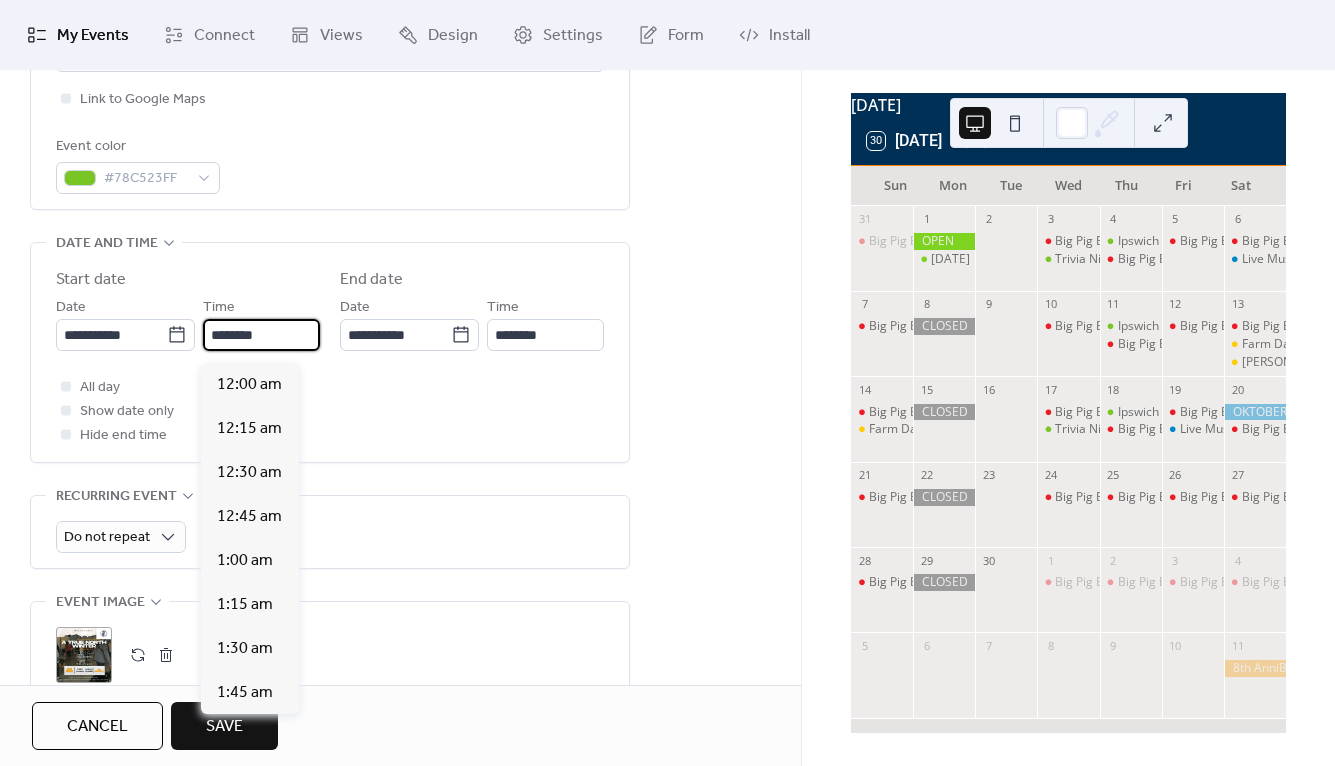 scroll, scrollTop: 1892, scrollLeft: 0, axis: vertical 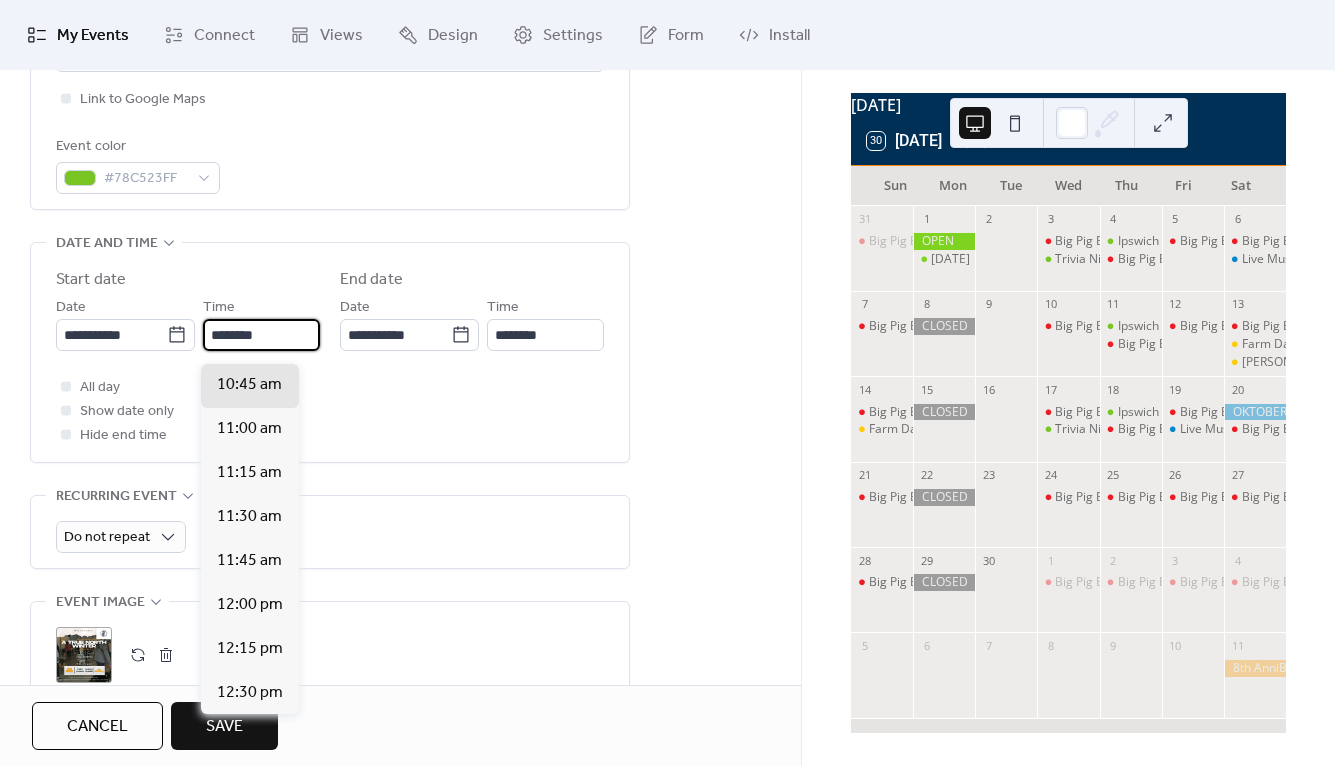 drag, startPoint x: 280, startPoint y: 340, endPoint x: 210, endPoint y: 337, distance: 70.064255 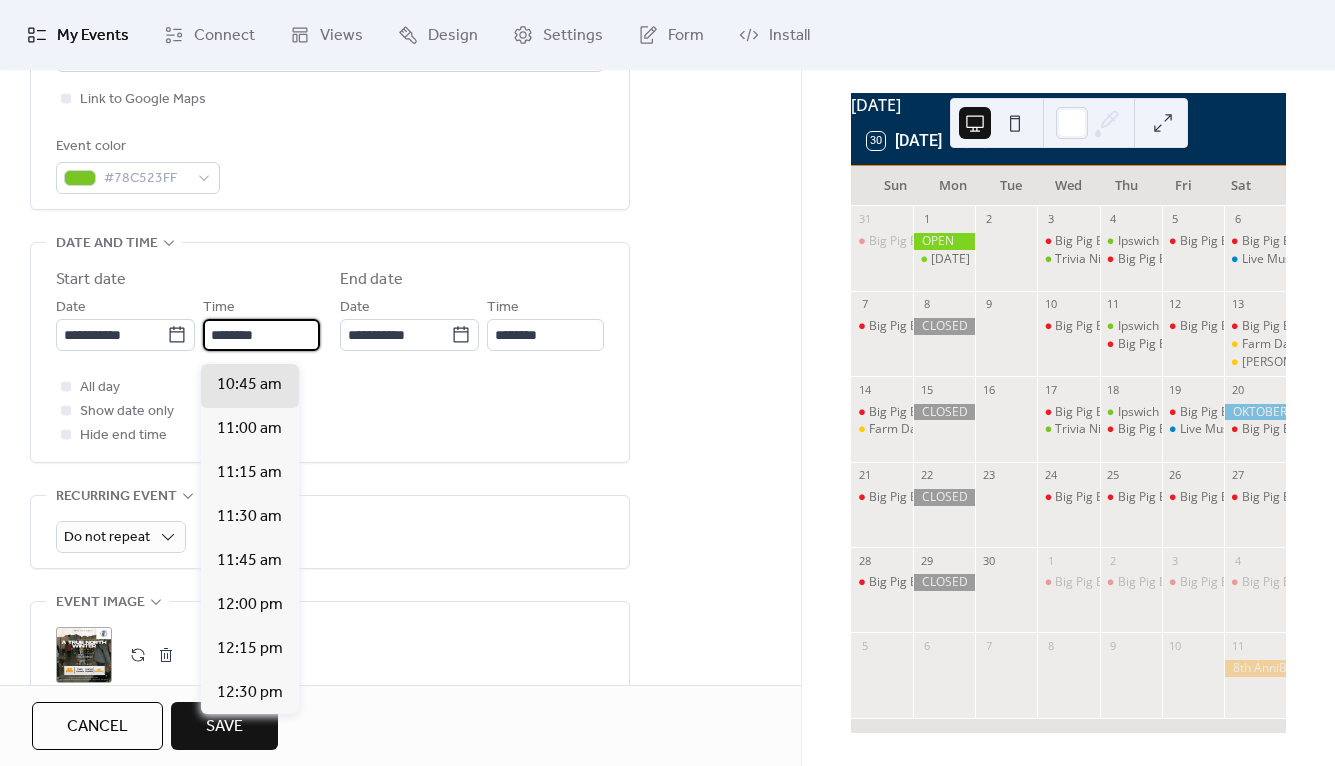 click on "********" at bounding box center [261, 335] 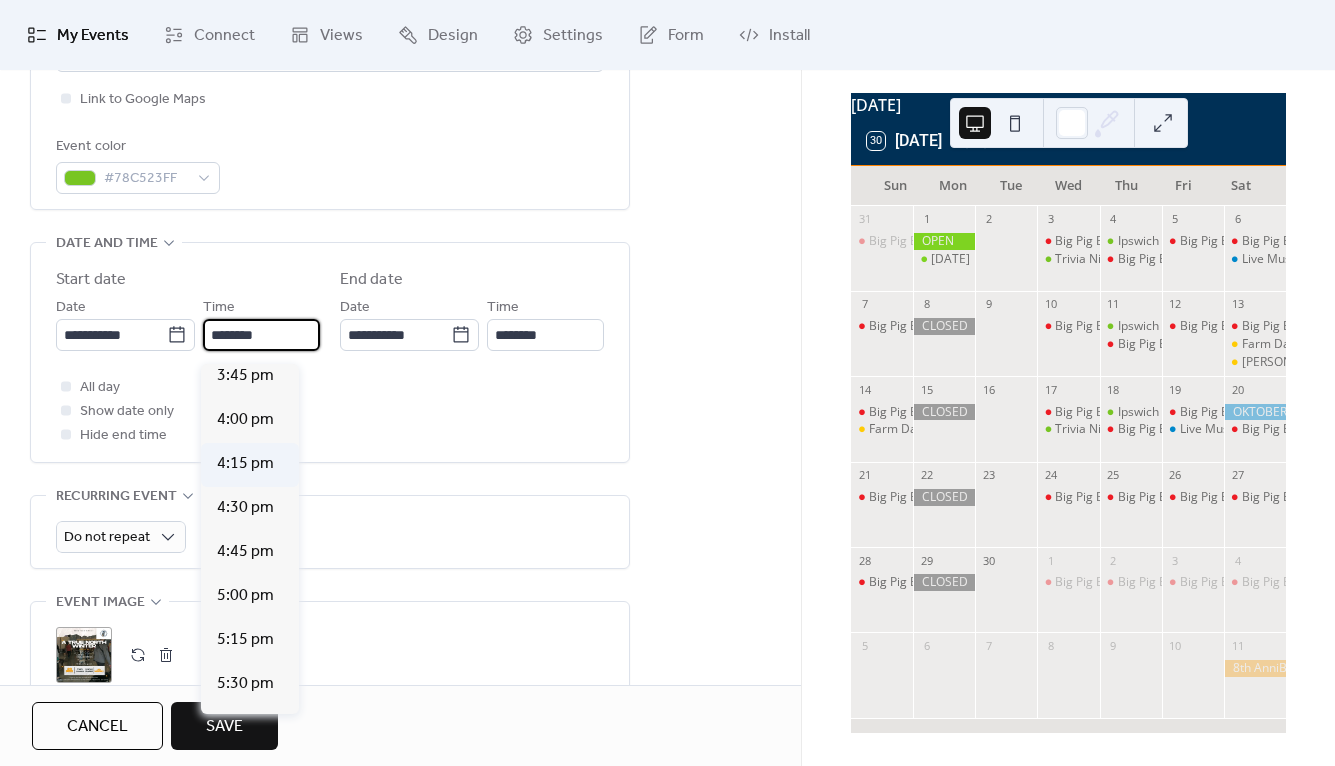 scroll, scrollTop: 2972, scrollLeft: 0, axis: vertical 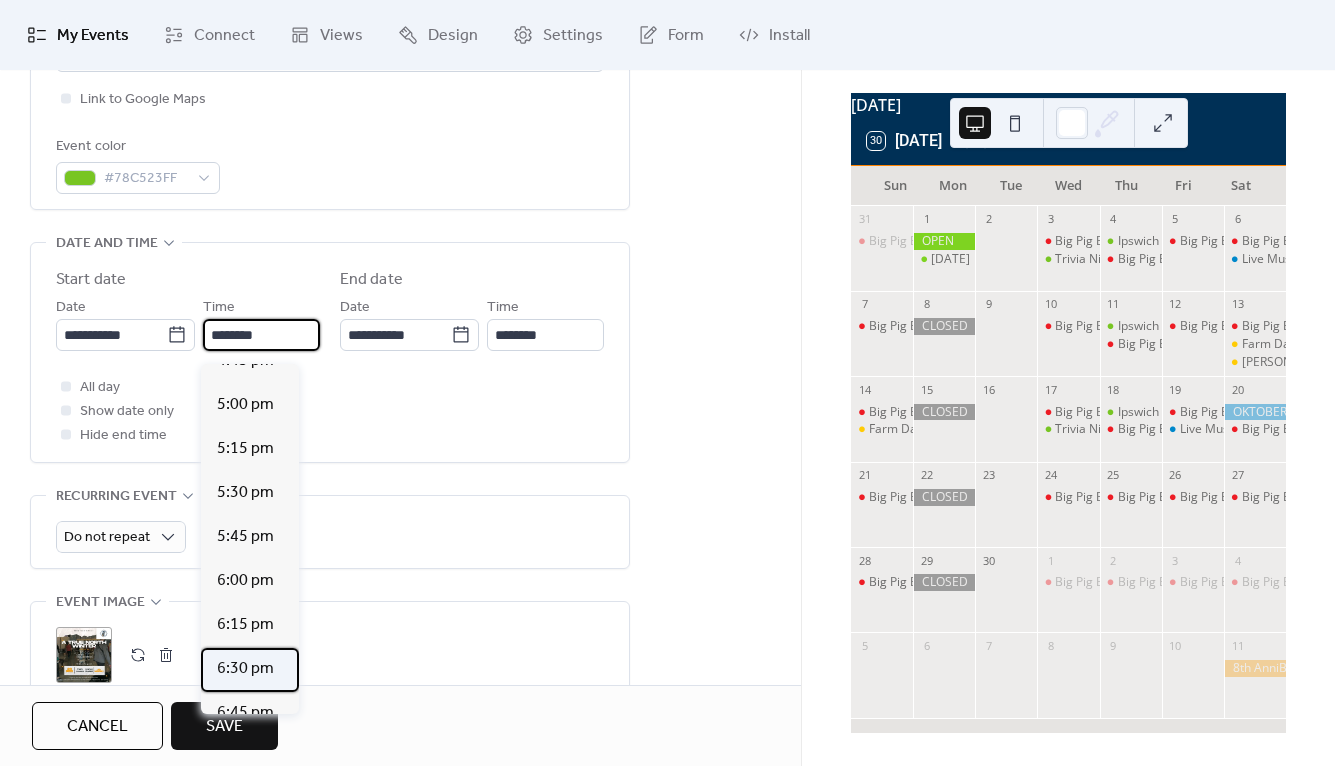 click on "6:30 pm" at bounding box center [245, 669] 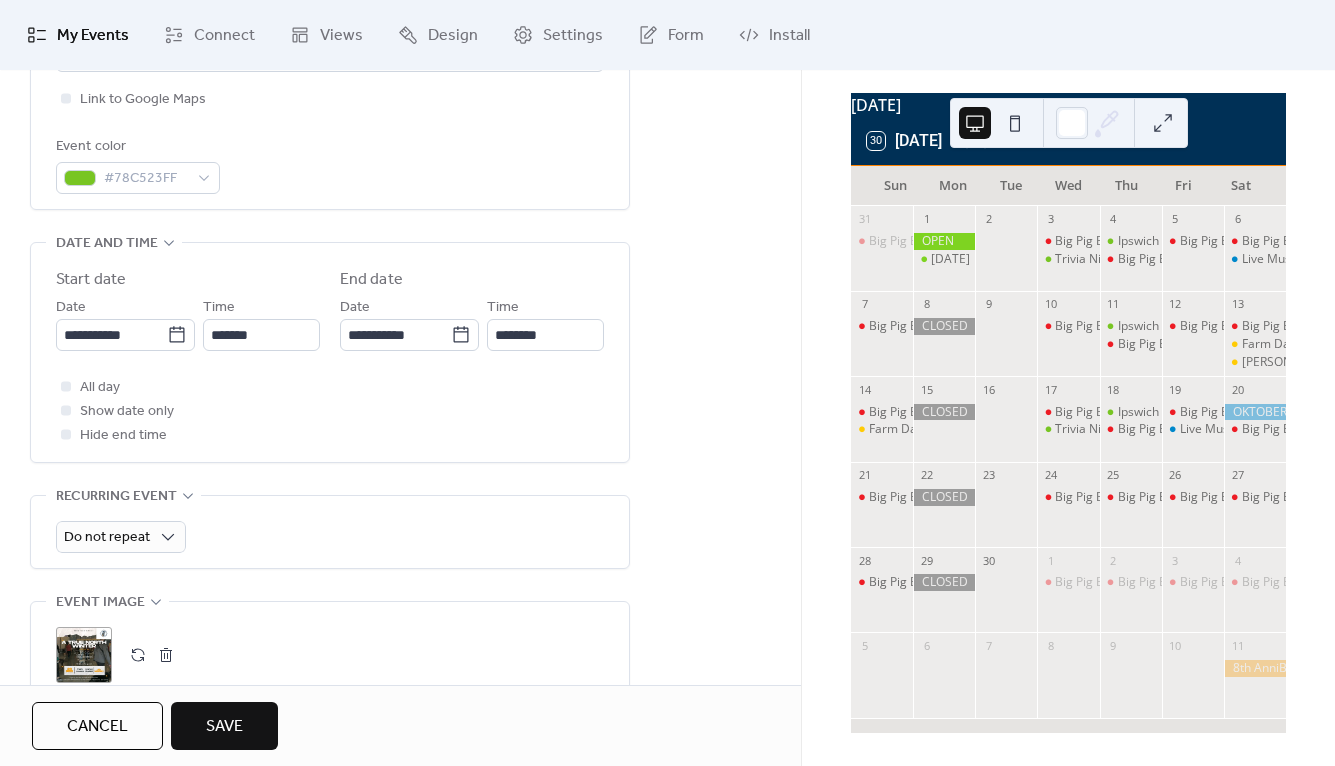 type on "*******" 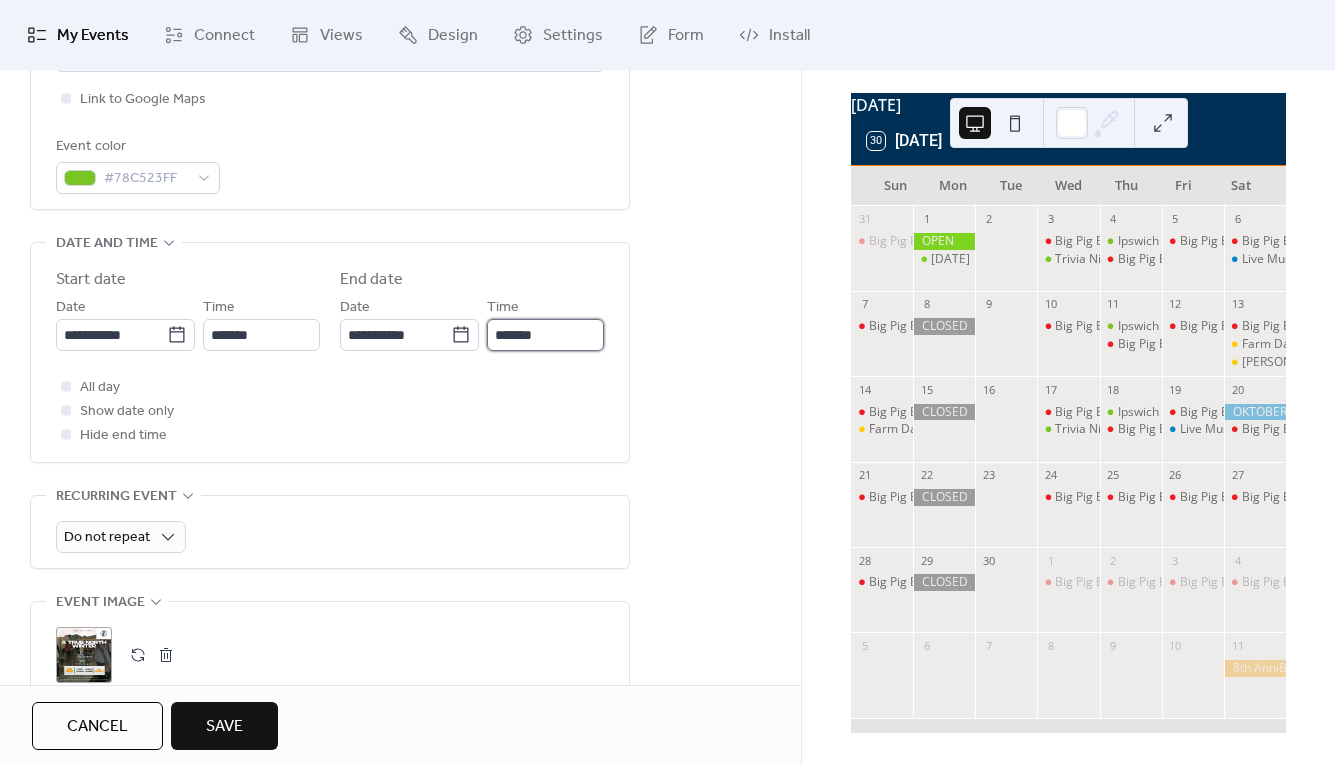 click on "*******" at bounding box center (545, 335) 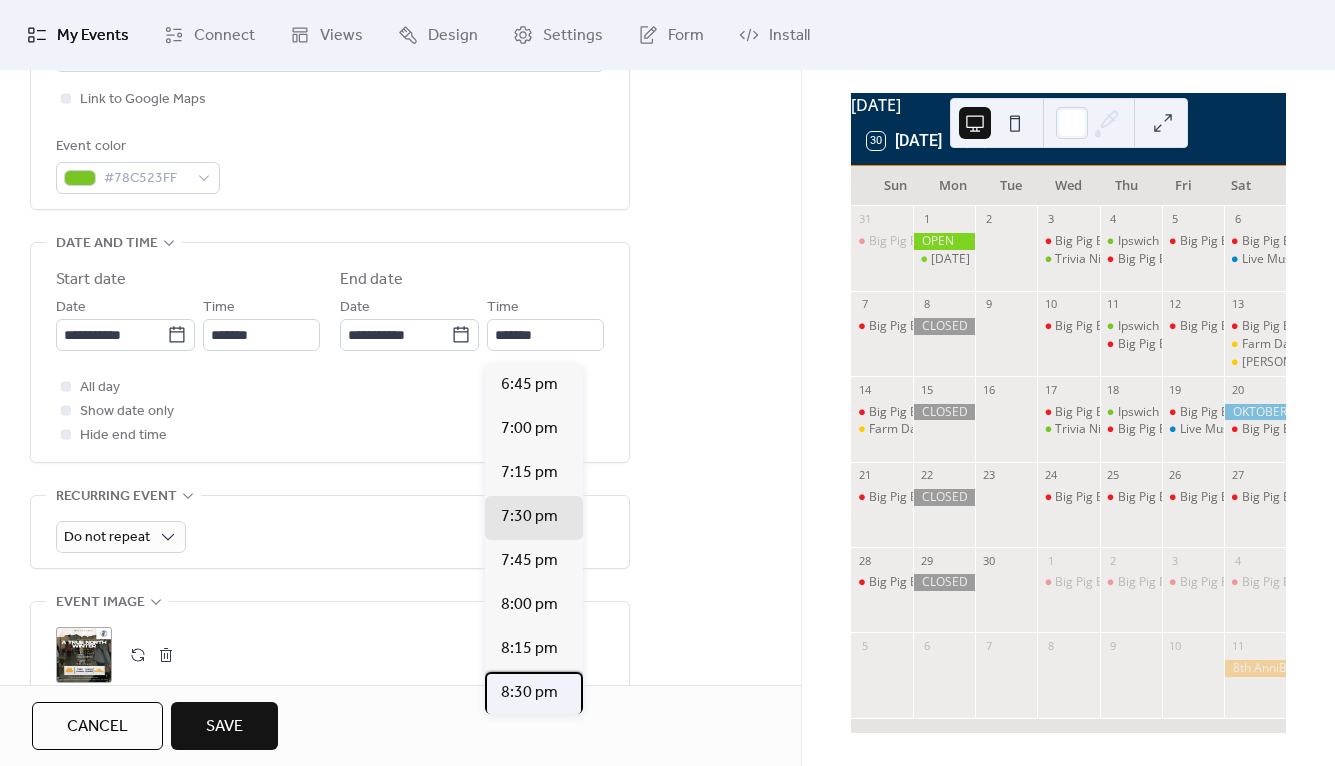 click on "8:30 pm" at bounding box center (529, 693) 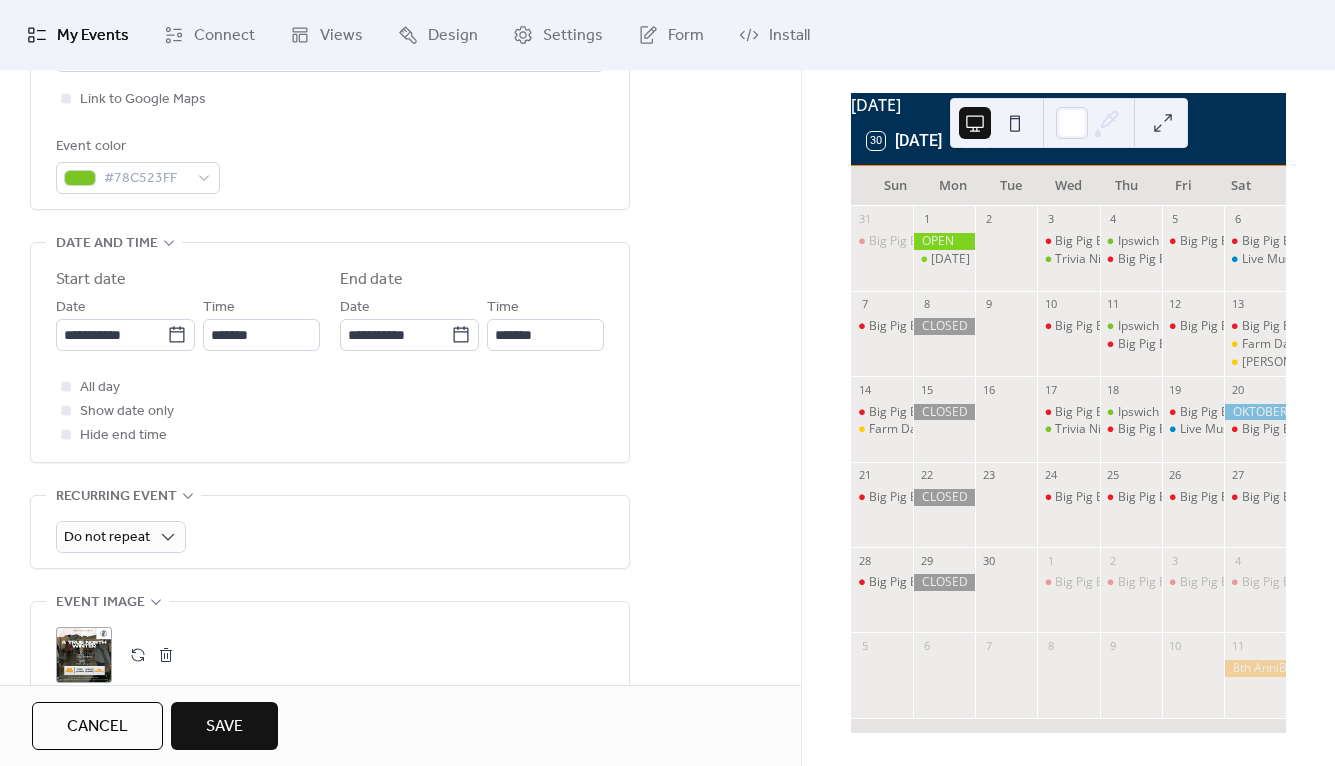 click on "Do not repeat" at bounding box center [330, 532] 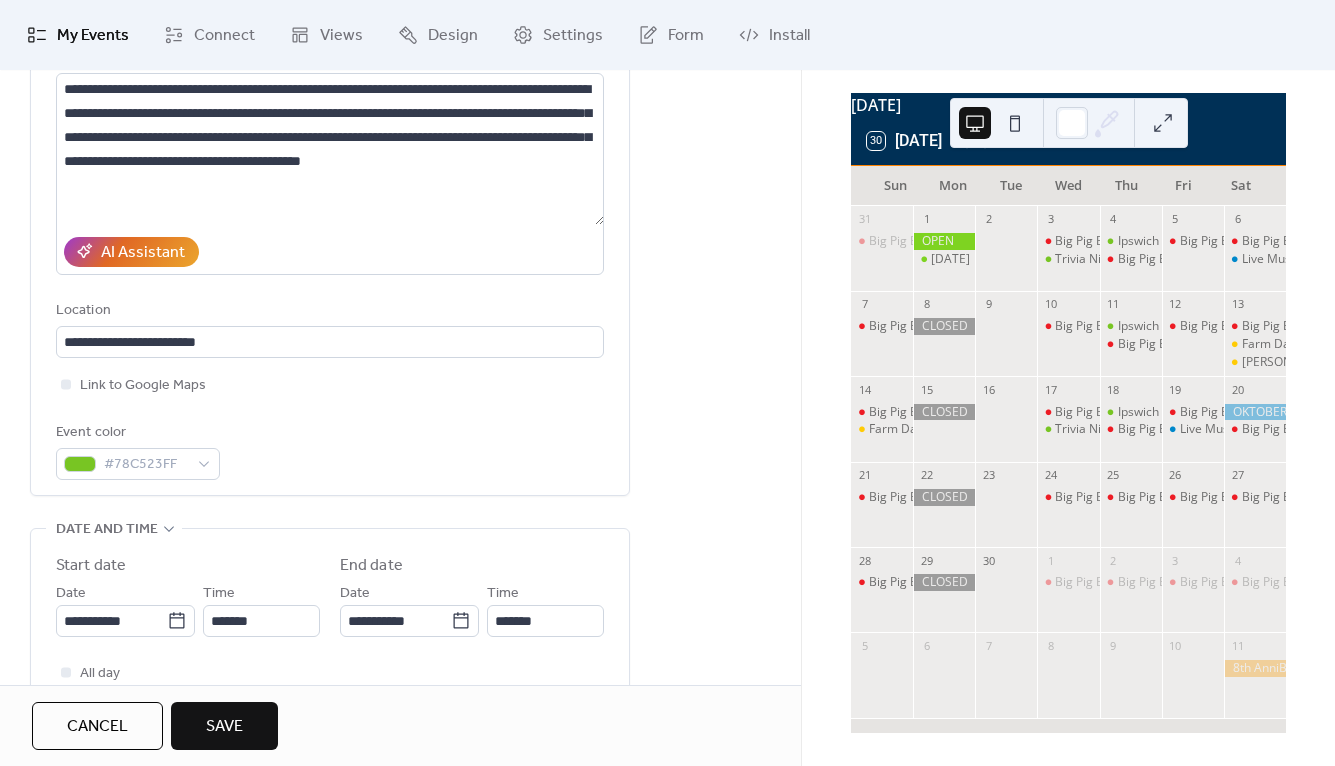 scroll, scrollTop: 0, scrollLeft: 0, axis: both 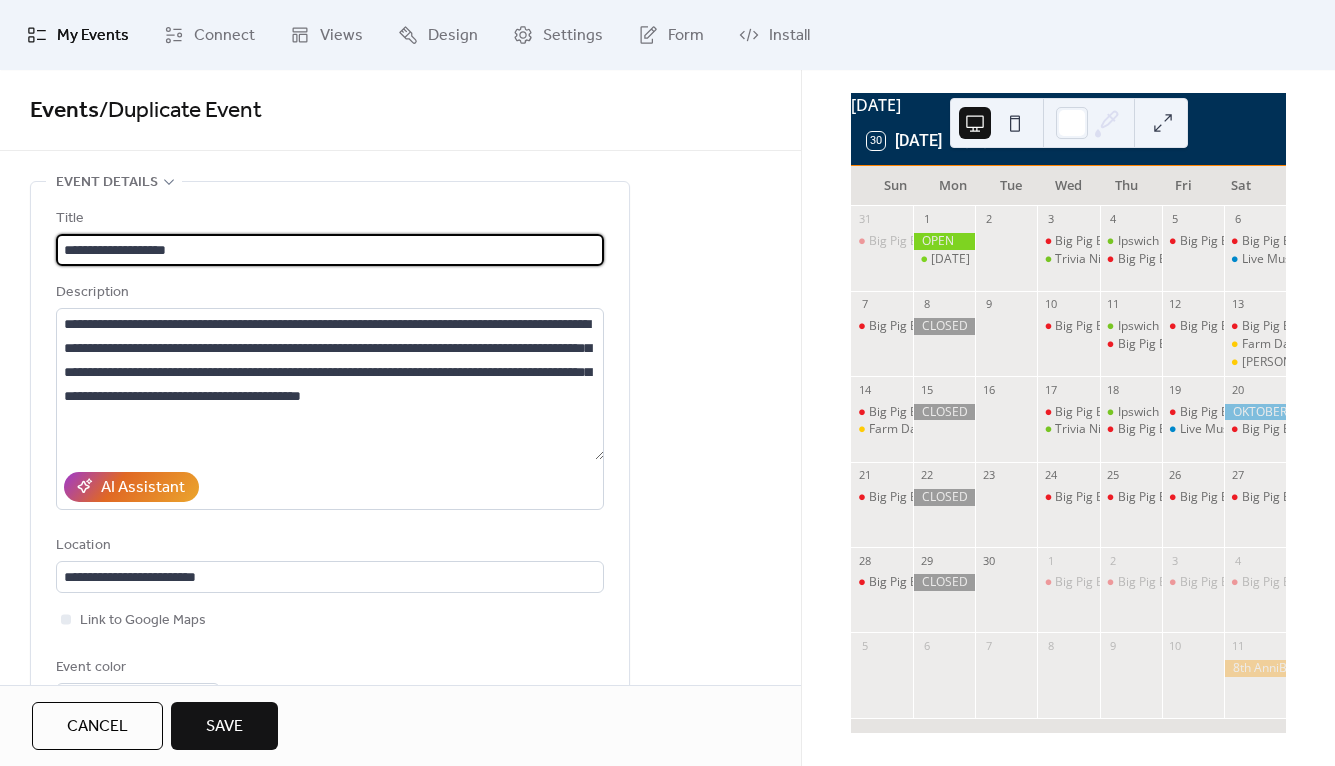 drag, startPoint x: 194, startPoint y: 251, endPoint x: 19, endPoint y: 249, distance: 175.01143 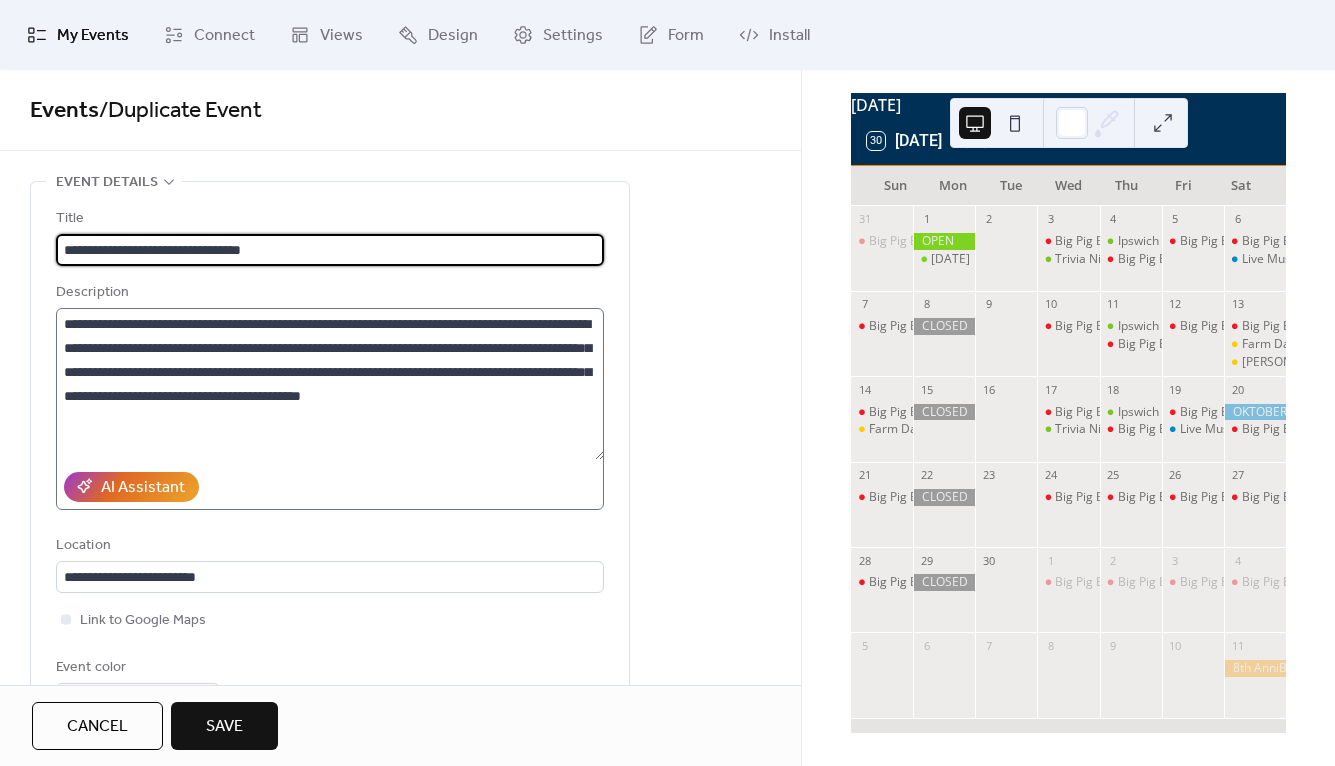 type on "**********" 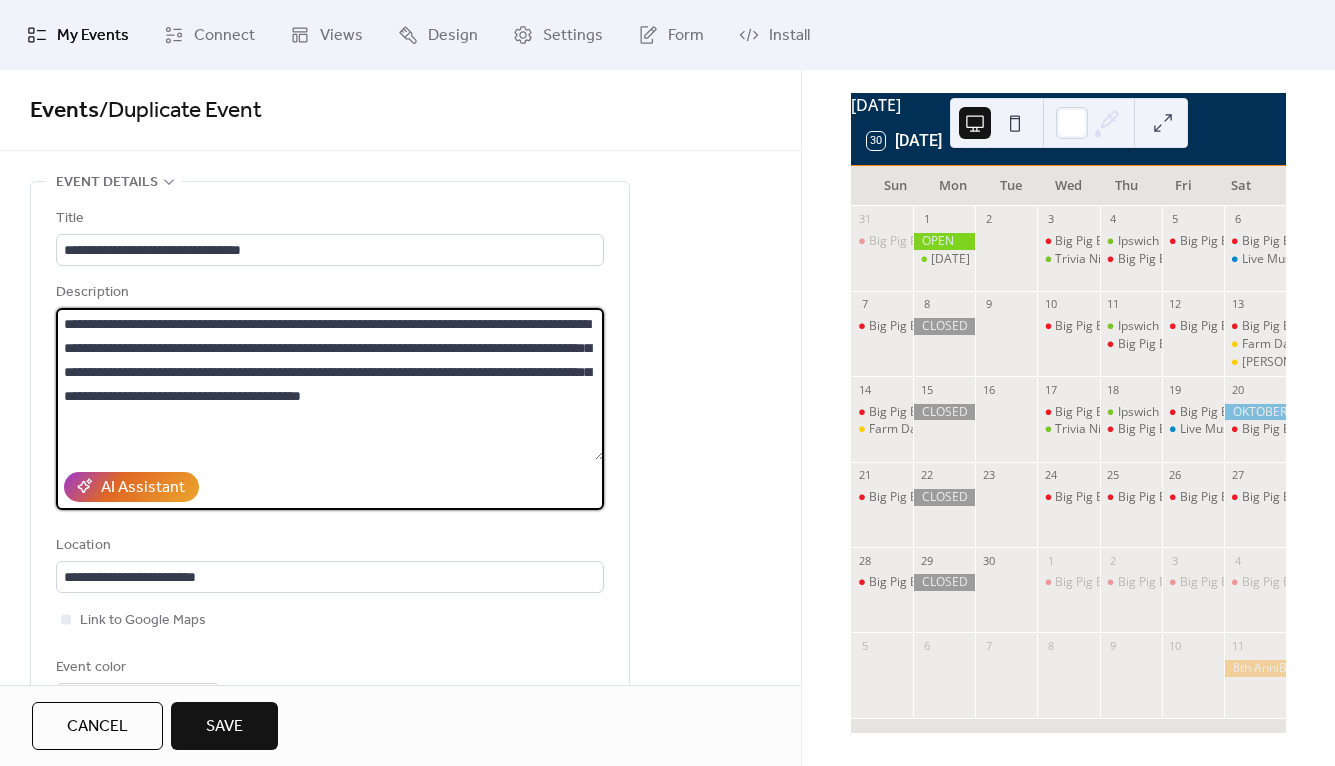 drag, startPoint x: 591, startPoint y: 402, endPoint x: -113, endPoint y: 326, distance: 708.0904 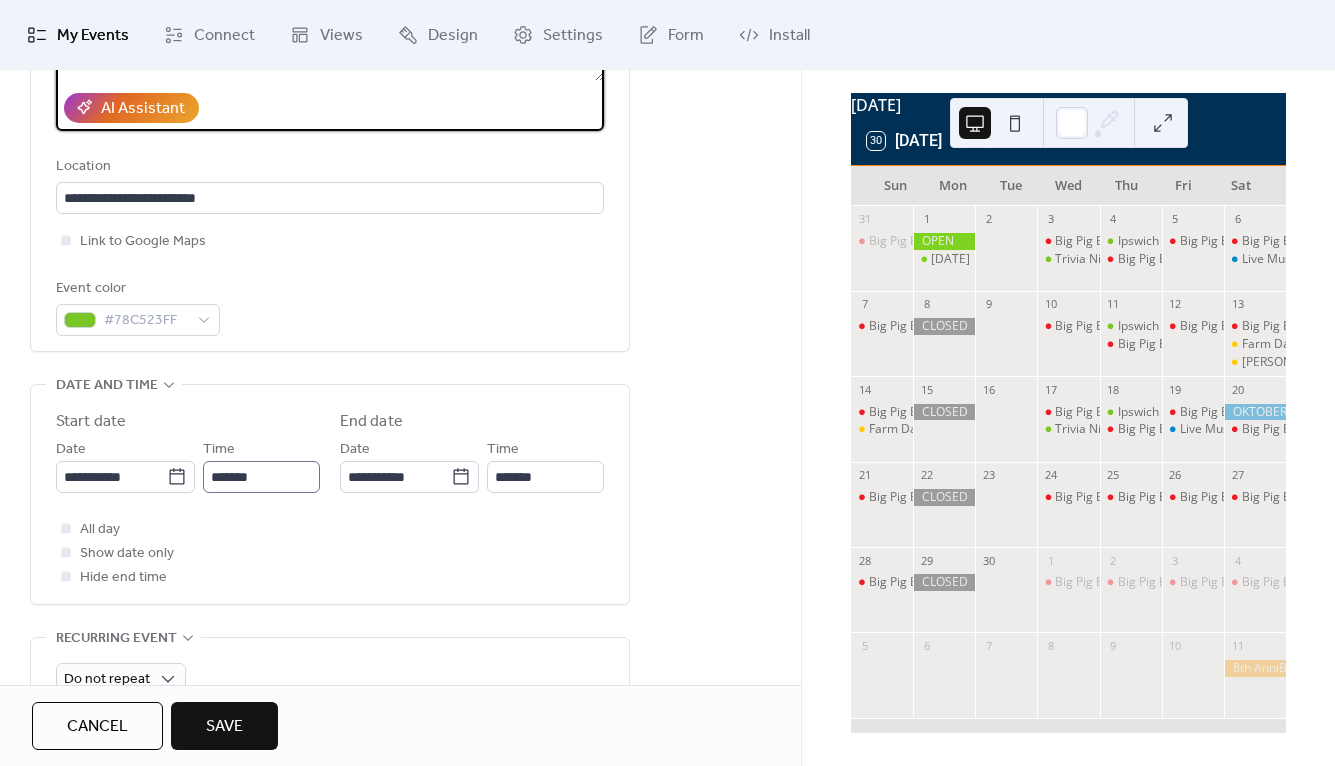 scroll, scrollTop: 38, scrollLeft: 0, axis: vertical 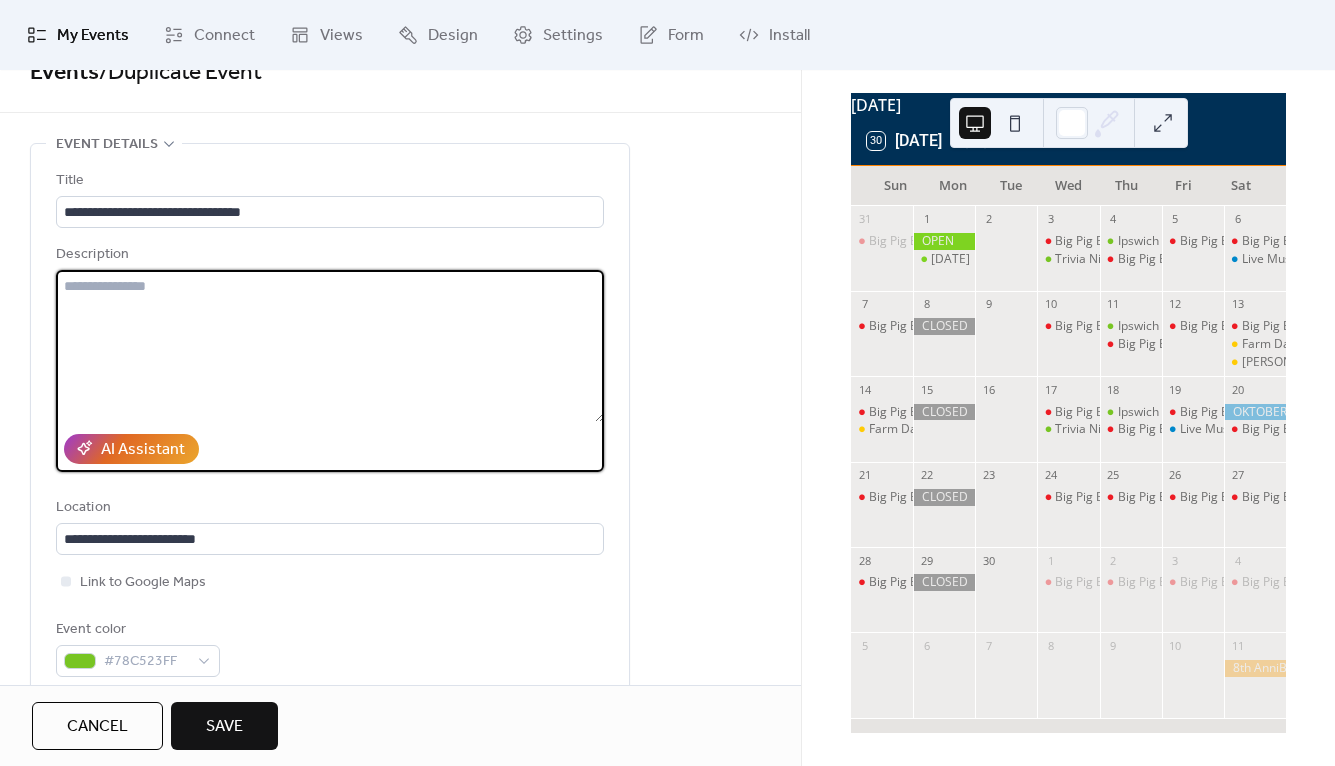paste on "**********" 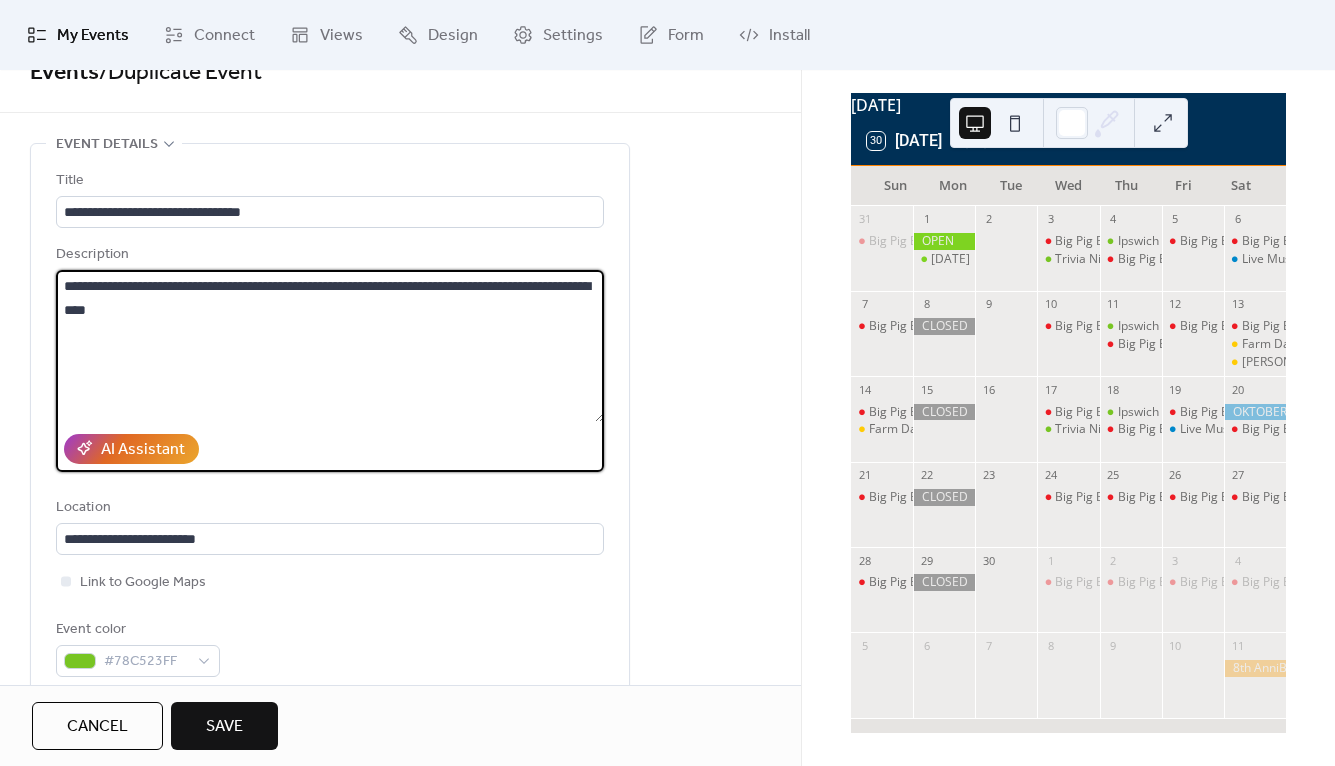 type on "**********" 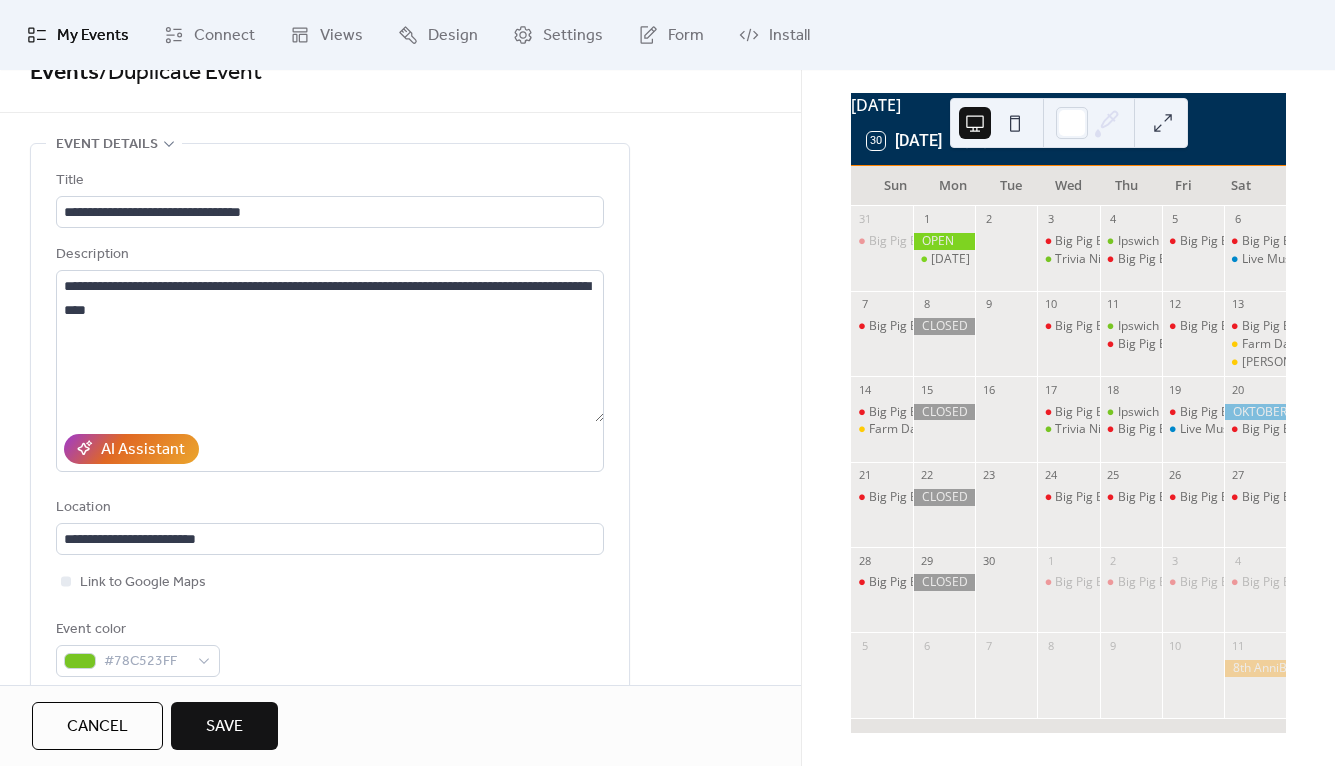 click on "**********" at bounding box center (400, 784) 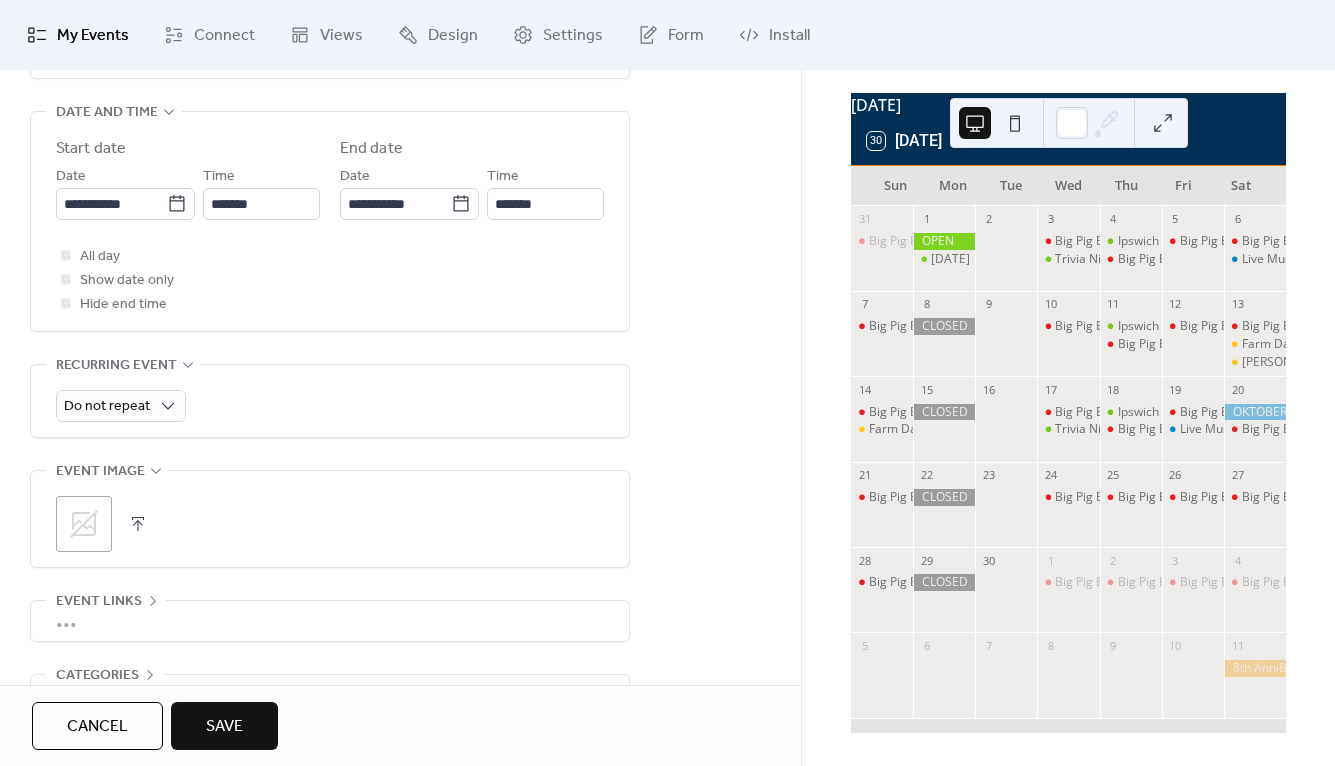scroll, scrollTop: 788, scrollLeft: 0, axis: vertical 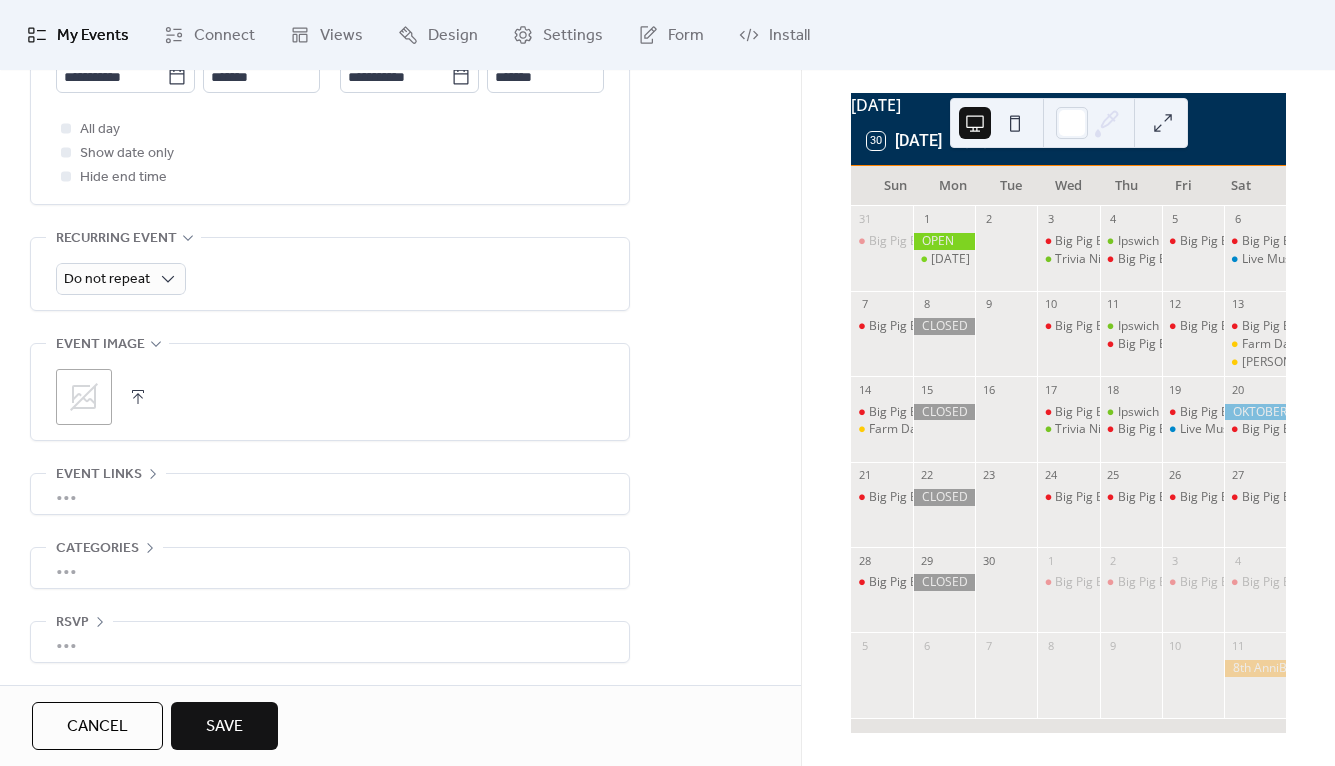 click on "•••" at bounding box center (330, 494) 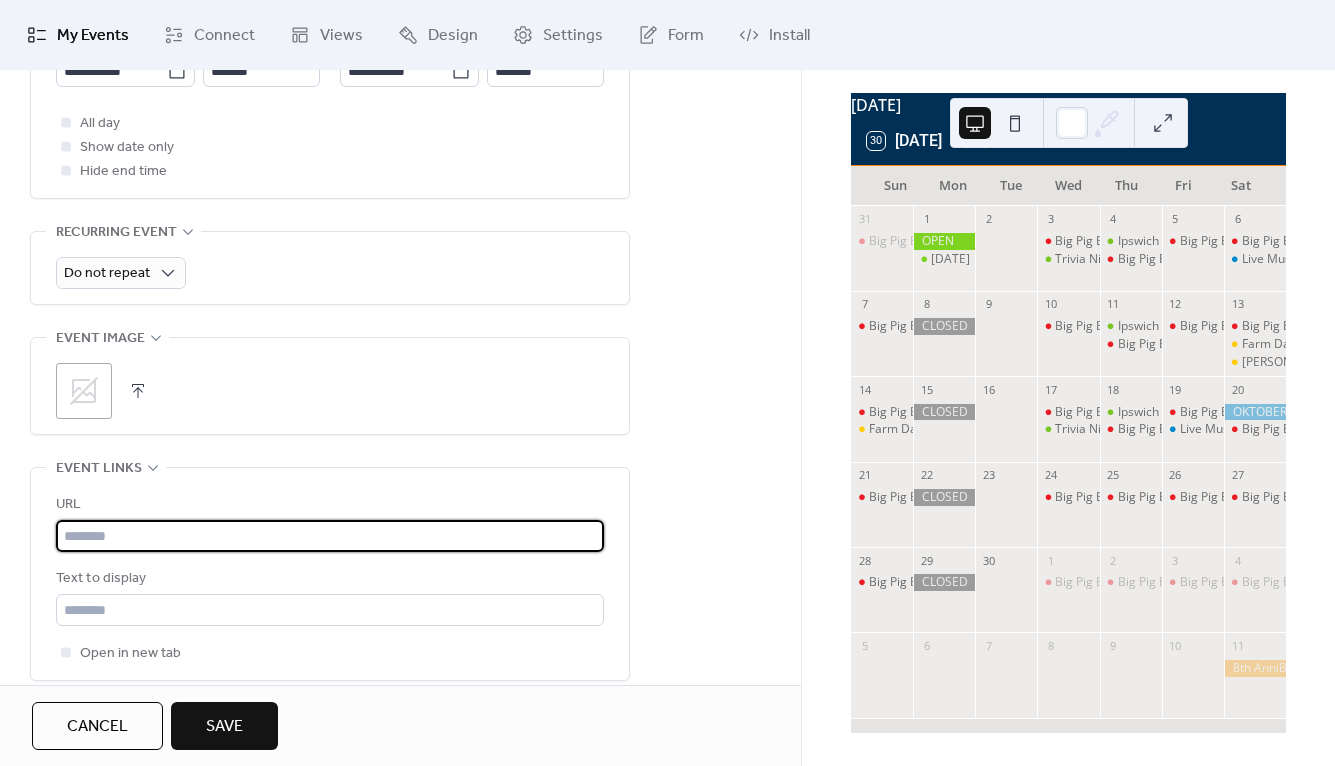 click at bounding box center (330, 536) 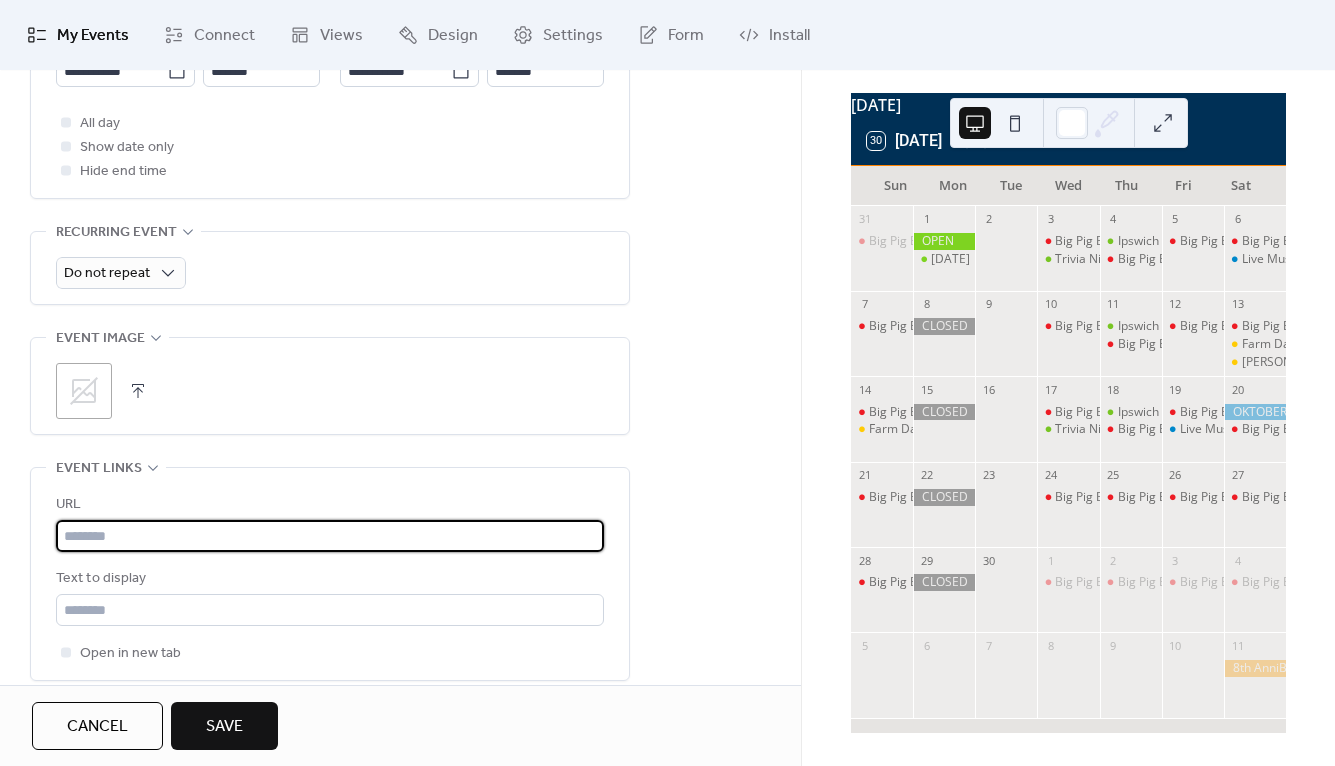 paste on "**********" 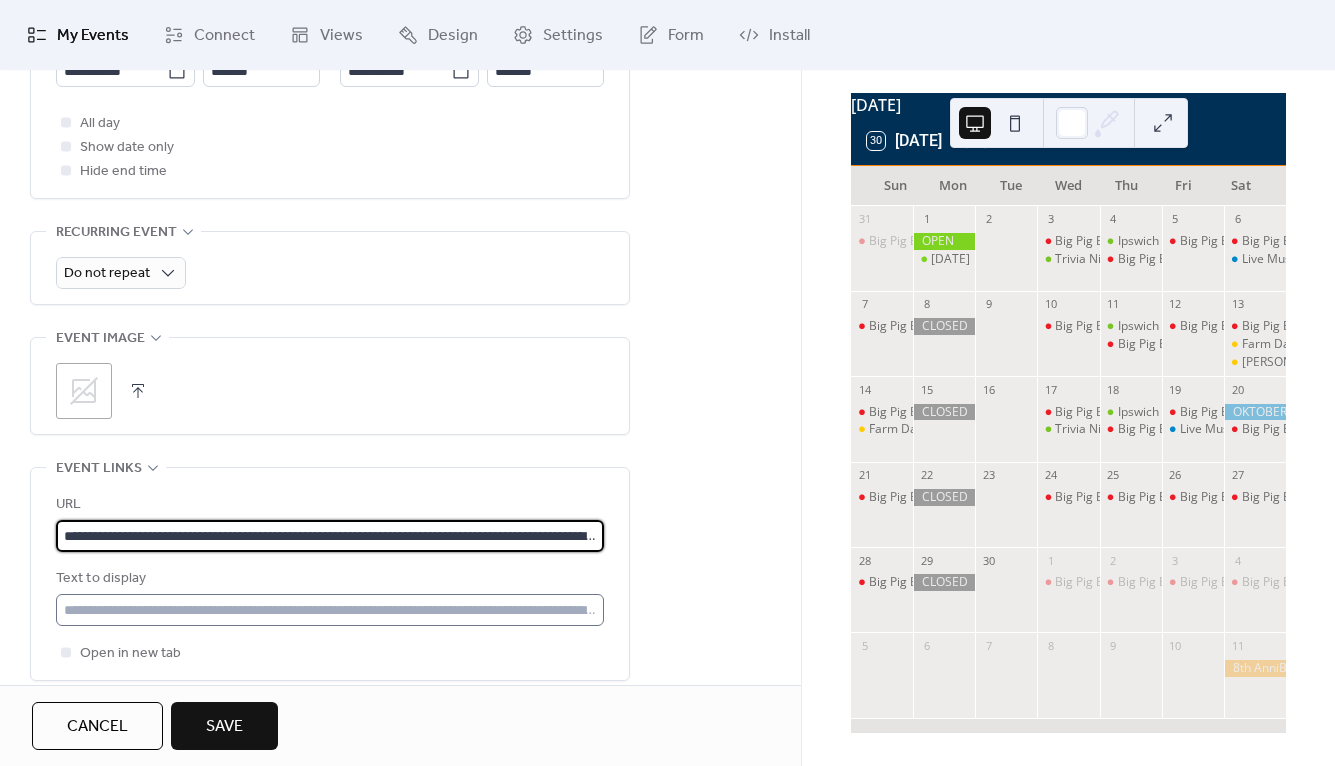 type on "**********" 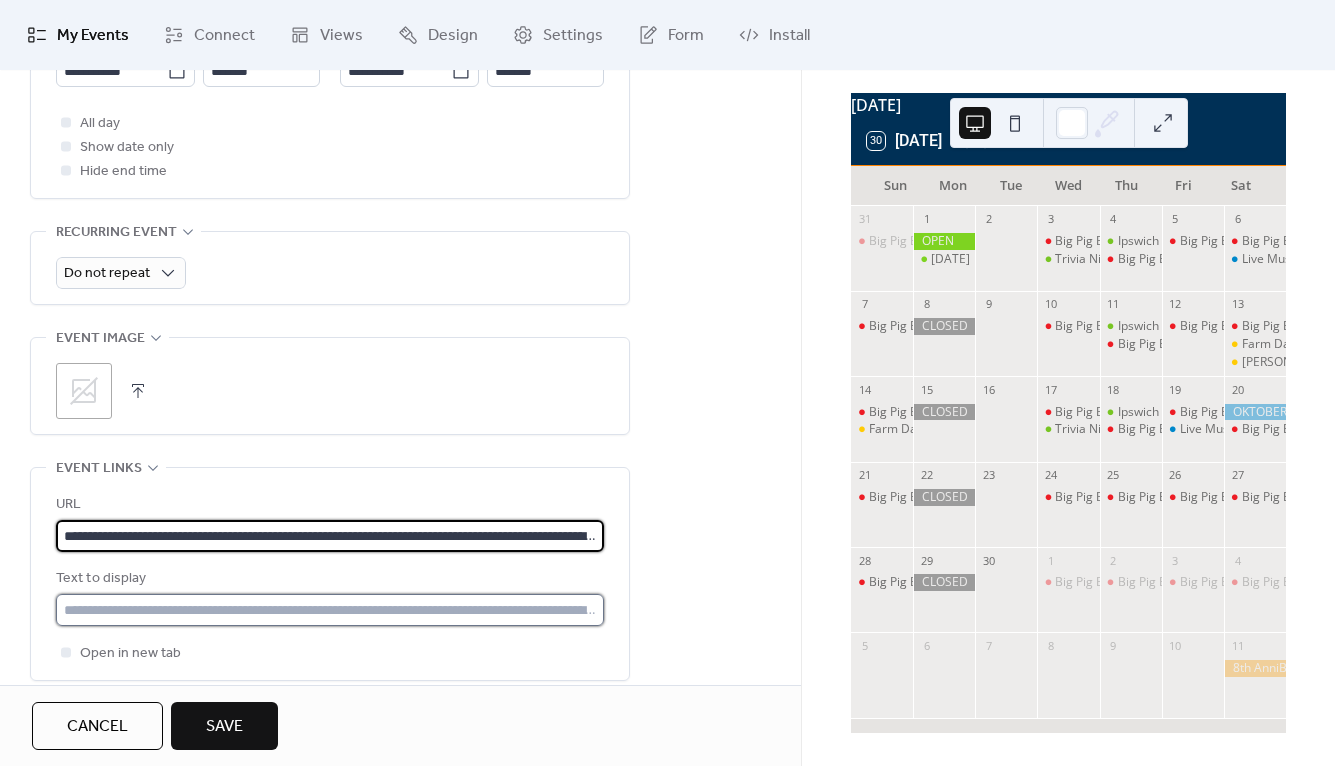 click at bounding box center (330, 610) 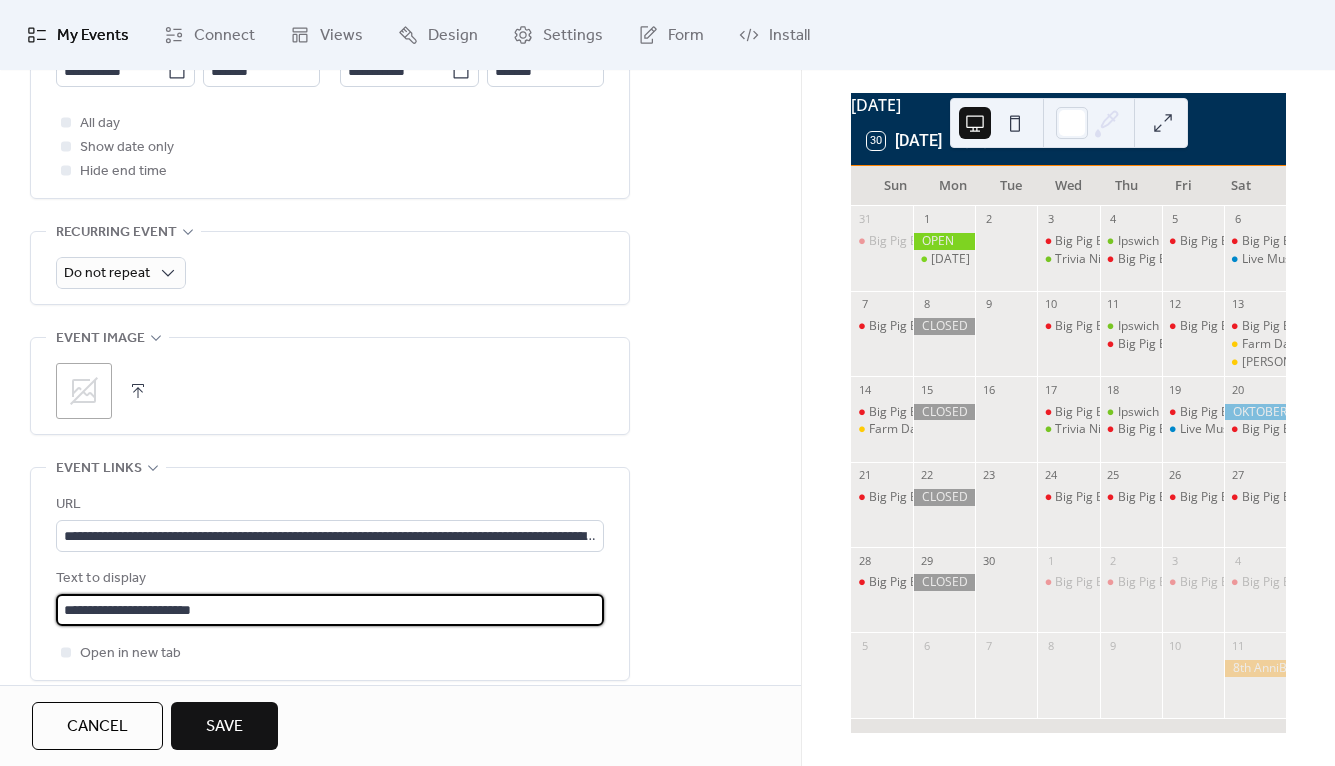 click on "**********" at bounding box center (330, 610) 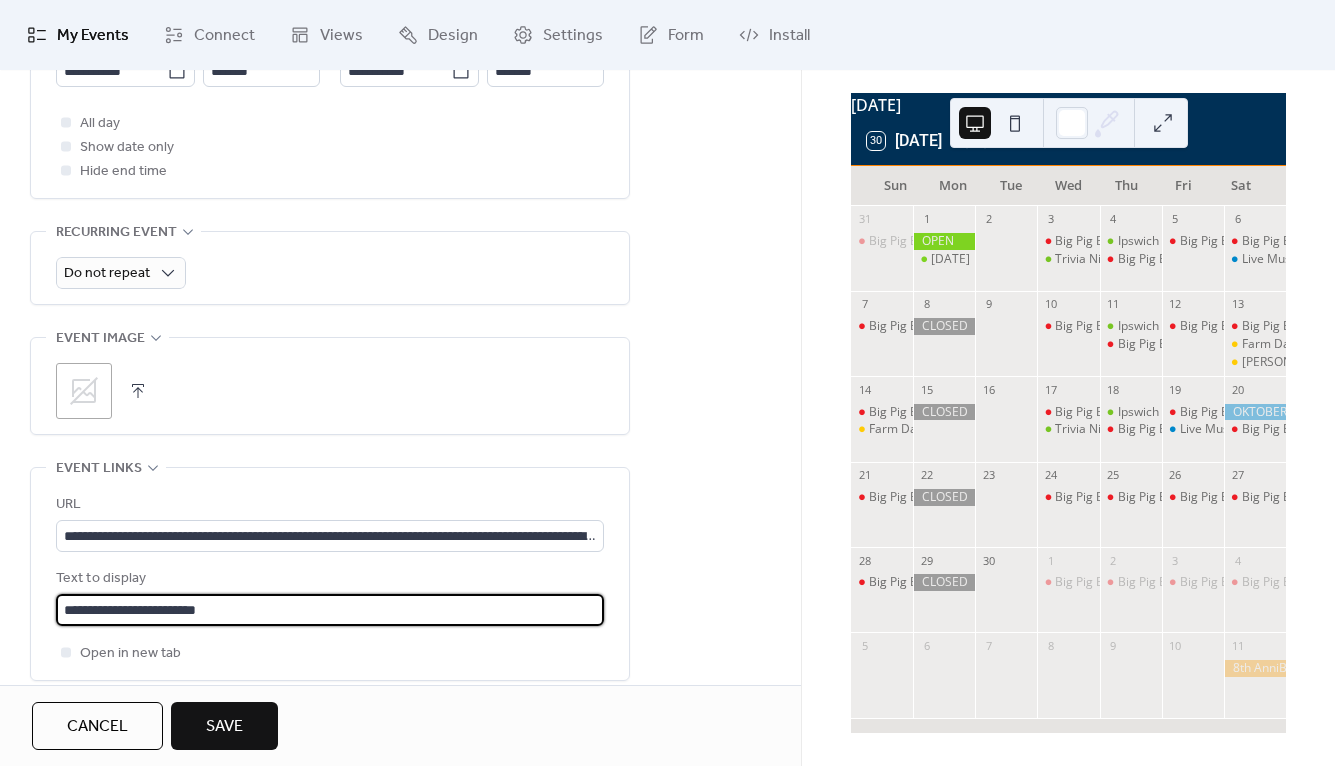 type on "**********" 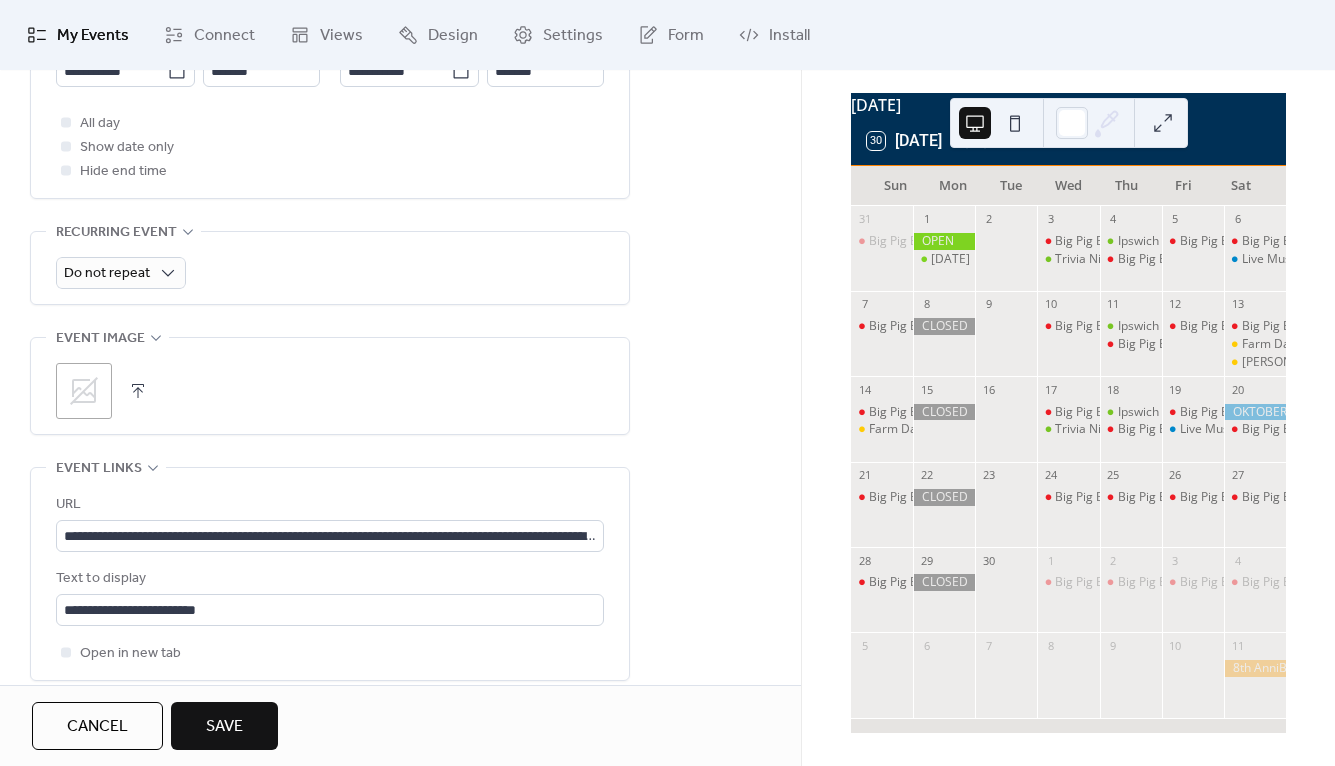 click on "Save" at bounding box center [224, 727] 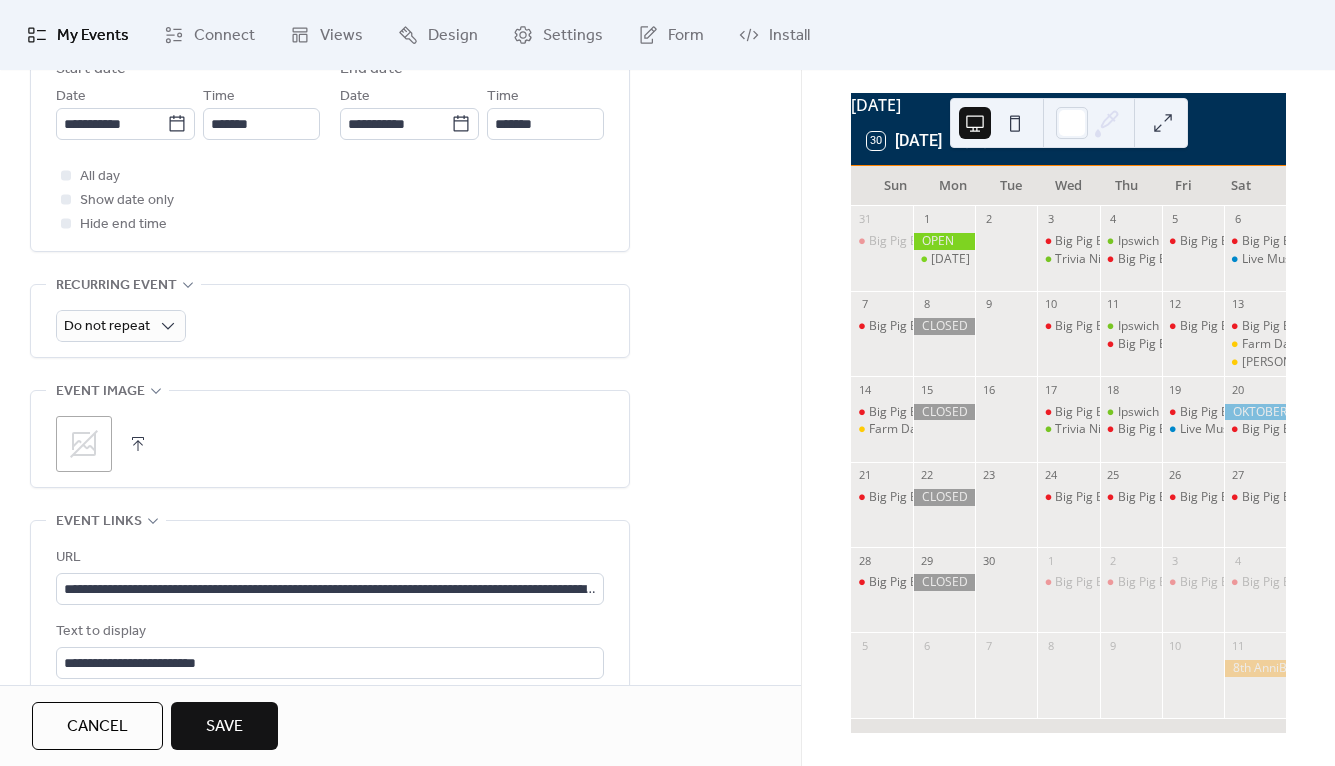 scroll, scrollTop: 242, scrollLeft: 0, axis: vertical 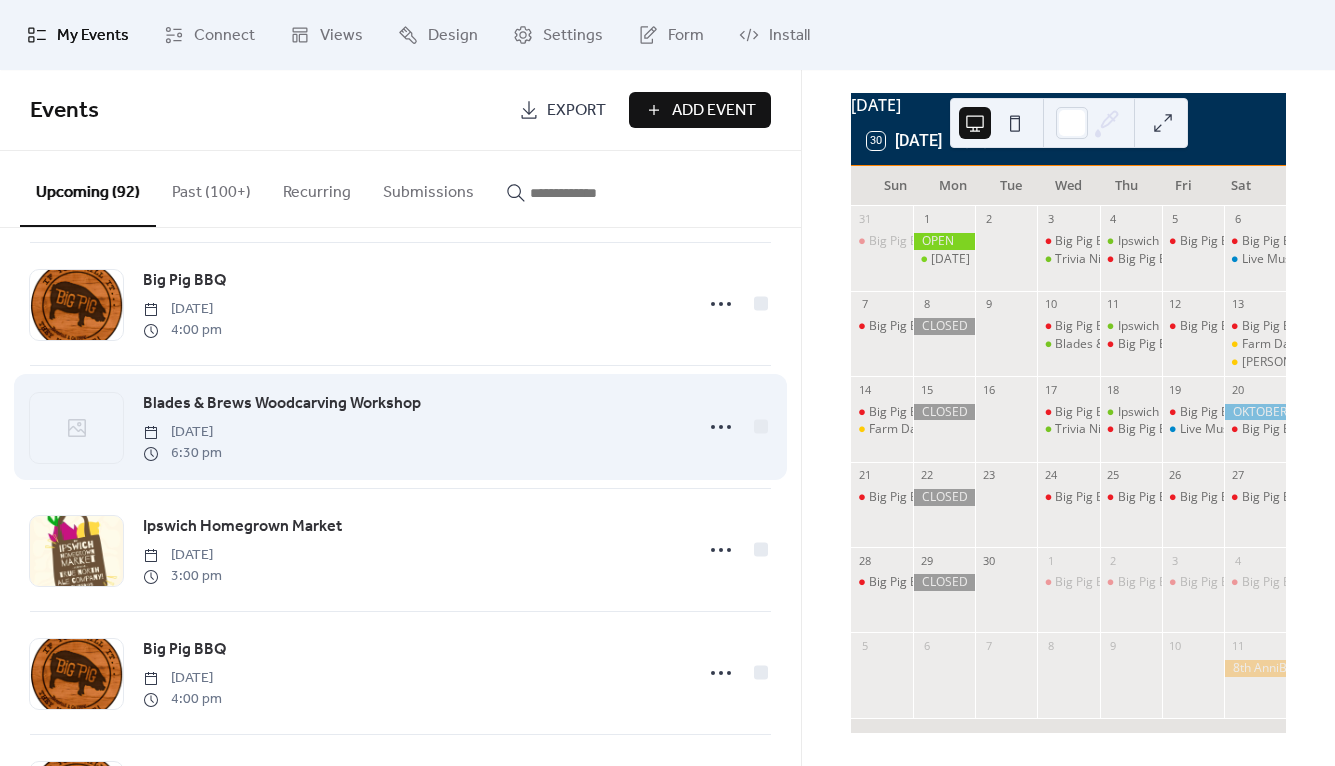 click on "Blades & Brews Woodcarving Workshop" at bounding box center [282, 404] 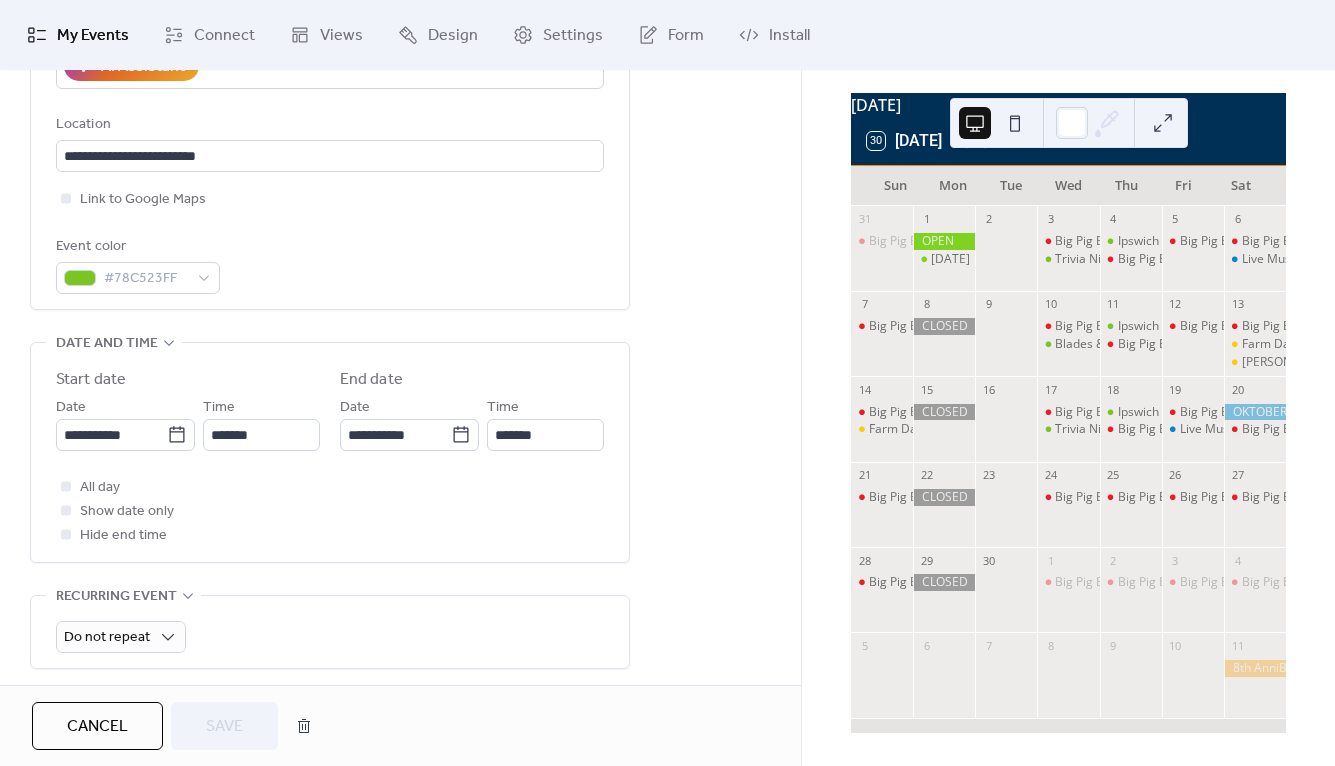 scroll, scrollTop: 518, scrollLeft: 0, axis: vertical 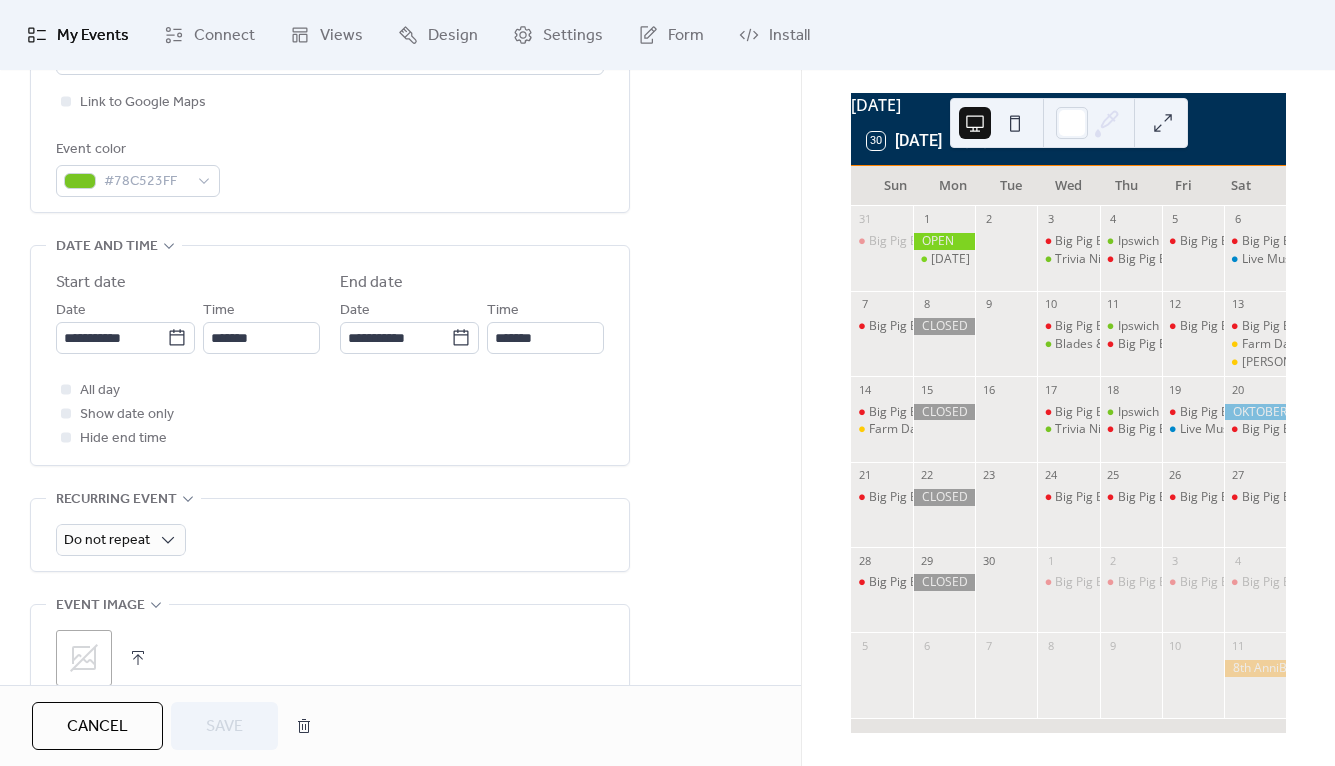 click at bounding box center [138, 658] 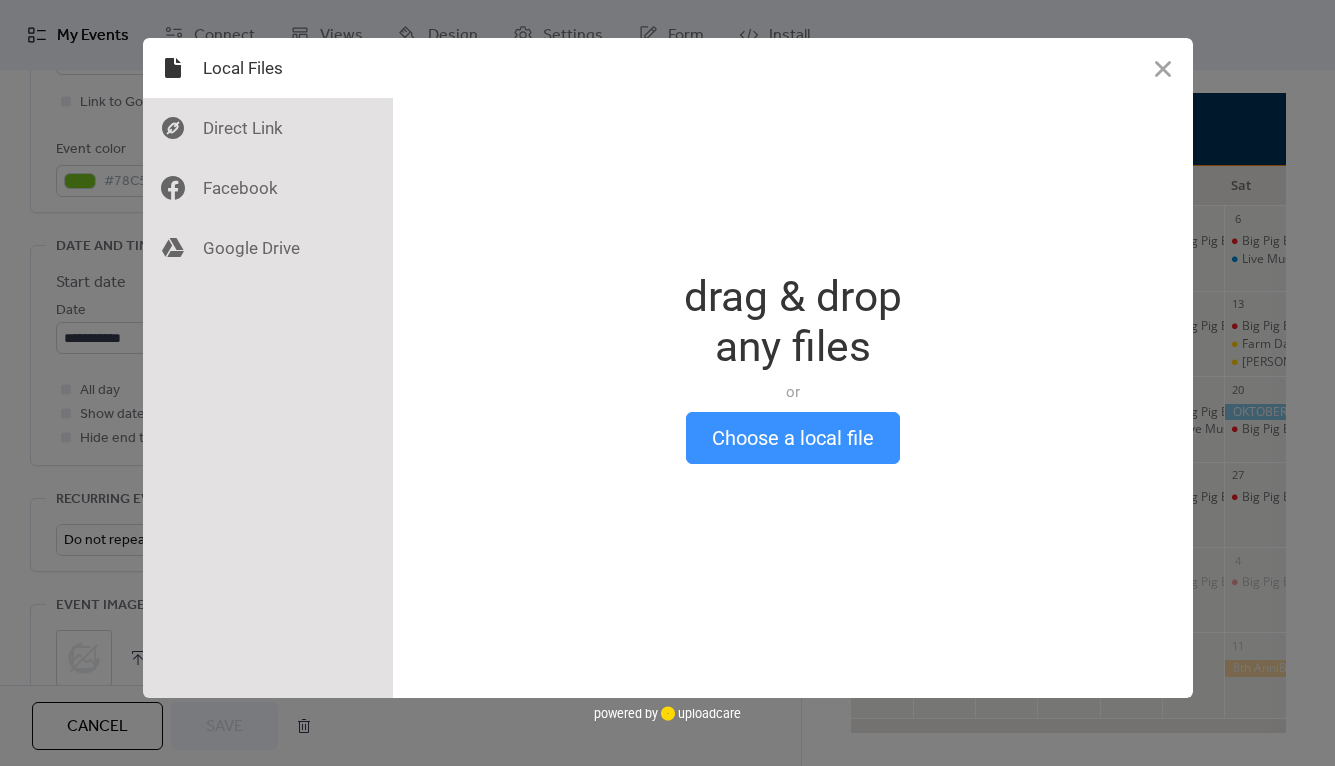 click on "Choose a local file" at bounding box center [793, 438] 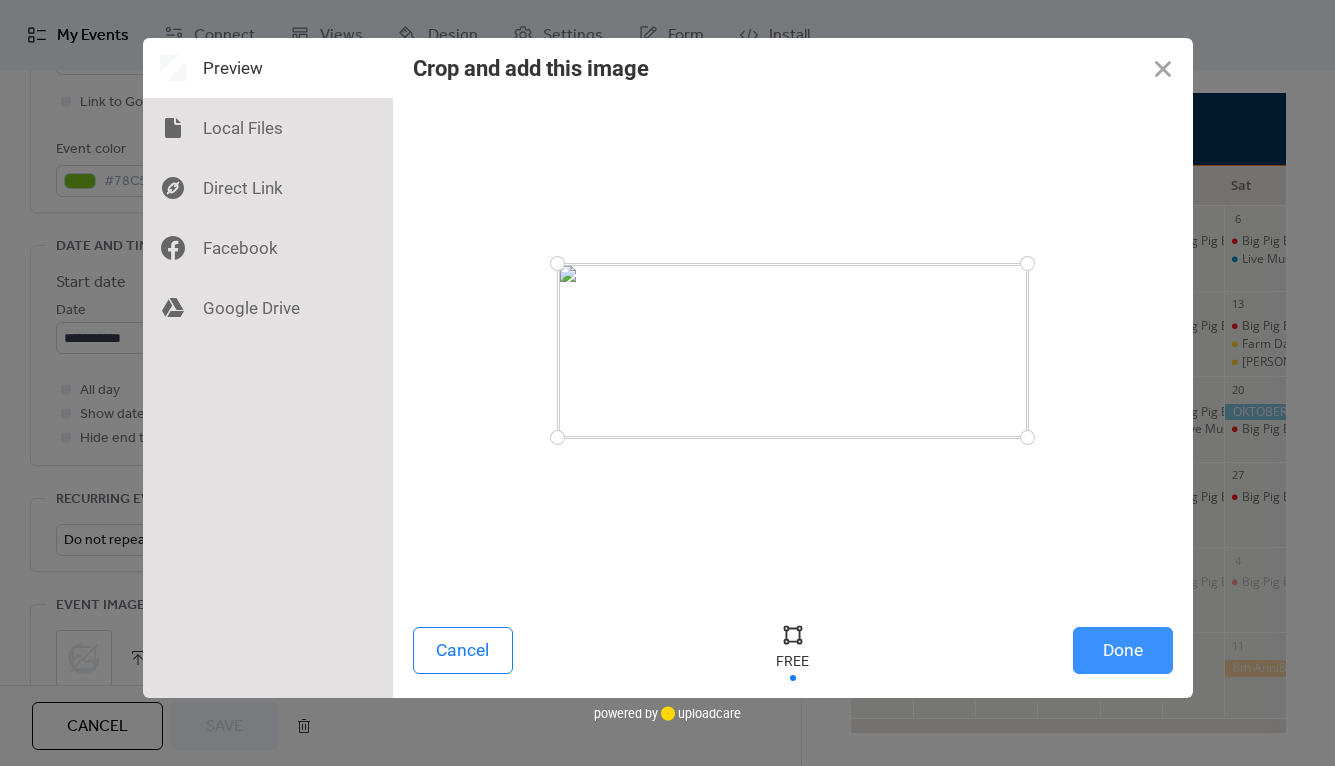 click on "Done" at bounding box center (1123, 650) 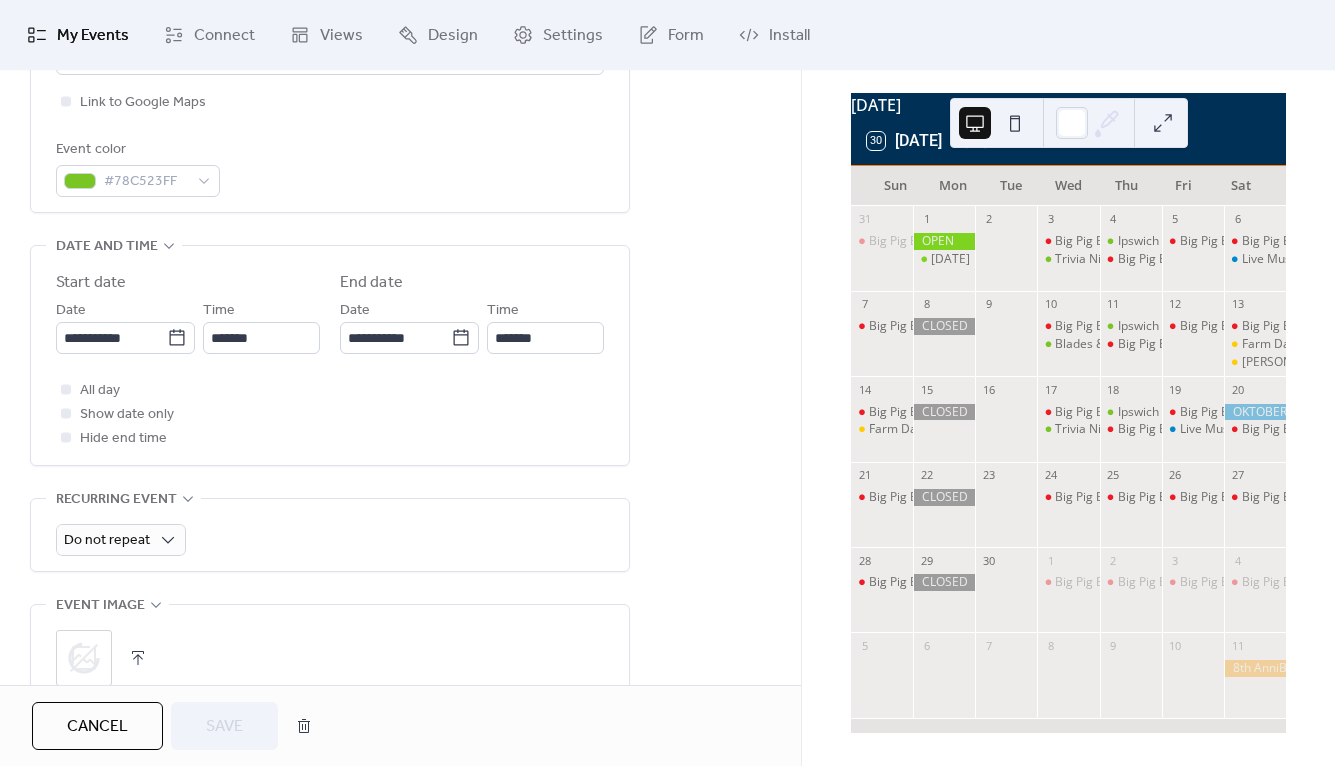 scroll, scrollTop: 0, scrollLeft: 0, axis: both 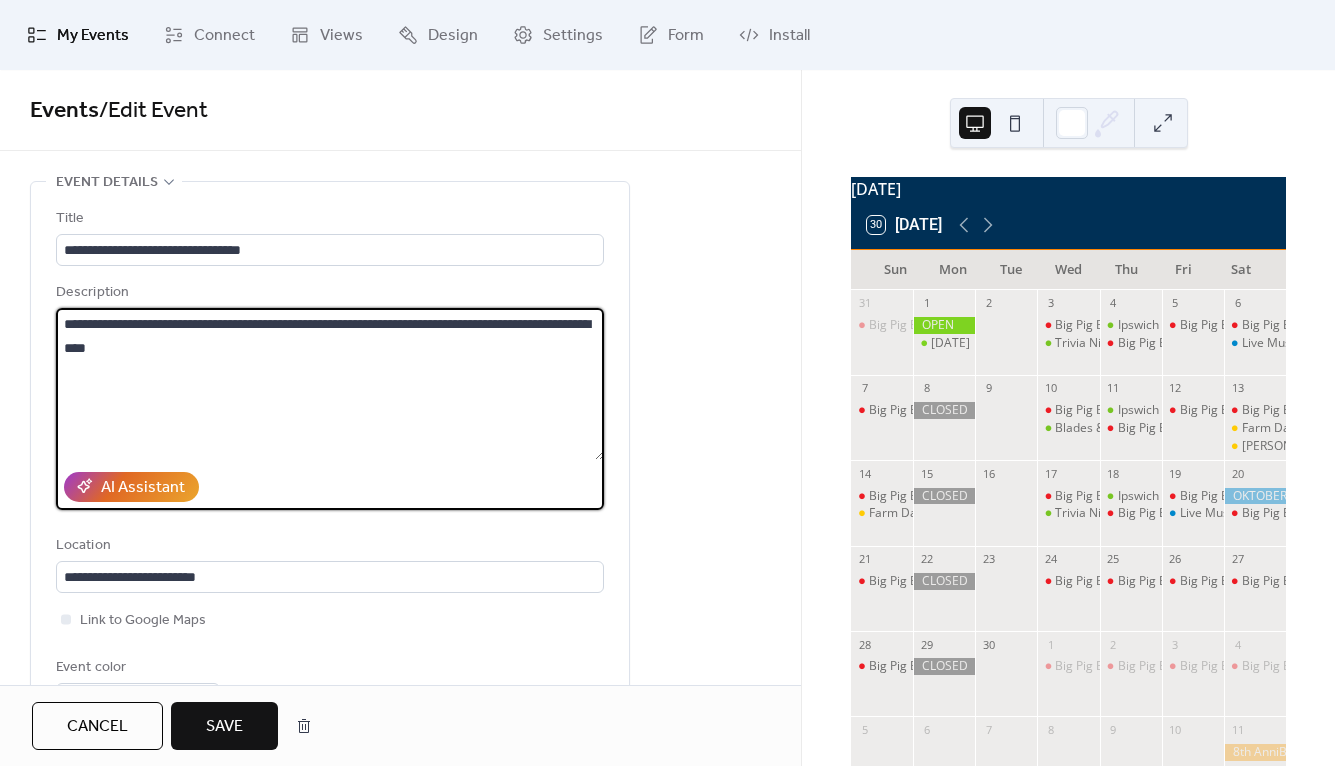 click on "**********" at bounding box center (330, 384) 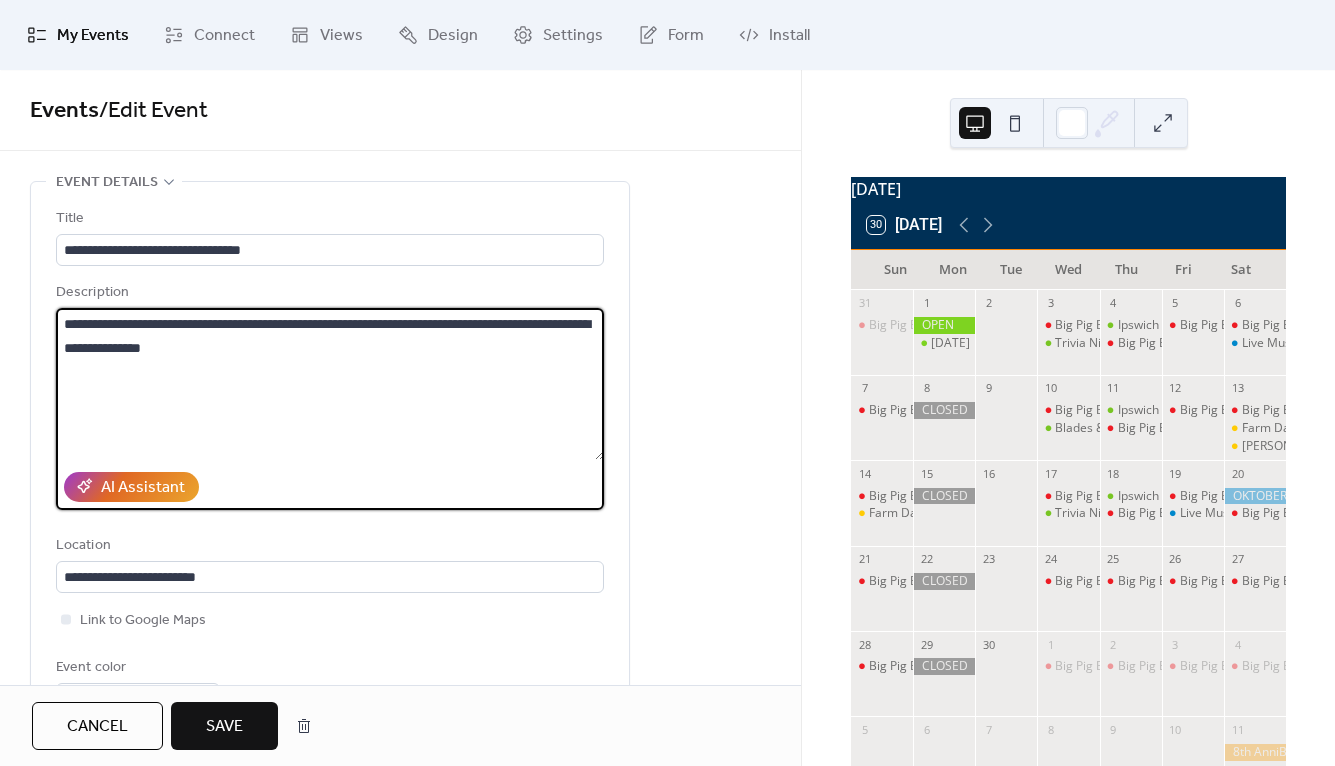 paste on "**********" 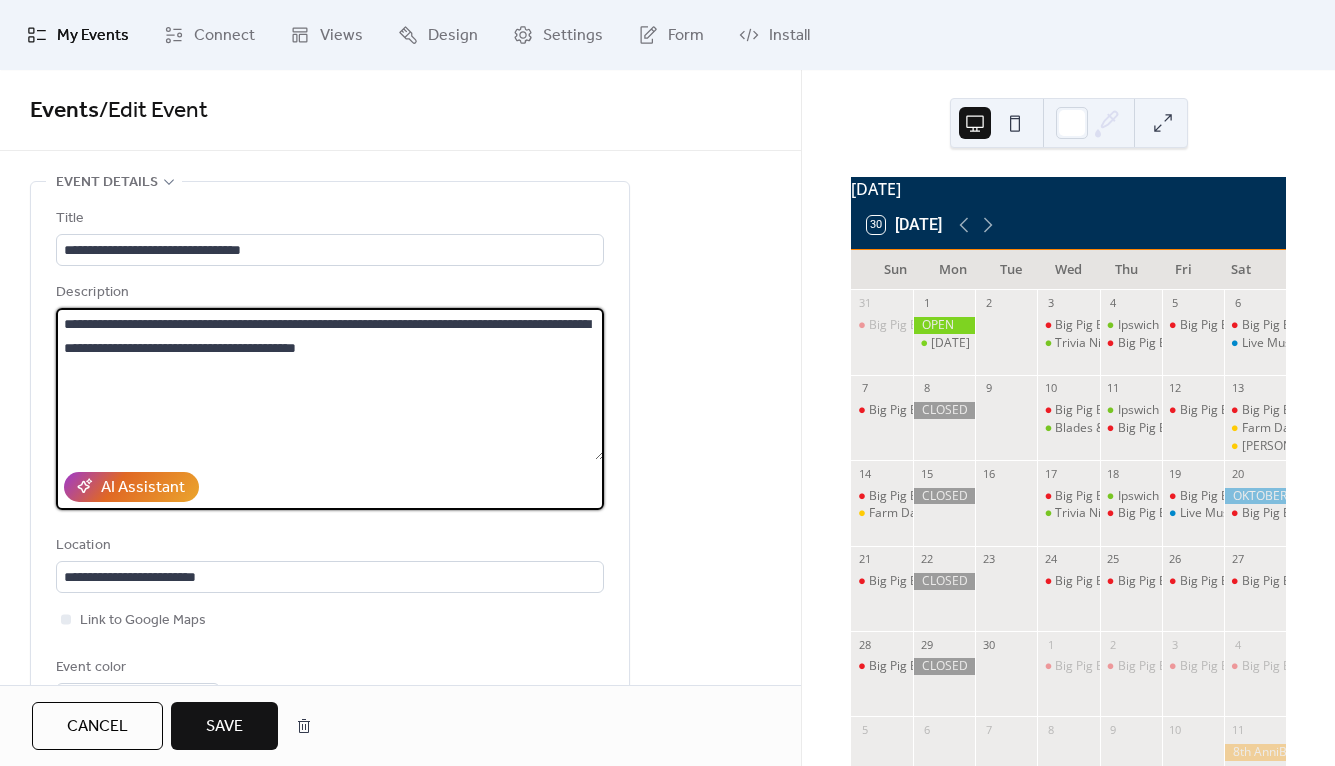 click on "**********" at bounding box center (330, 384) 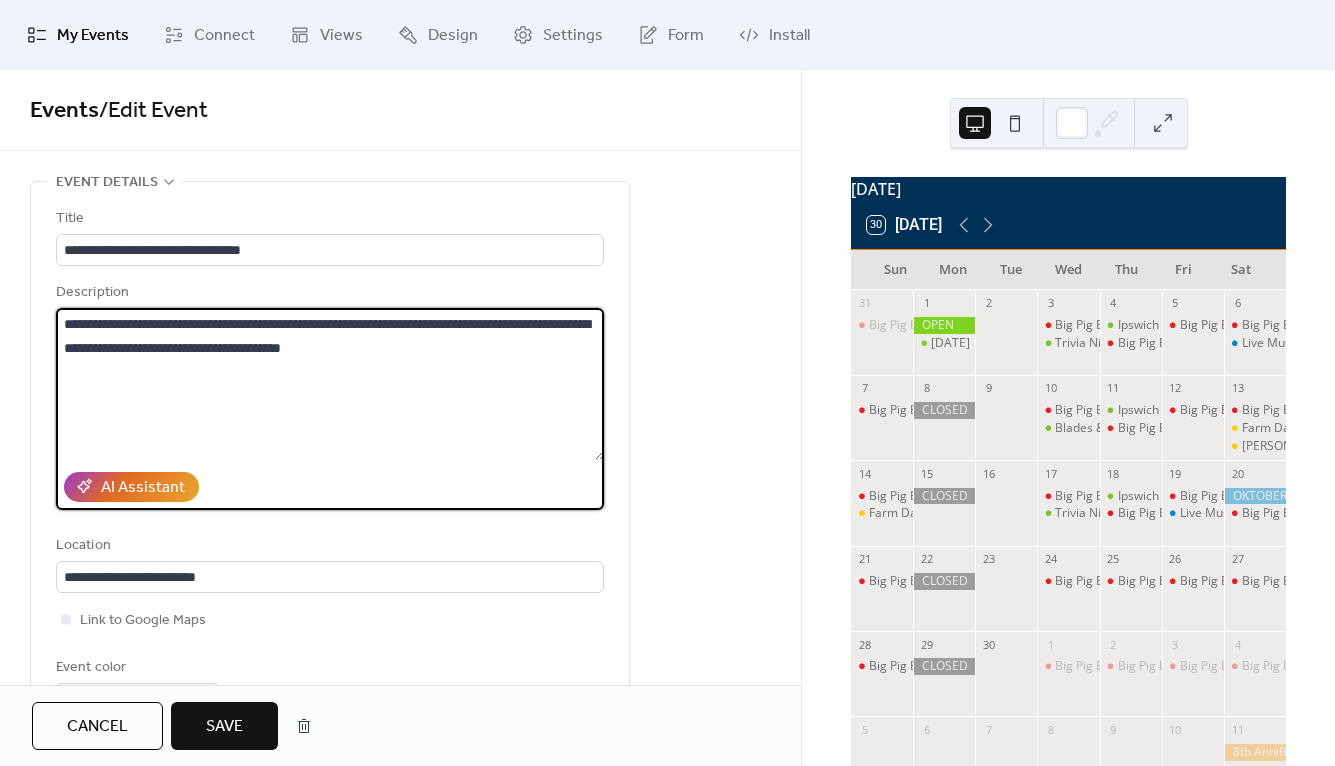 type on "**********" 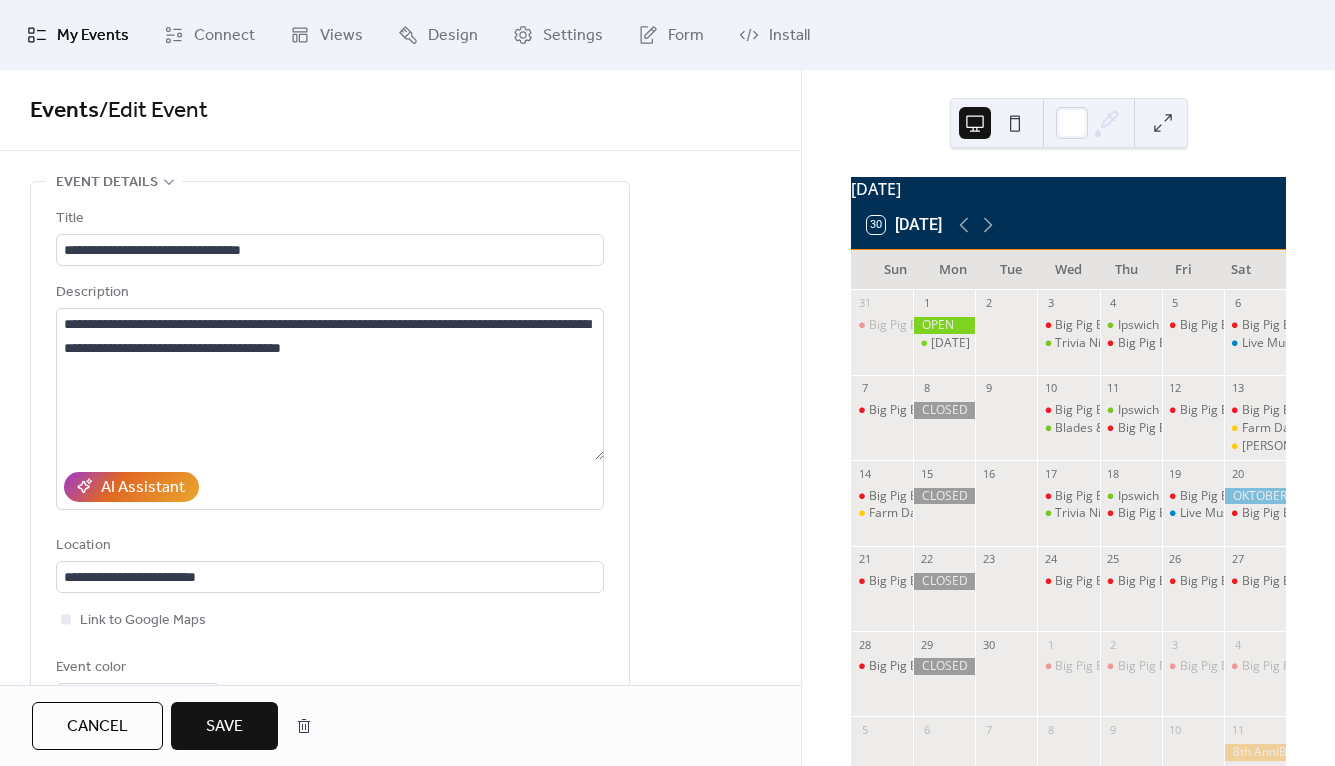 click on "**********" at bounding box center (400, 908) 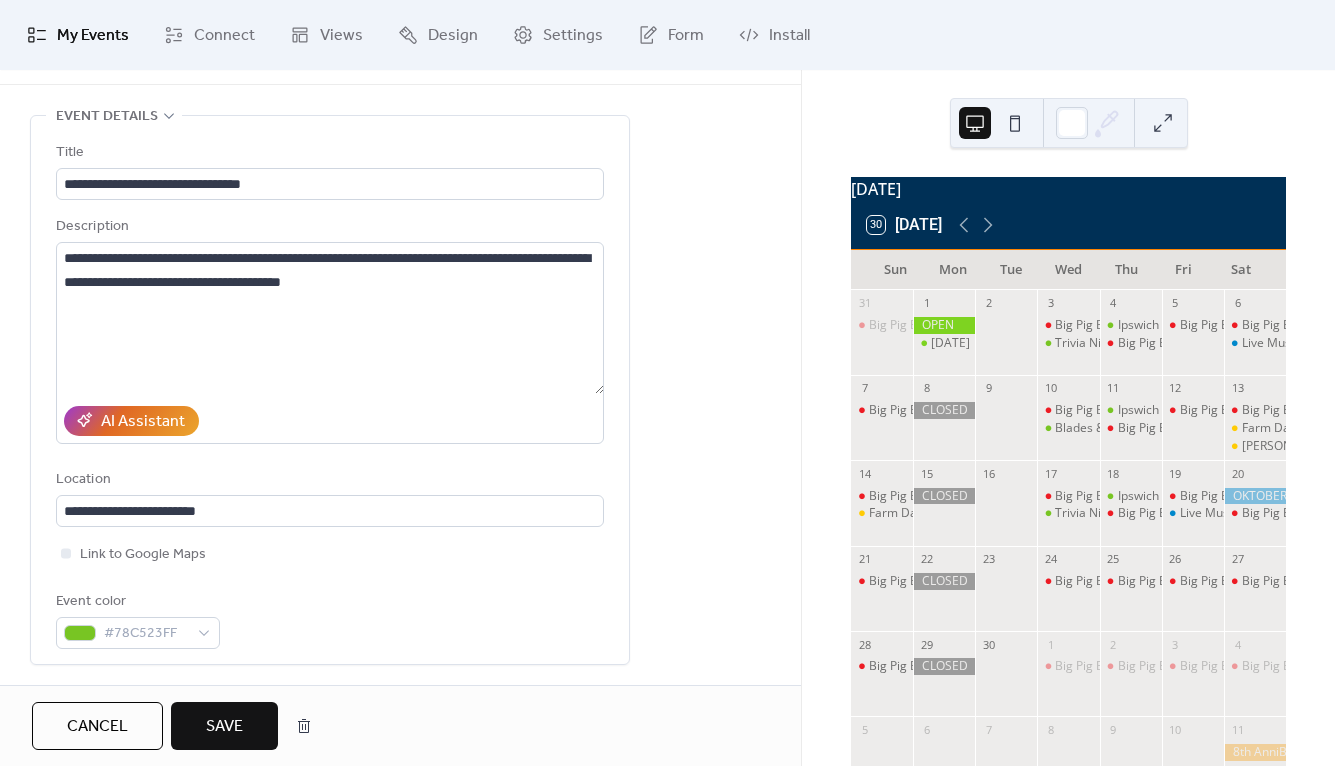 scroll, scrollTop: 161, scrollLeft: 0, axis: vertical 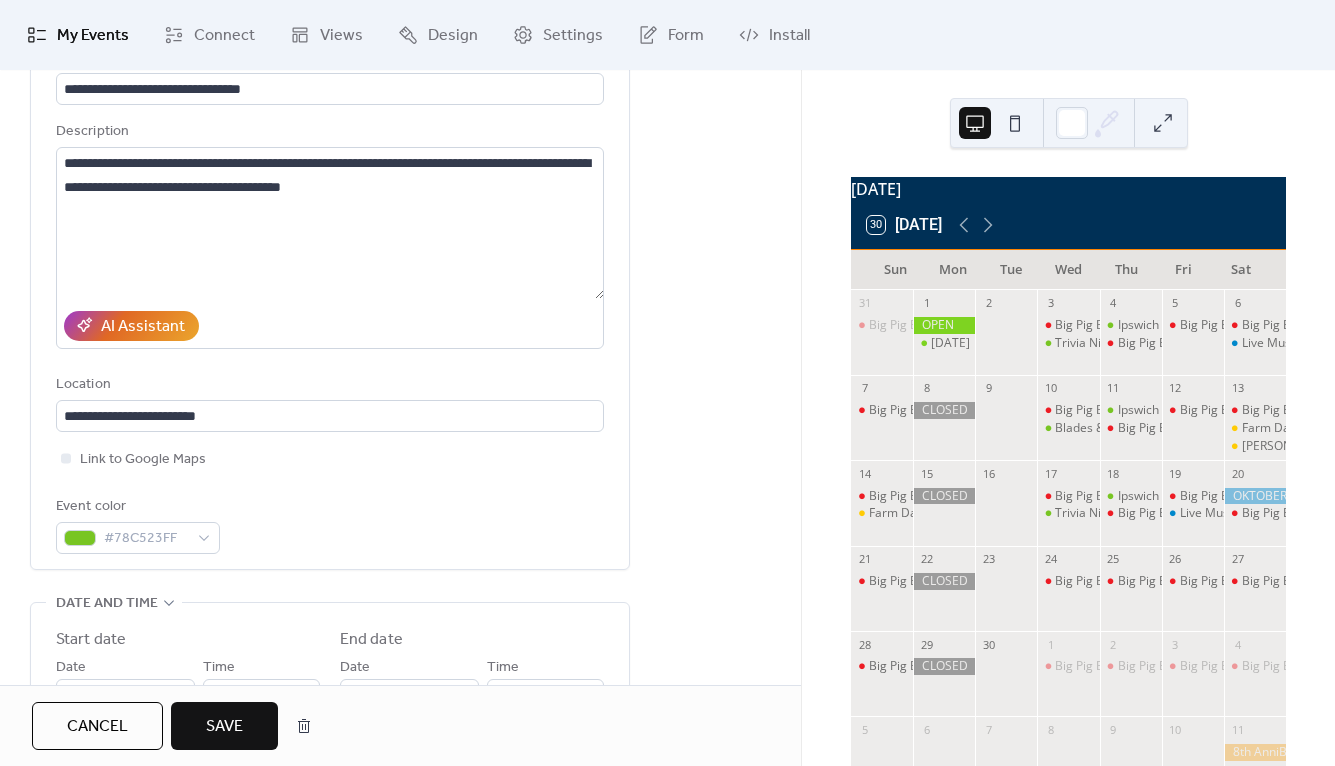 click on "Save" at bounding box center (224, 727) 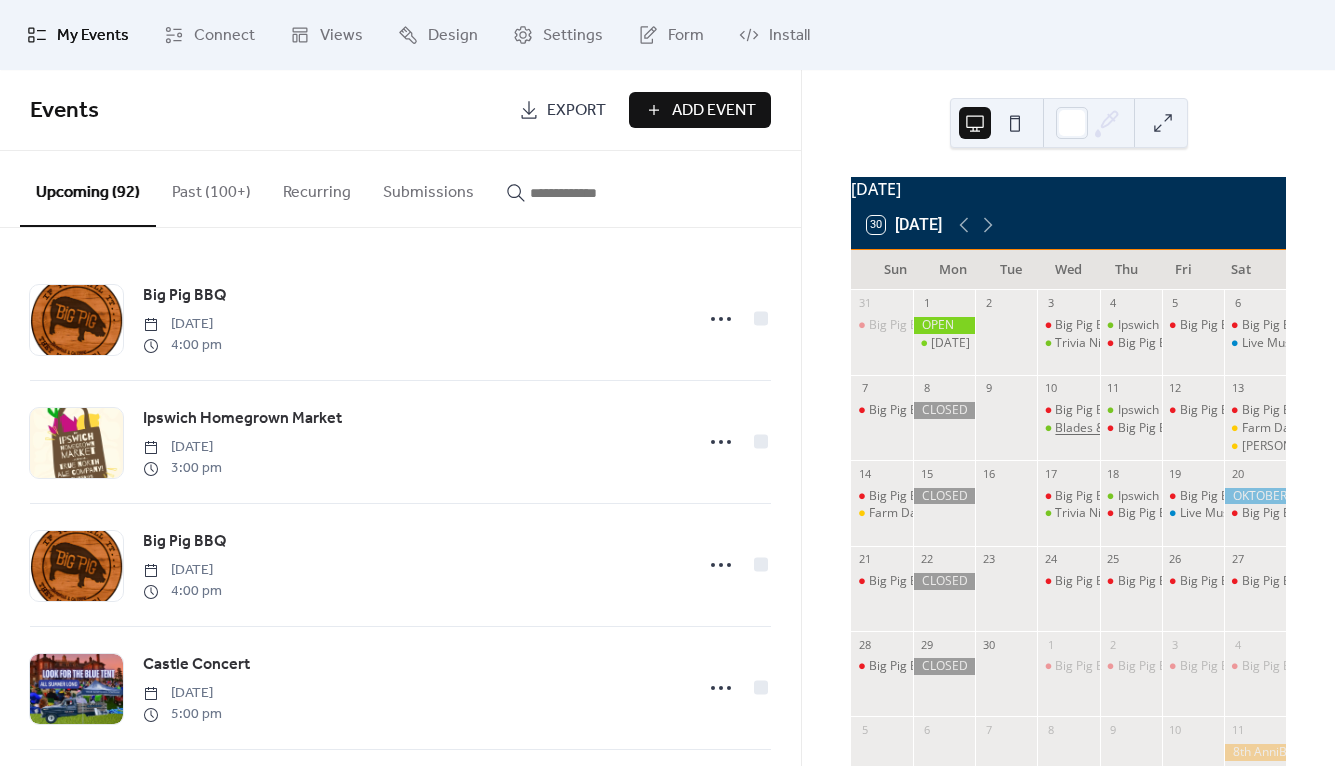 click on "Blades & Brews Woodcarving Workshop" at bounding box center (1166, 428) 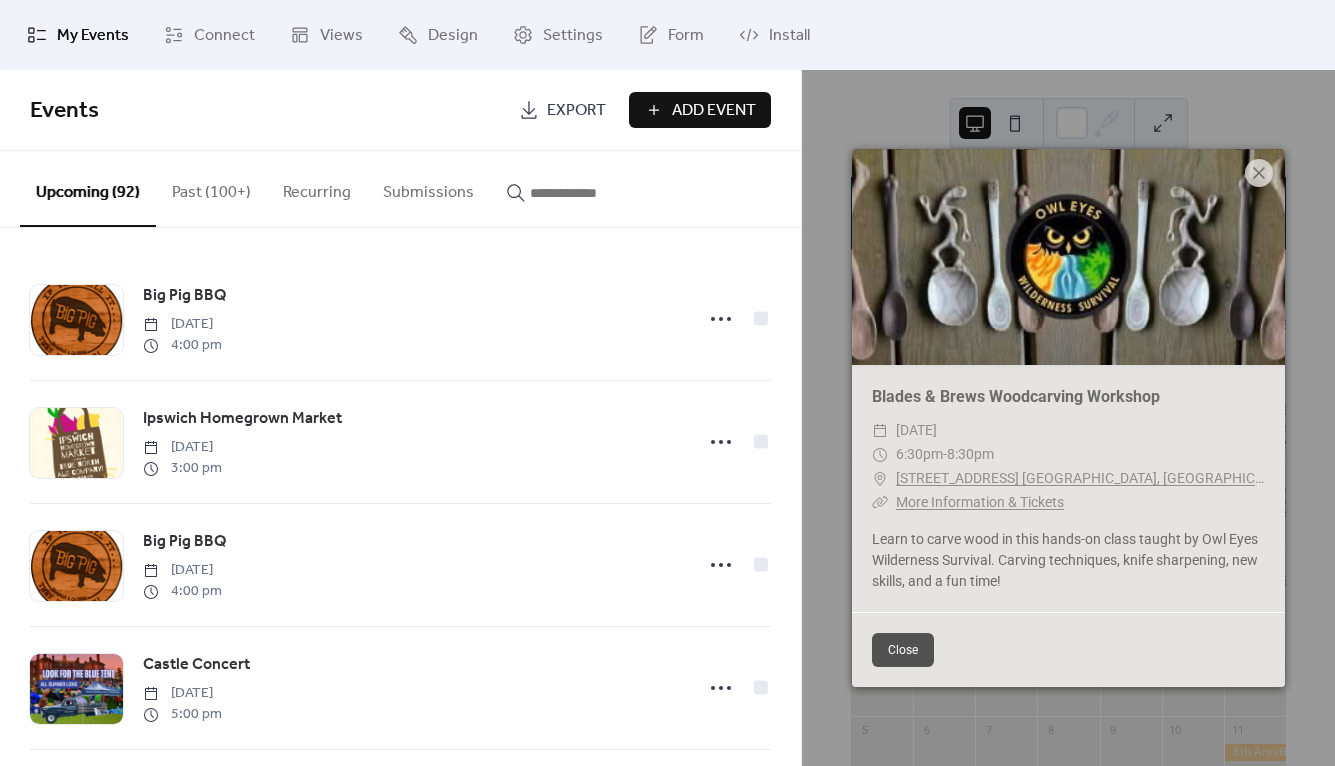 click on "More Information & Tickets" at bounding box center [980, 502] 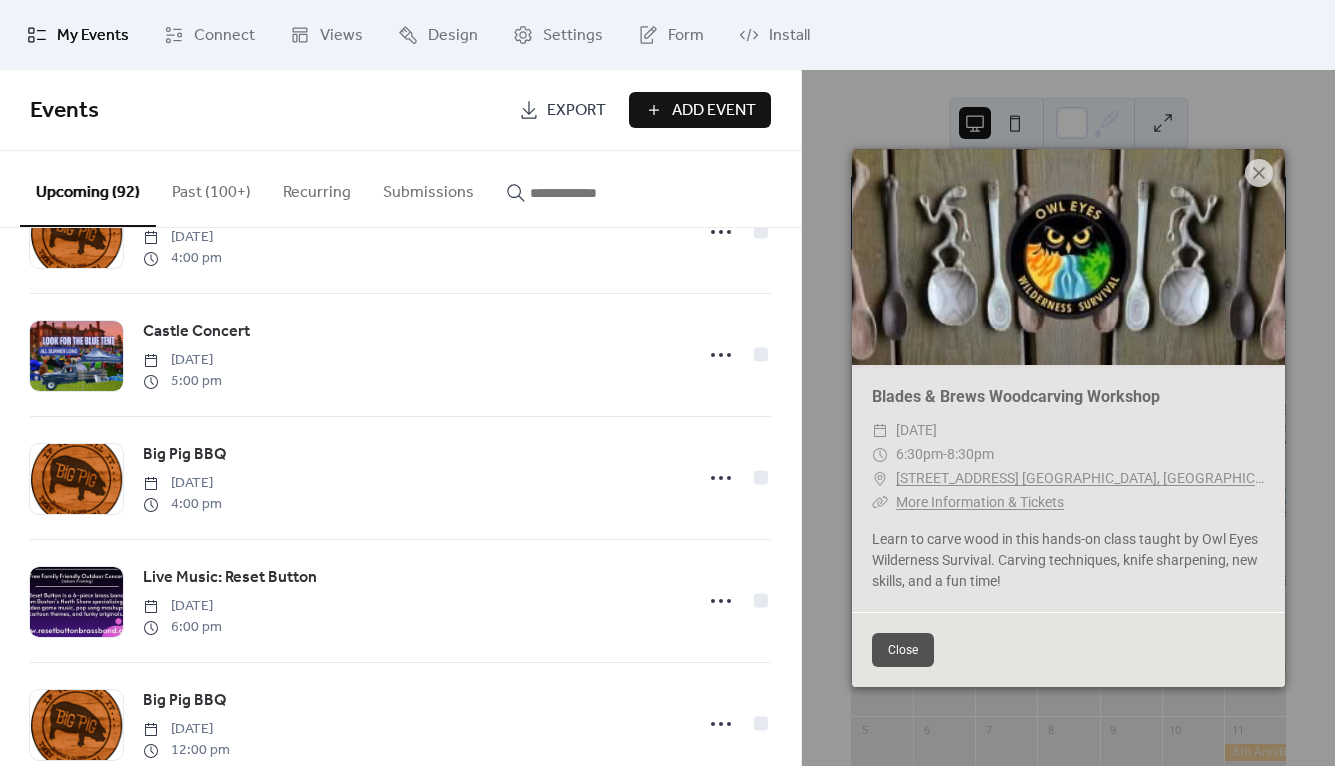 scroll, scrollTop: 629, scrollLeft: 0, axis: vertical 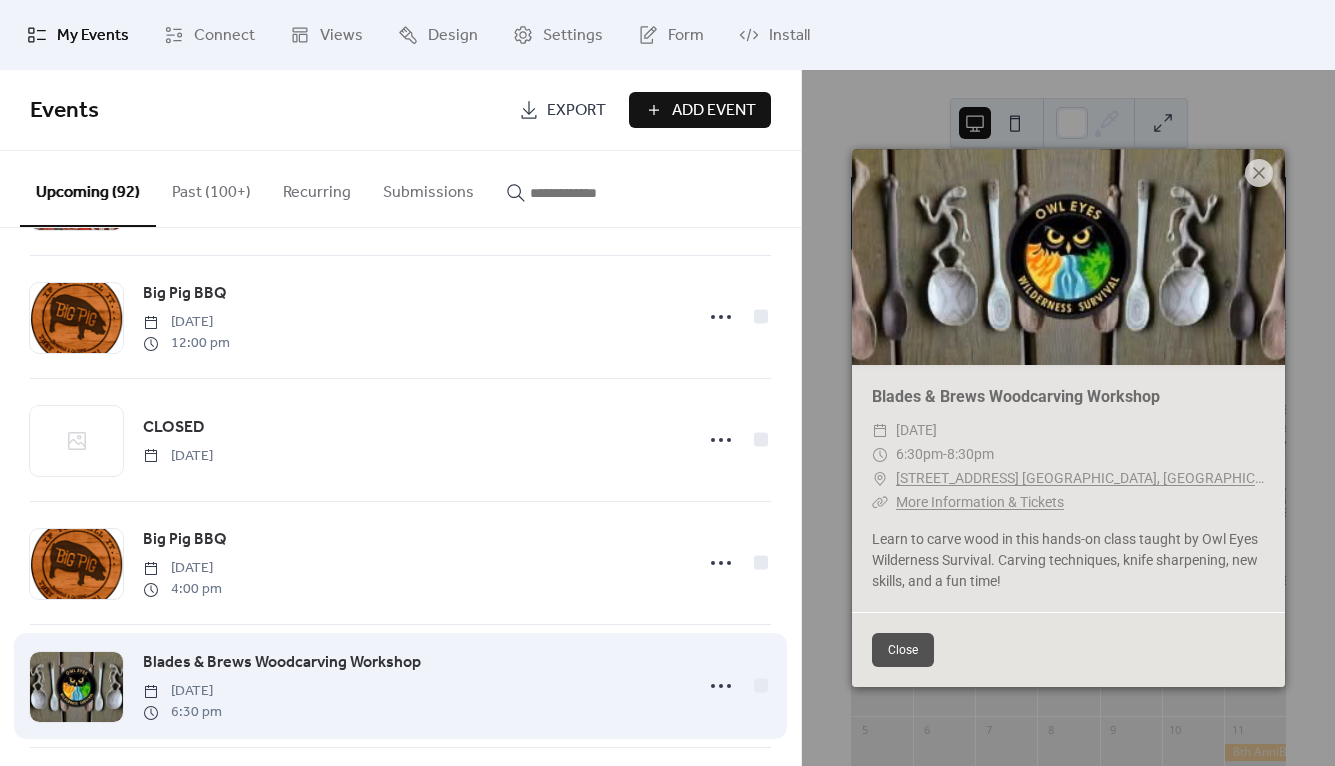 click on "Blades & Brews Woodcarving Workshop" at bounding box center (282, 663) 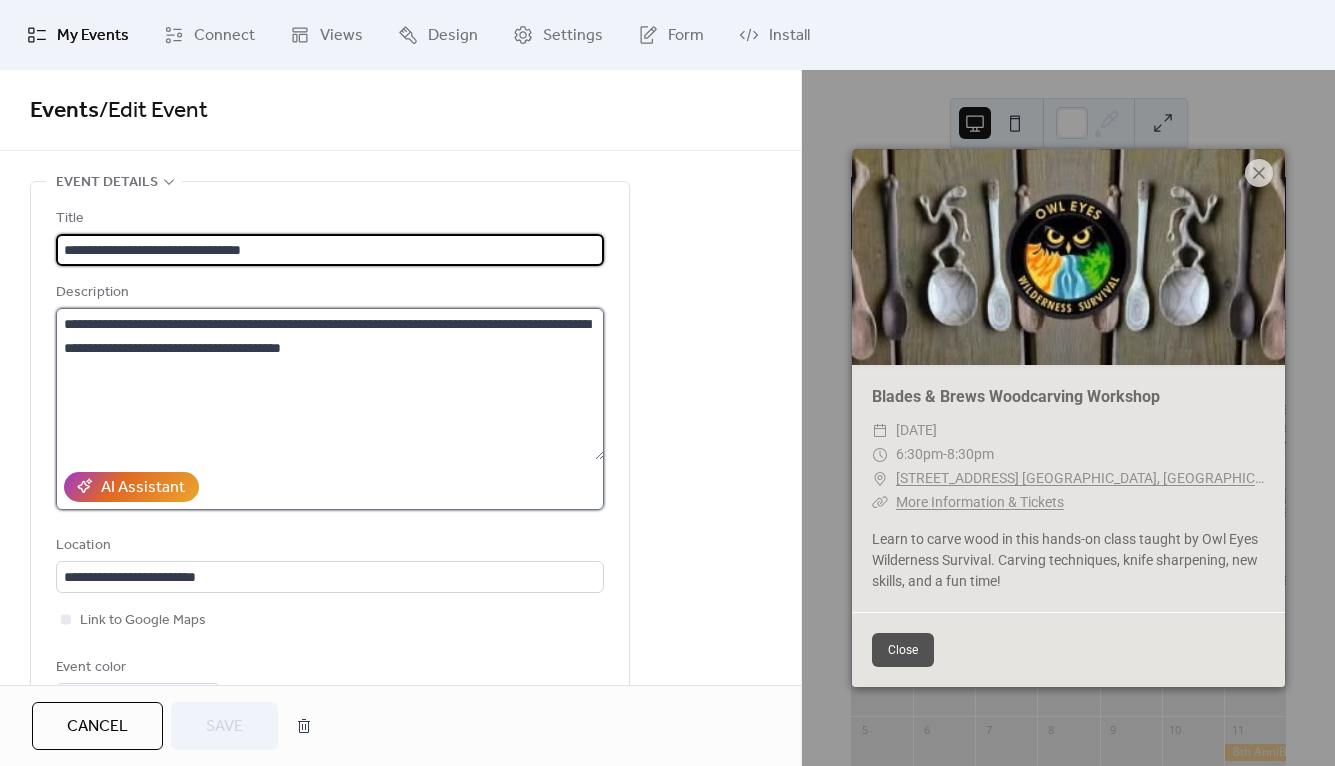 click on "**********" at bounding box center [330, 384] 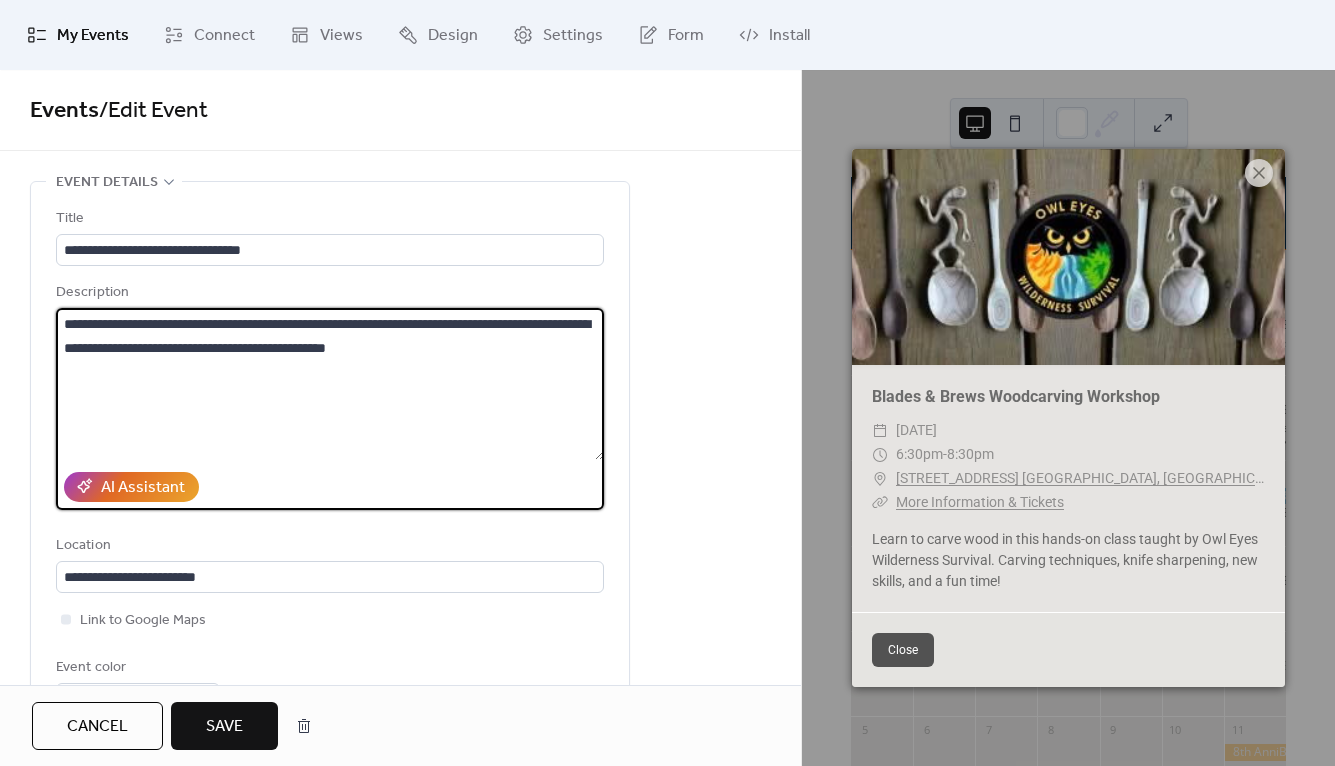 type on "**********" 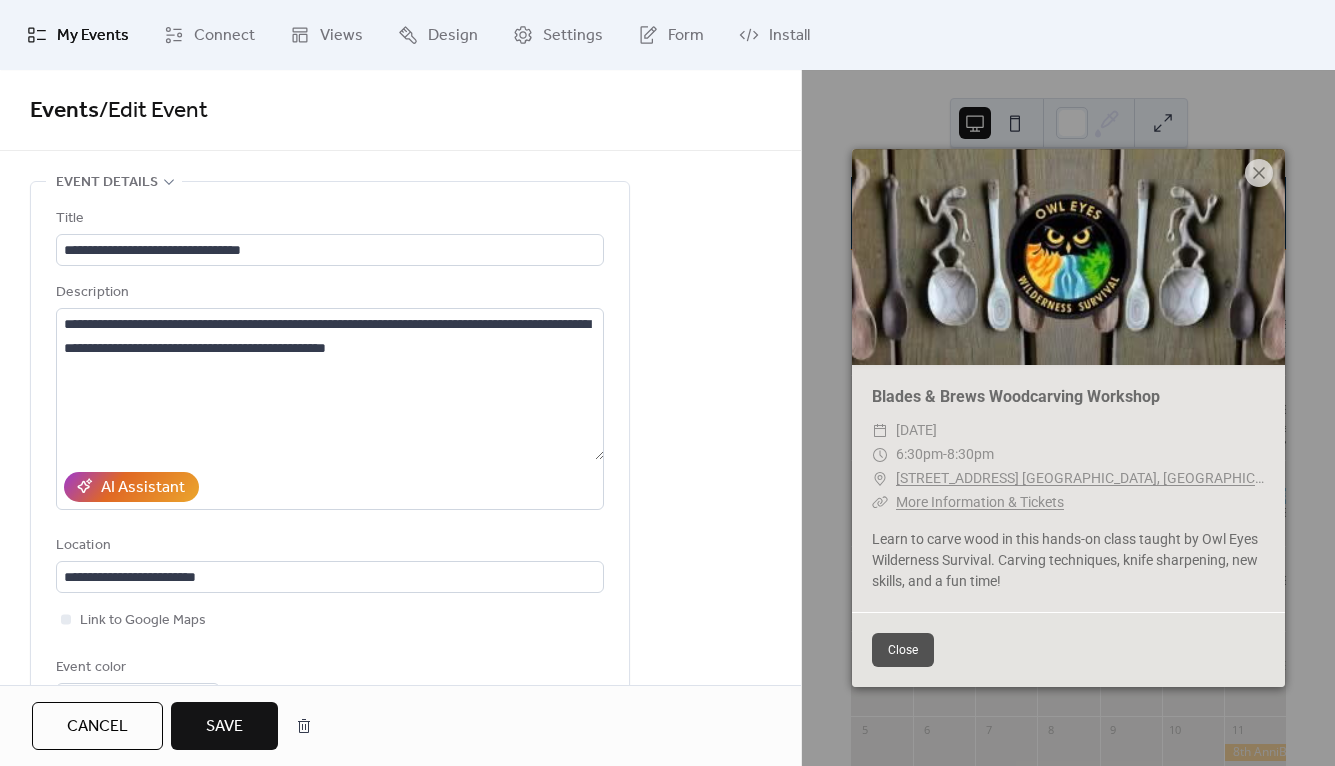 click on "Save" at bounding box center (224, 727) 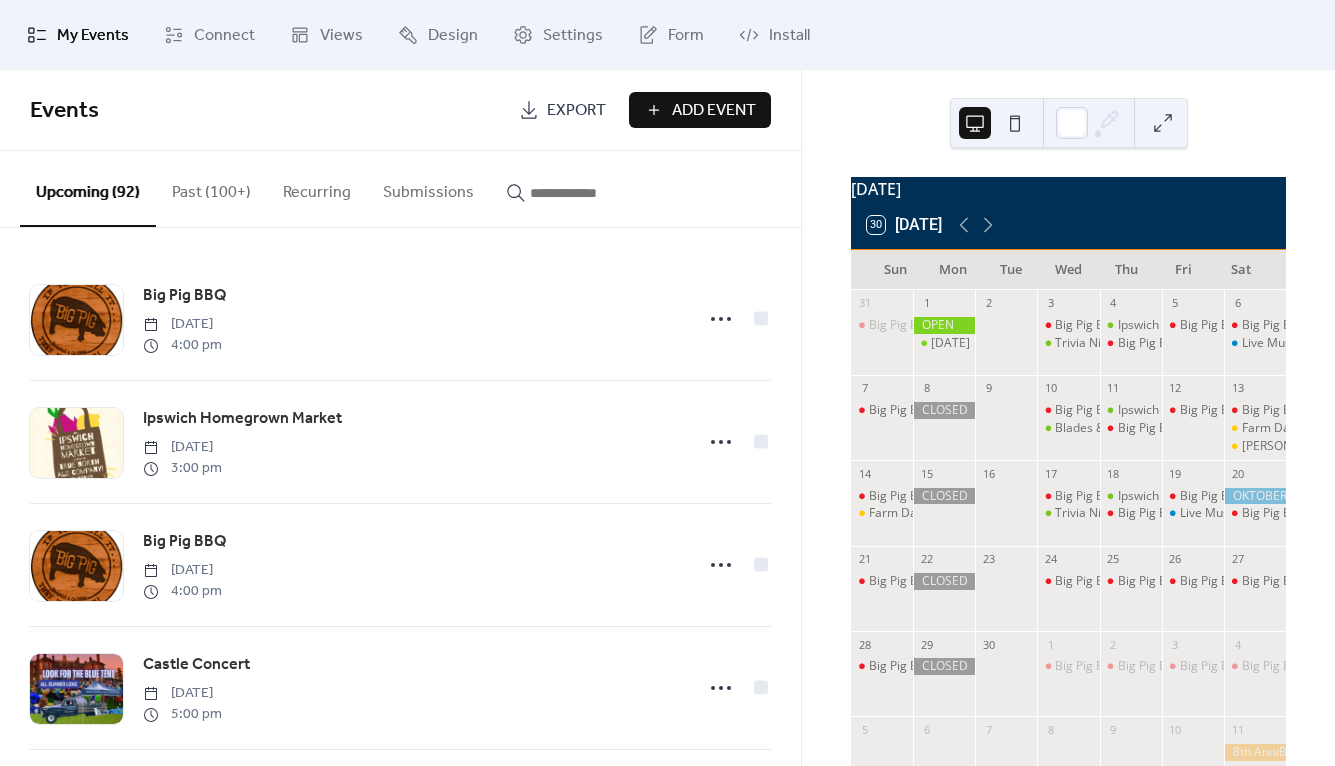 click on "[DATE] 30 [DATE] Sun Mon Tue Wed Thu Fri Sat 31 Big Pig BBQ 1 [DATE] 2 3 Big Pig BBQ Trivia Night 4 [GEOGRAPHIC_DATA] Homegrown Market Big Pig BBQ 5 Big Pig BBQ 6 Big Pig BBQ Live Music: 73 Duster Band 7 Big Pig BBQ 8 9 10 Big Pig BBQ Blades & Brews Woodcarving Workshop 11 [GEOGRAPHIC_DATA] Homegrown Market Big Pig BBQ 12 Big Pig BBQ 13 Big Pig BBQ Farm Days at [GEOGRAPHIC_DATA] [PERSON_NAME][GEOGRAPHIC_DATA] on [GEOGRAPHIC_DATA] 14 Big Pig BBQ Farm Days at [GEOGRAPHIC_DATA] 15 16 17 Big Pig BBQ Trivia Night 18 [GEOGRAPHIC_DATA] Homegrown Market Big Pig BBQ 19 Big Pig BBQ Live Music: Reach for the Sun 20 Big Pig BBQ 21 Big Pig BBQ 22 23 24 Big Pig BBQ 25 Big Pig BBQ 26 Big Pig BBQ 27 Big Pig BBQ 28 Big Pig BBQ 29 30 1 Big Pig BBQ 2 Big Pig BBQ 3 Big Pig BBQ 4 Big Pig BBQ 5 6 7 8 9 10 11" at bounding box center [1068, 418] 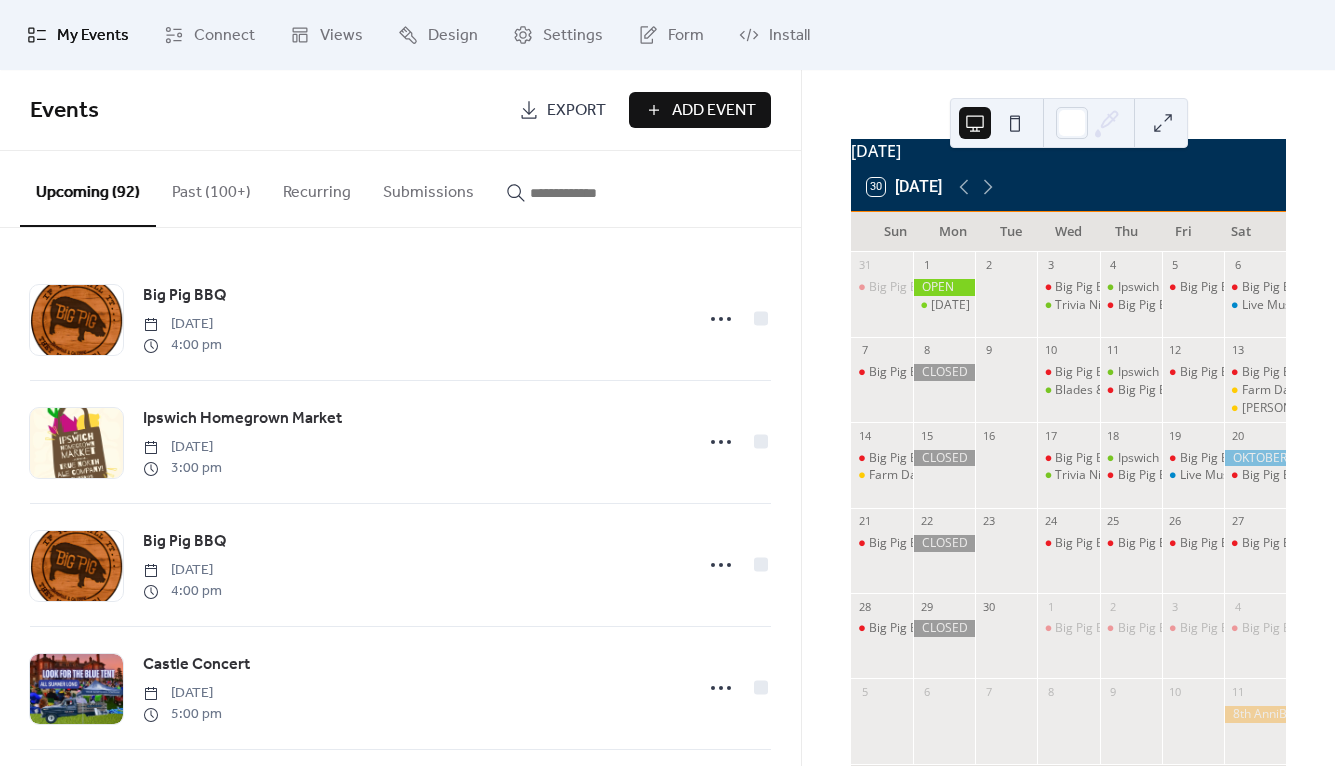 scroll, scrollTop: 95, scrollLeft: 0, axis: vertical 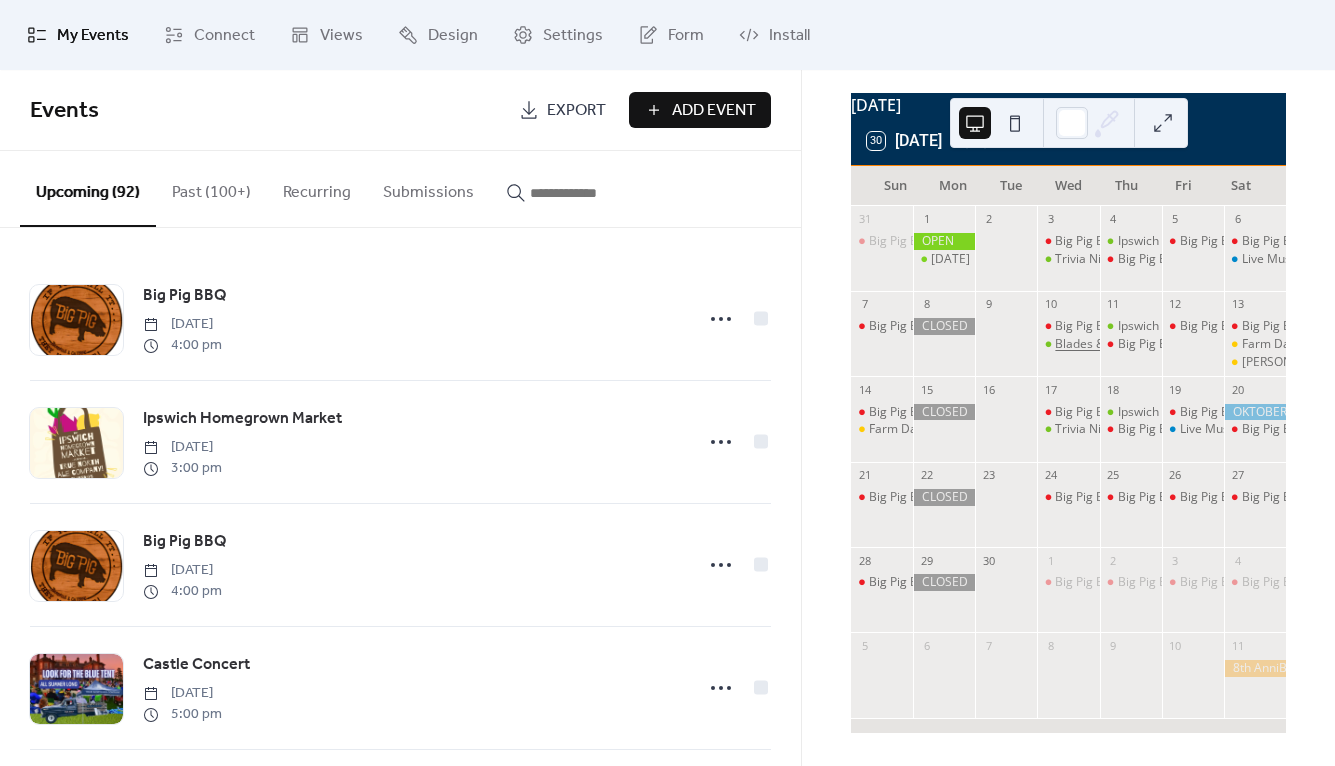 click on "Blades & Brews Woodcarving Workshop" at bounding box center [1166, 344] 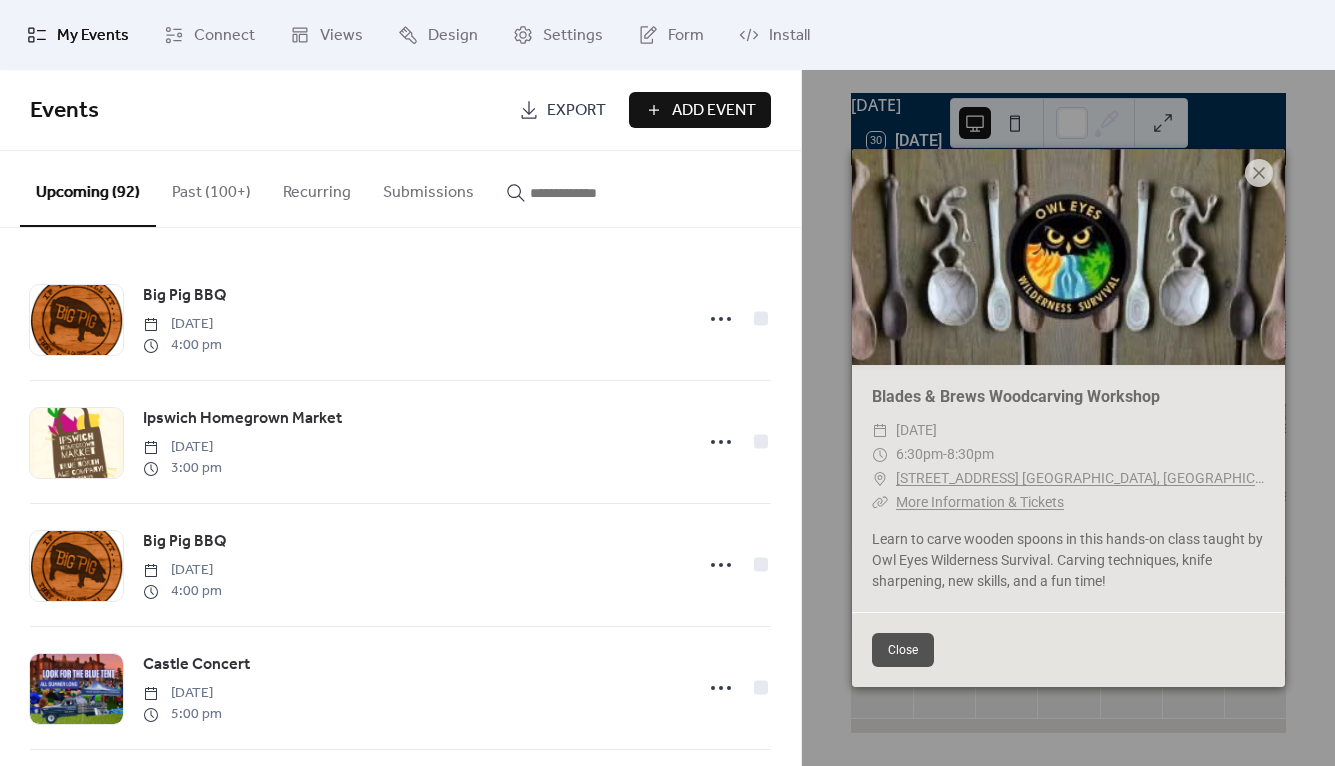 click on "More Information & Tickets" at bounding box center (980, 502) 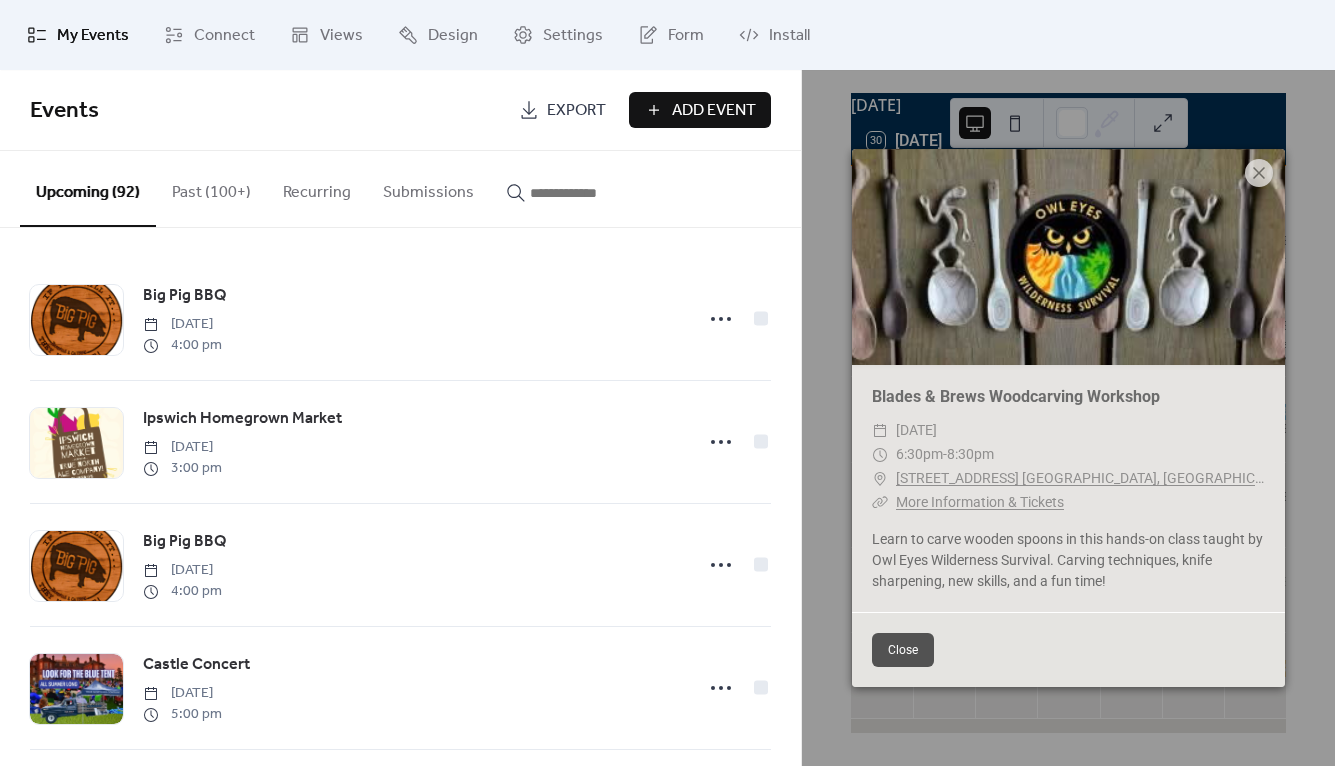 click on "My Events Connect Views Design Settings Form Install" at bounding box center (667, 35) 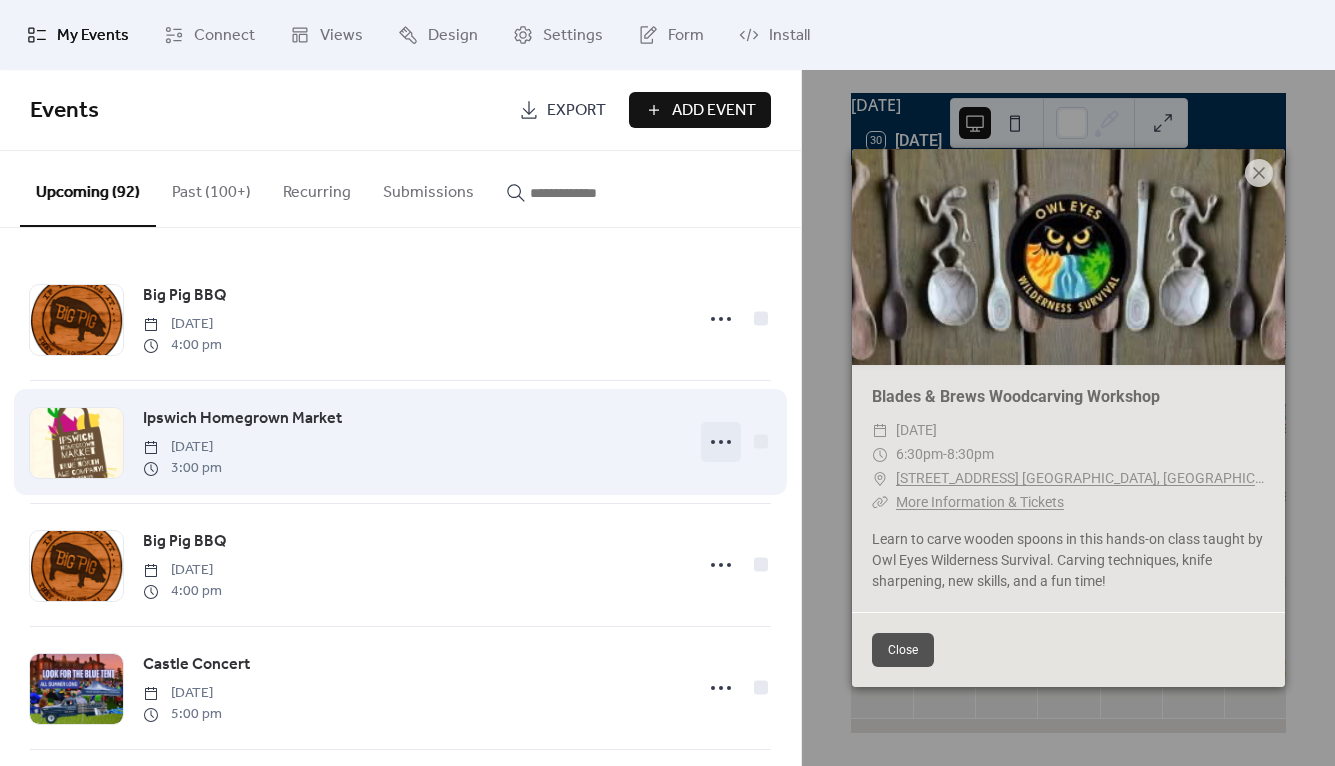 scroll, scrollTop: 4, scrollLeft: 0, axis: vertical 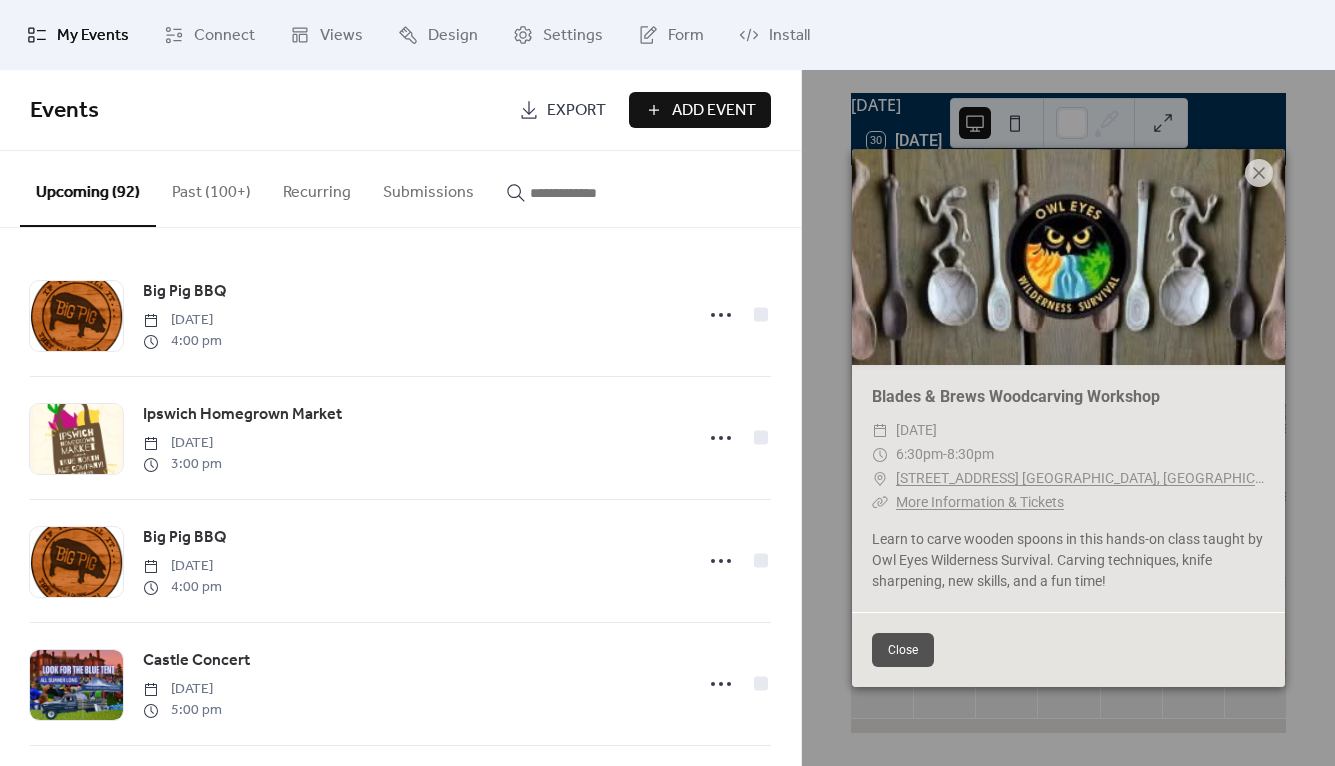 click on "Upcoming (92) Past (100+) Recurring Submissions" at bounding box center [400, 189] 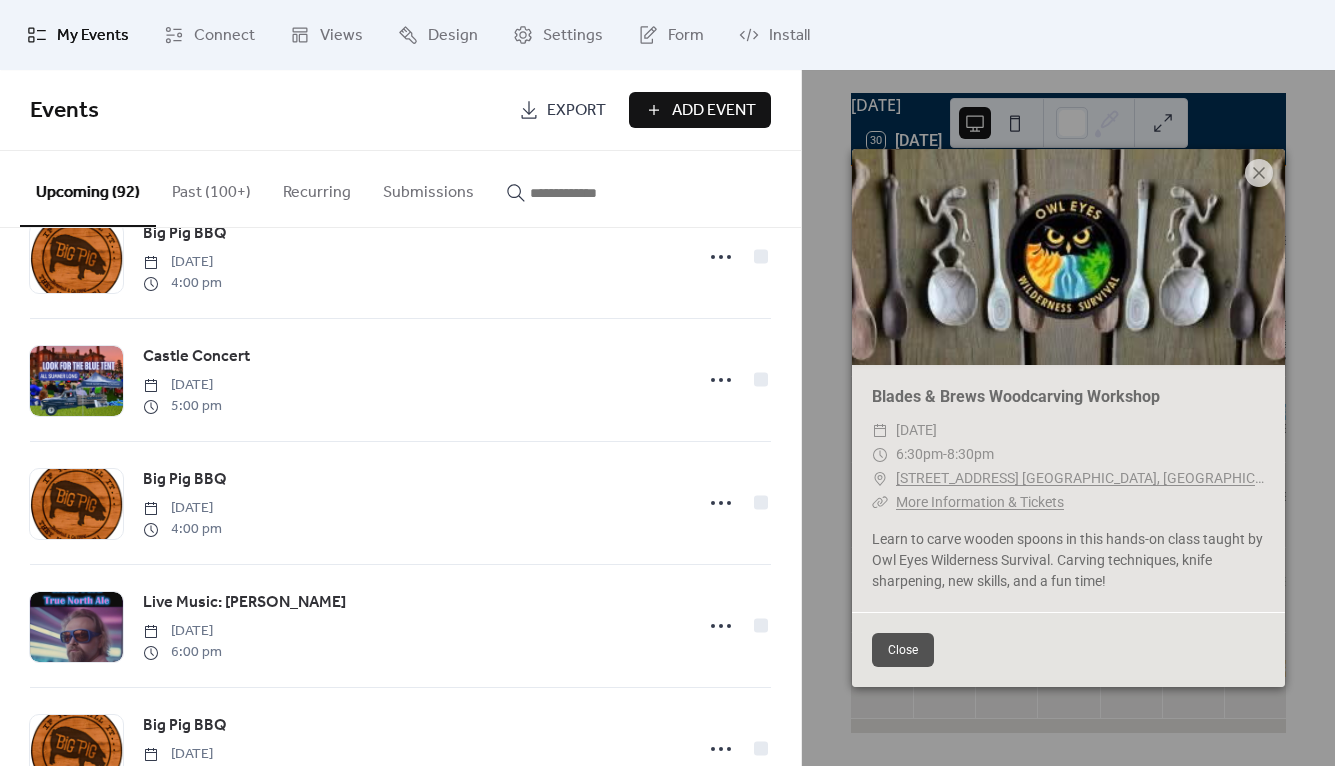 scroll, scrollTop: 3027, scrollLeft: 0, axis: vertical 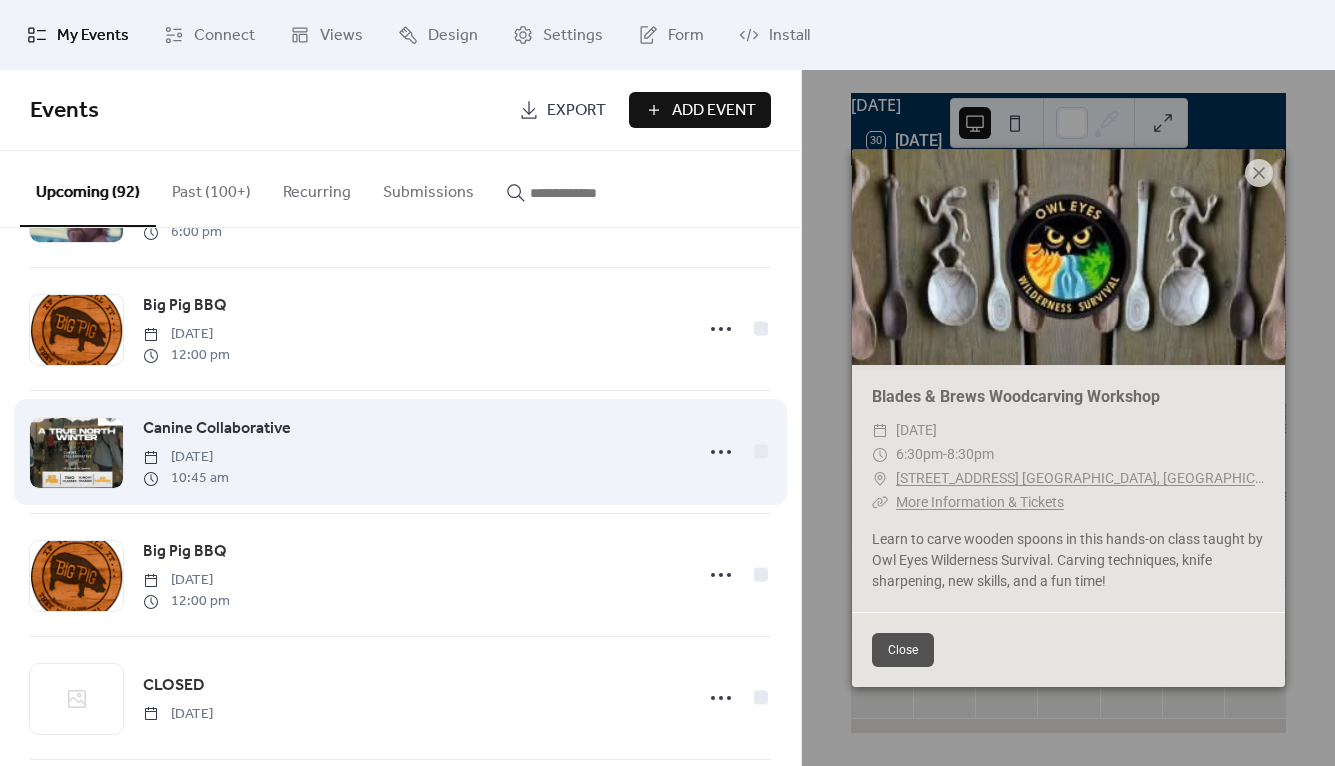 click on "Canine Collaborative" at bounding box center (217, 429) 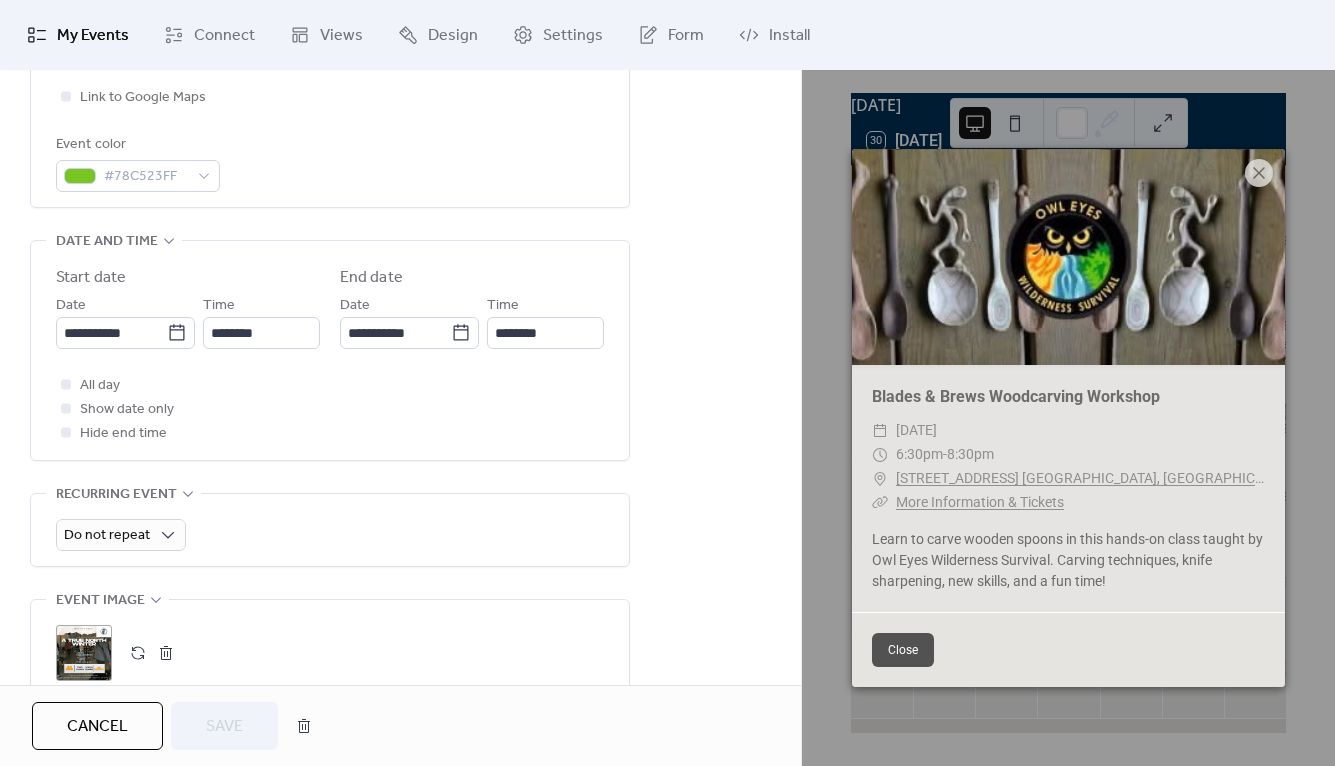 scroll, scrollTop: 153, scrollLeft: 0, axis: vertical 